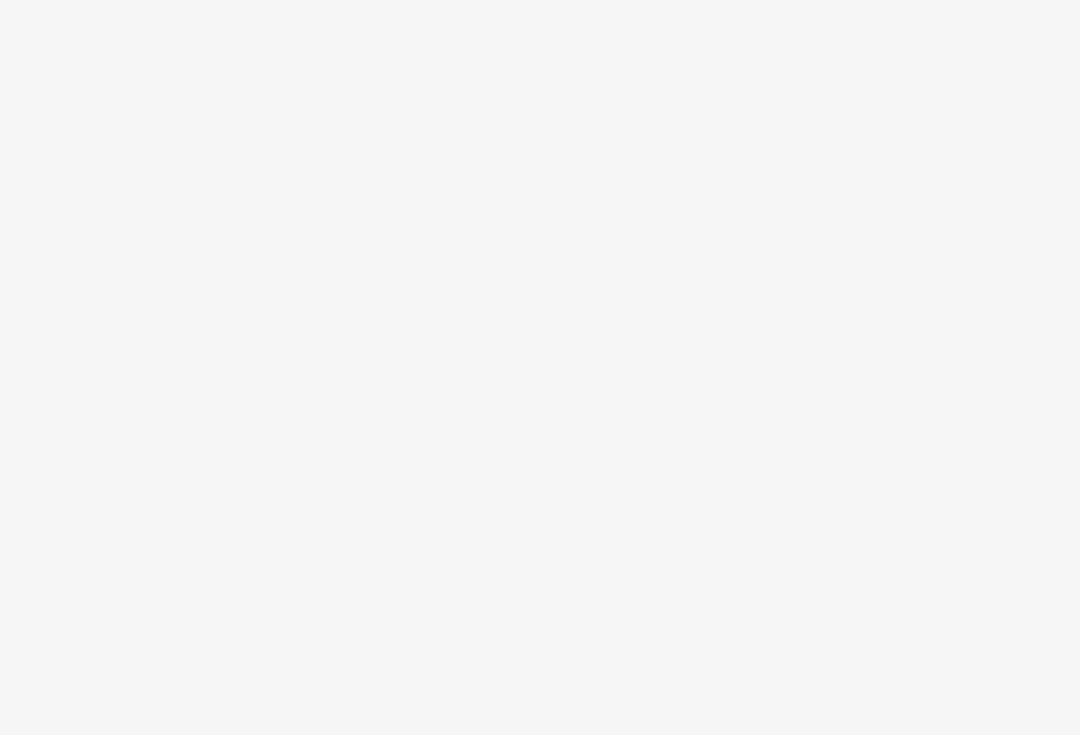 scroll, scrollTop: 0, scrollLeft: 0, axis: both 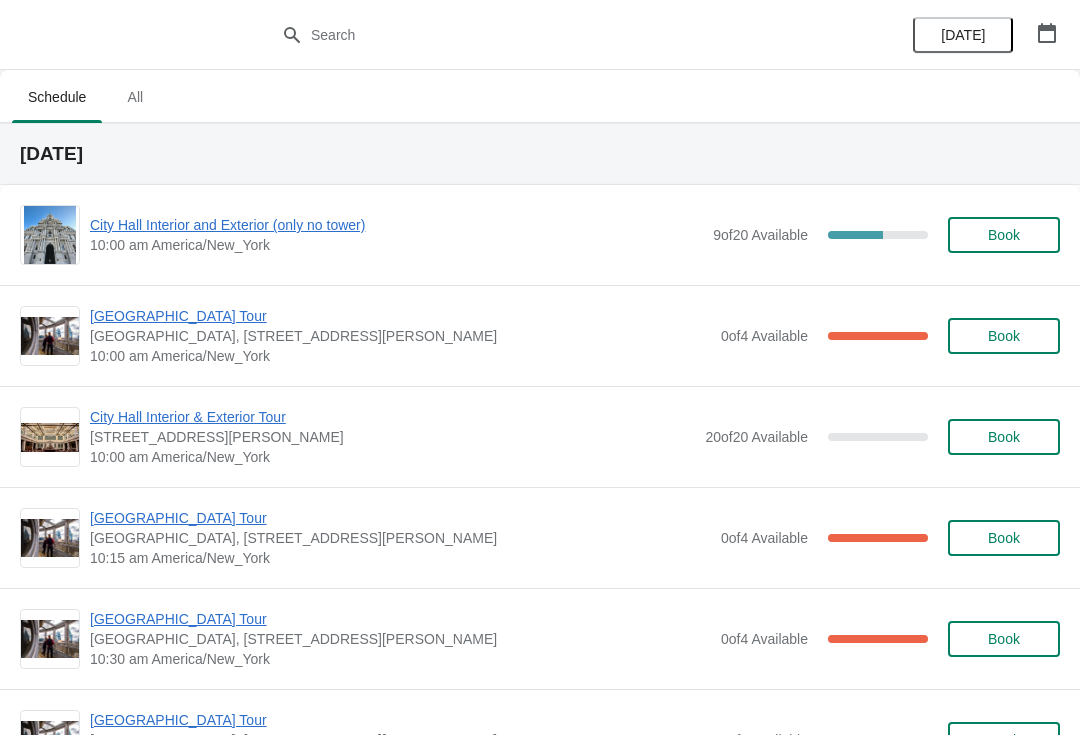 click on "City Hall Interior and Exterior (only no tower)" at bounding box center (396, 225) 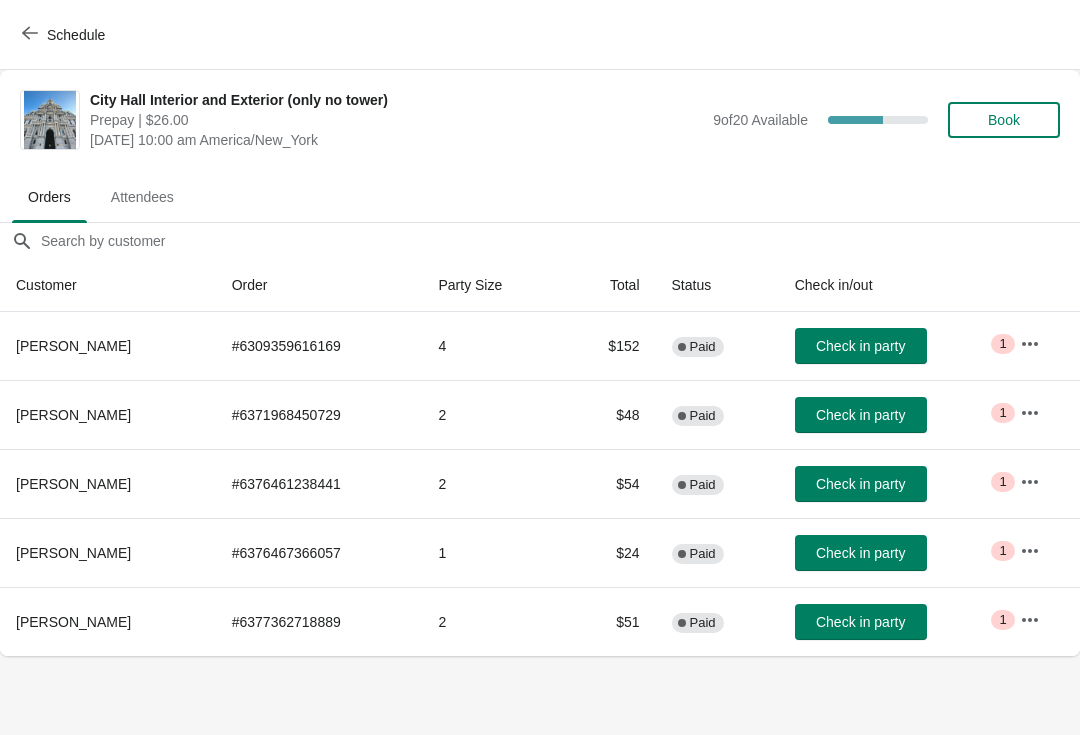 click on "Check in party" at bounding box center [860, 346] 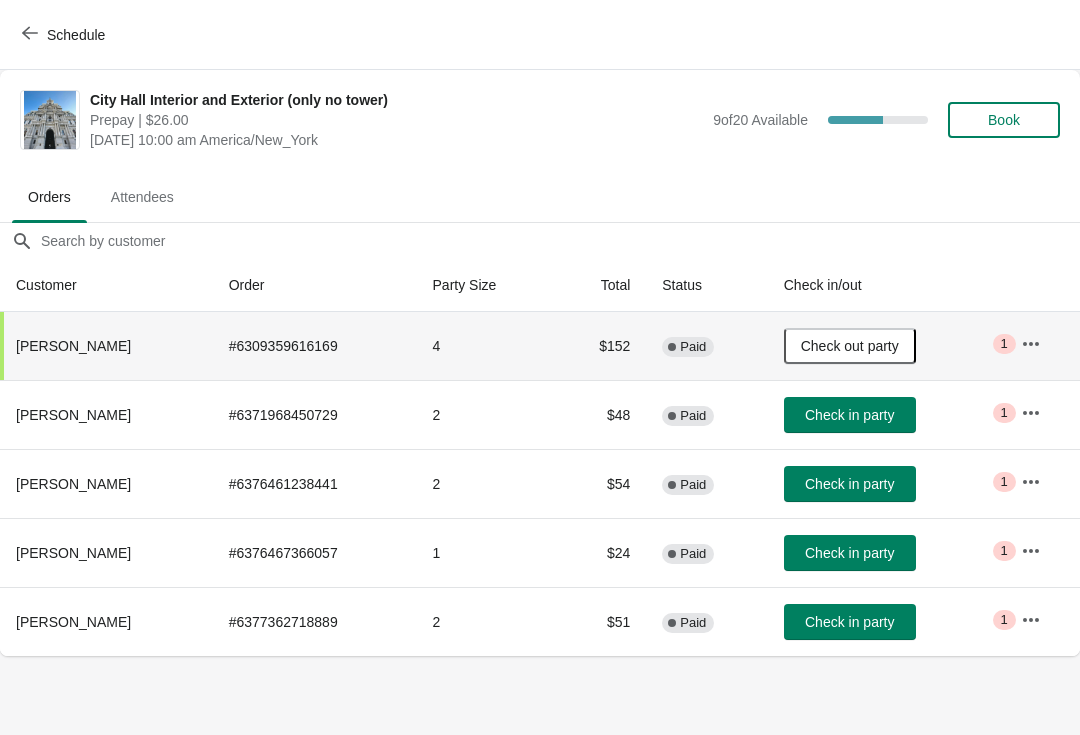 click on "Schedule" at bounding box center (76, 35) 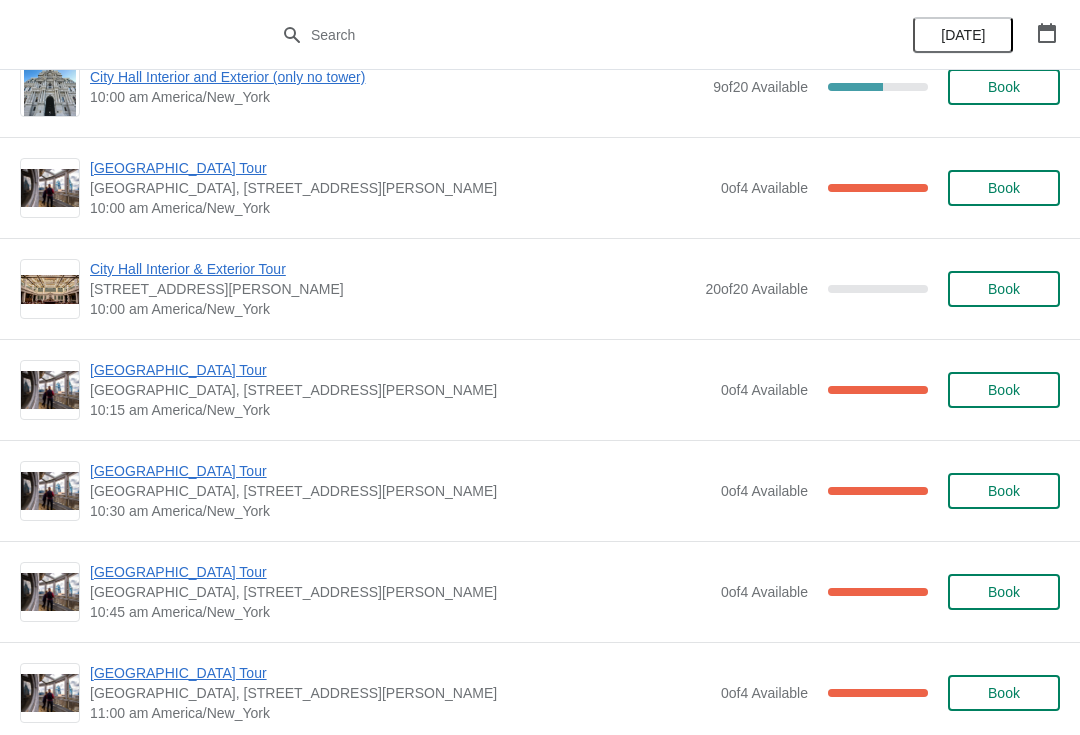 scroll, scrollTop: 109, scrollLeft: 0, axis: vertical 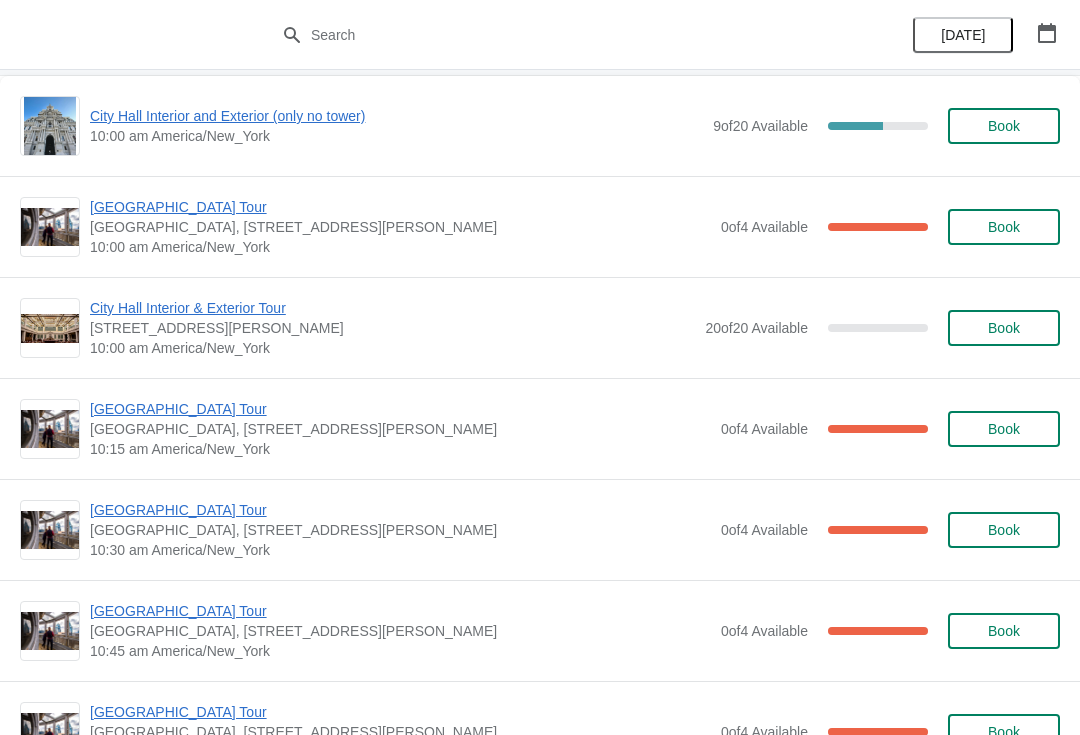 click on "[GEOGRAPHIC_DATA] Tour" at bounding box center [400, 207] 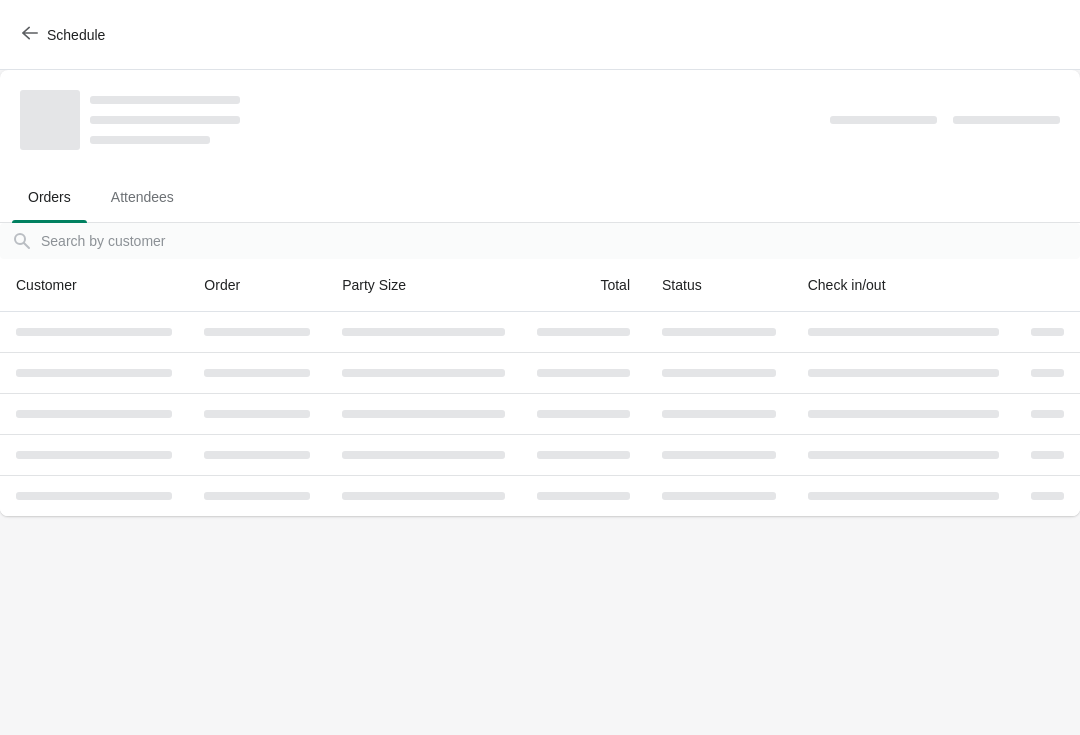 scroll, scrollTop: 0, scrollLeft: 0, axis: both 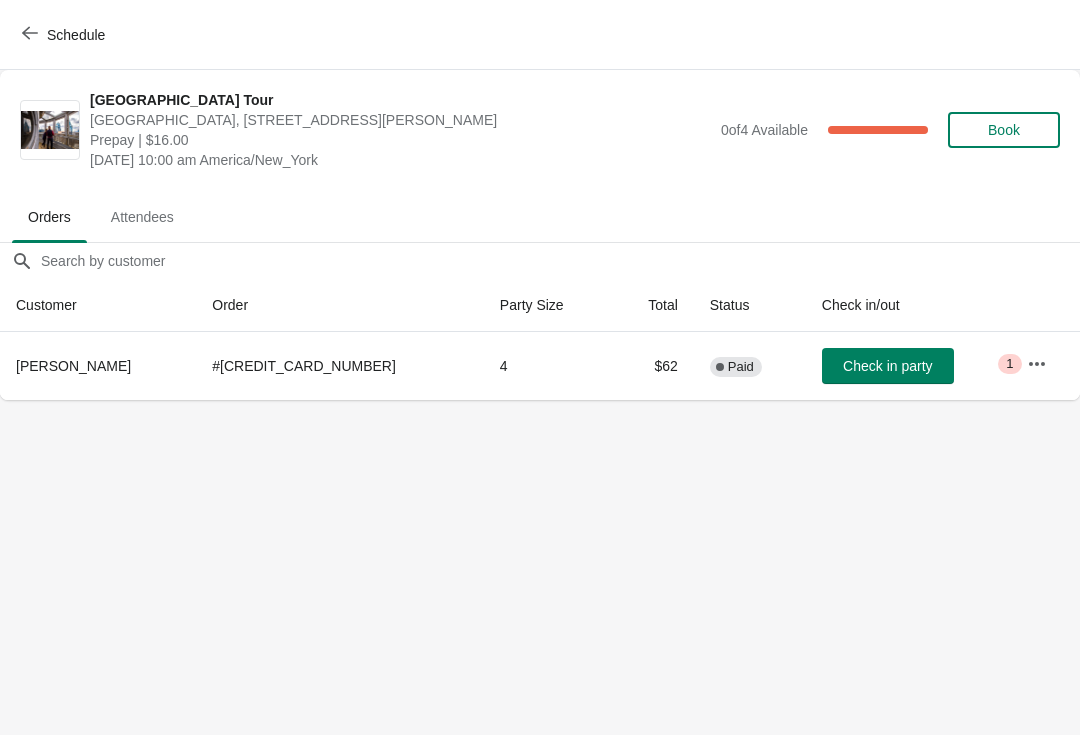 click on "Schedule" at bounding box center [65, 35] 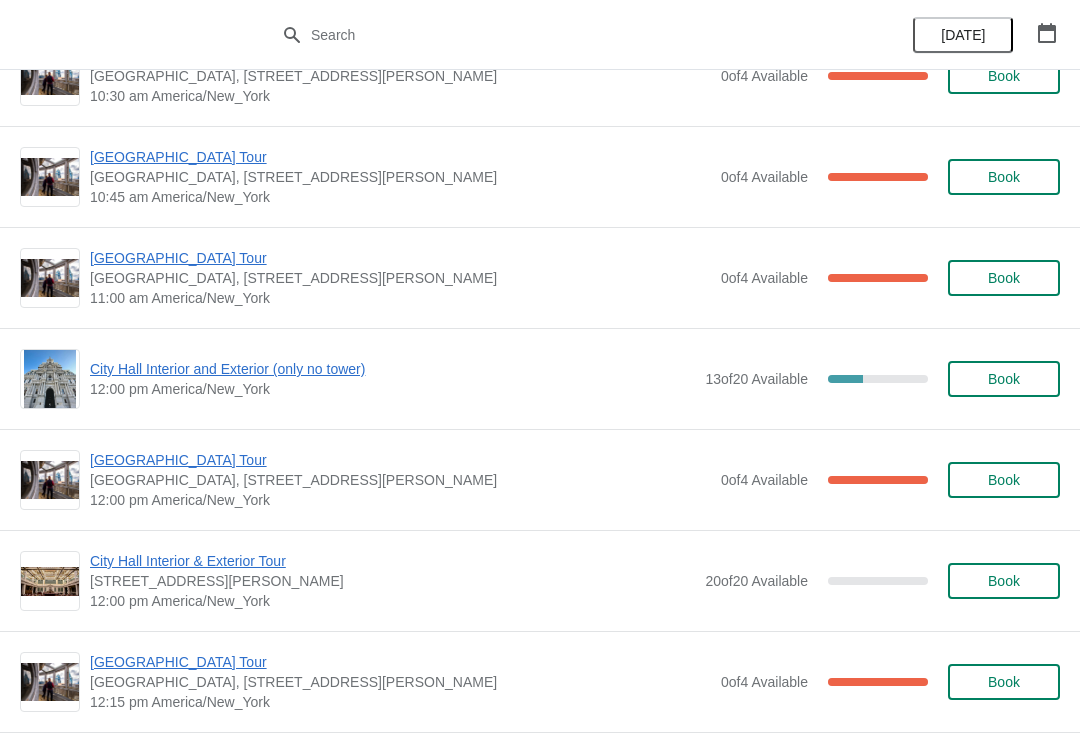 scroll, scrollTop: 565, scrollLeft: 0, axis: vertical 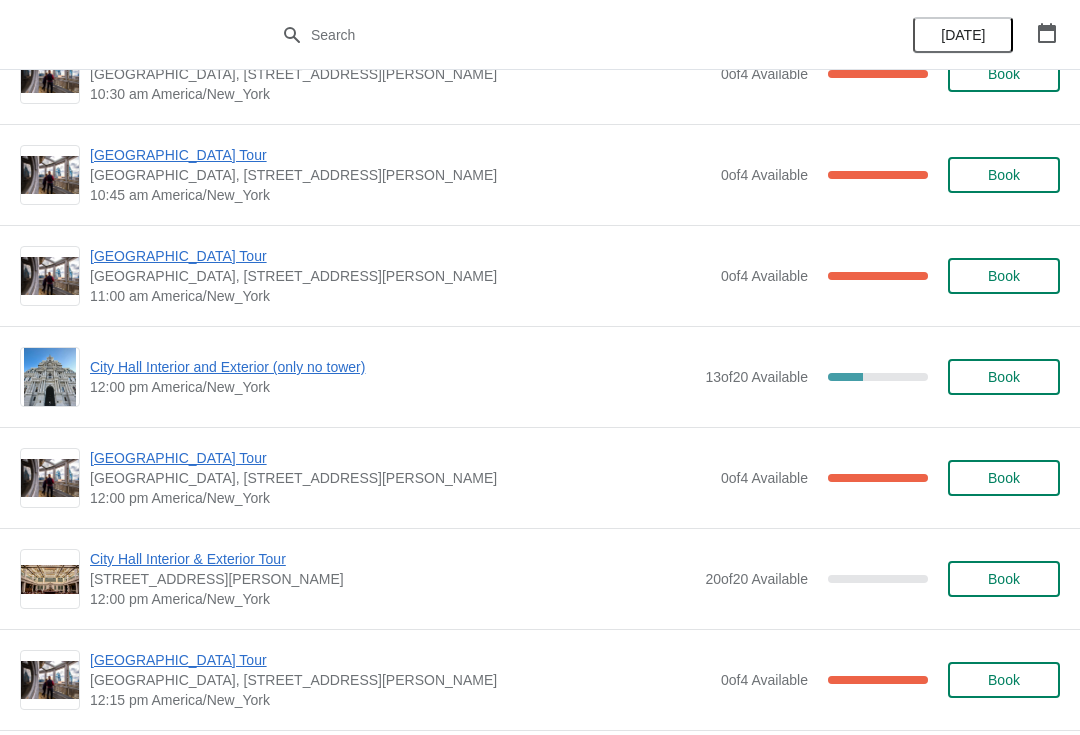 click on "[GEOGRAPHIC_DATA] Tour" at bounding box center [400, 256] 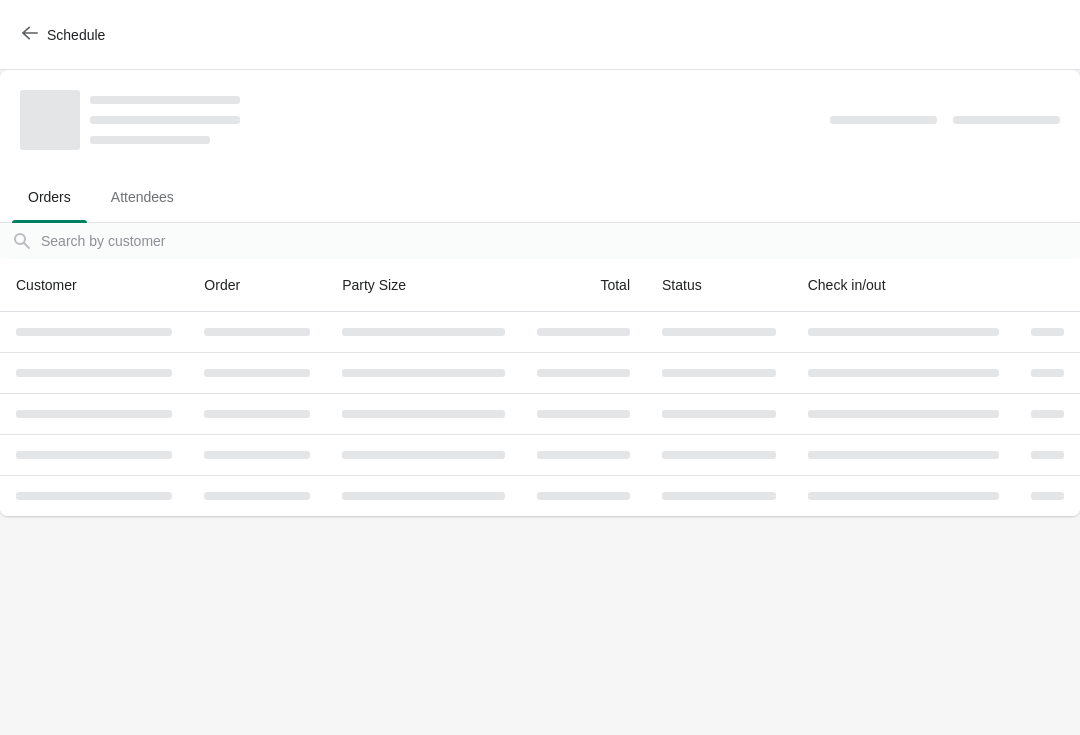 scroll, scrollTop: 0, scrollLeft: 0, axis: both 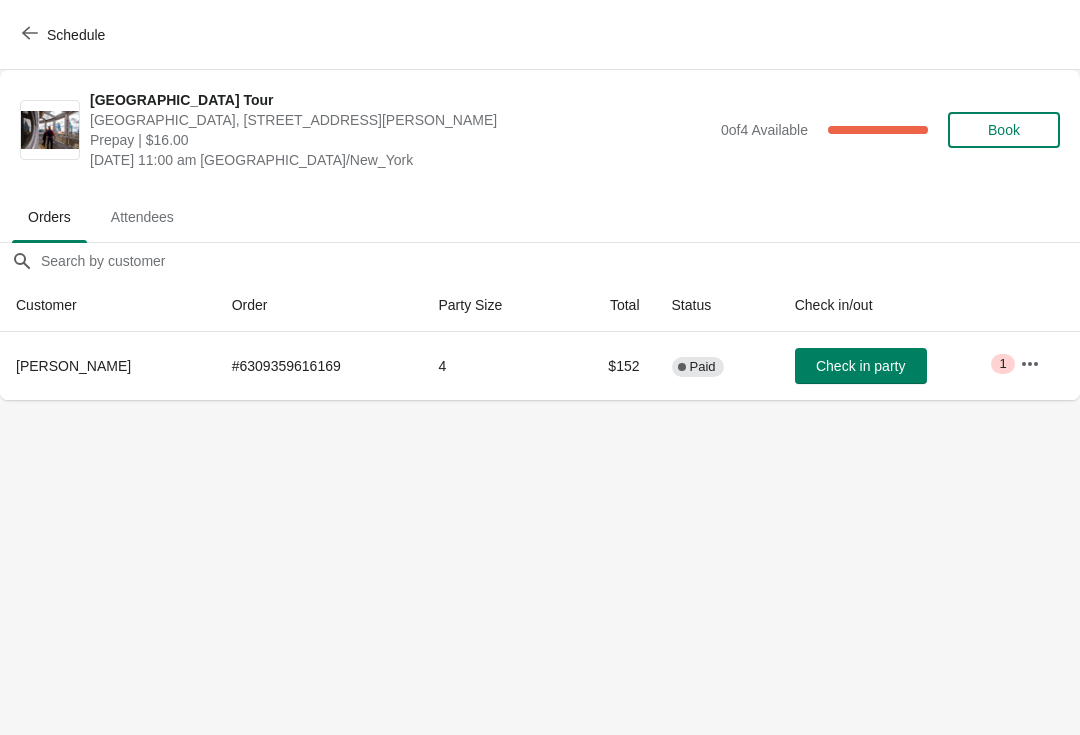 click on "Check in party" at bounding box center [861, 366] 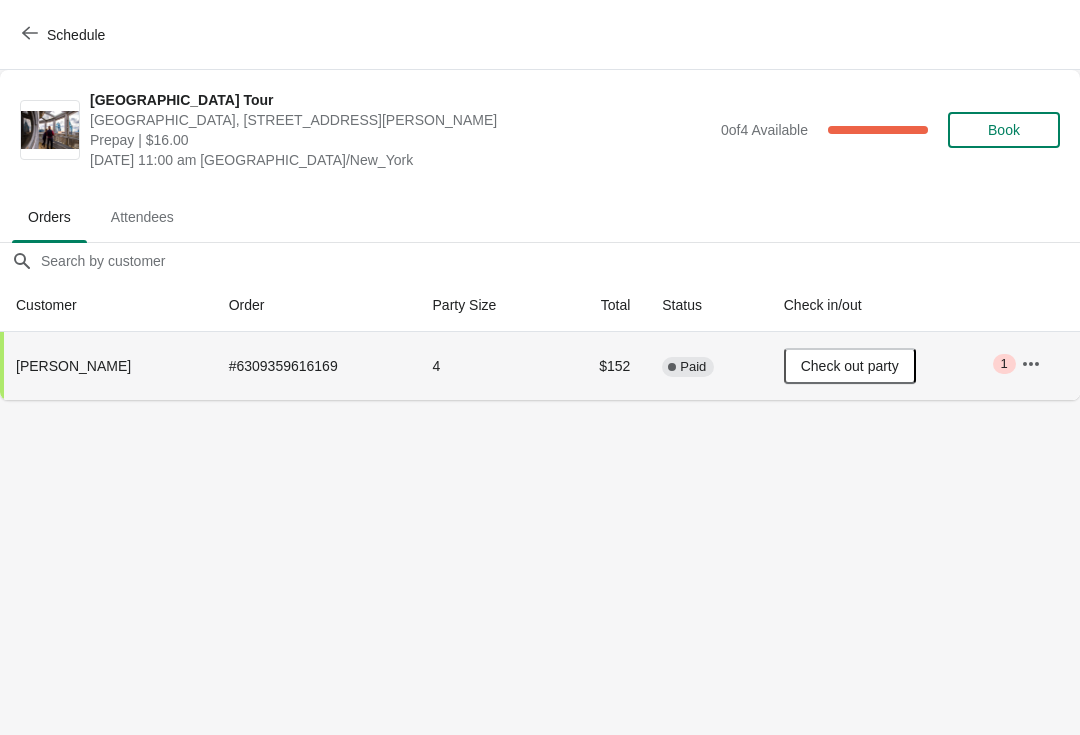 click on "Schedule" at bounding box center (76, 35) 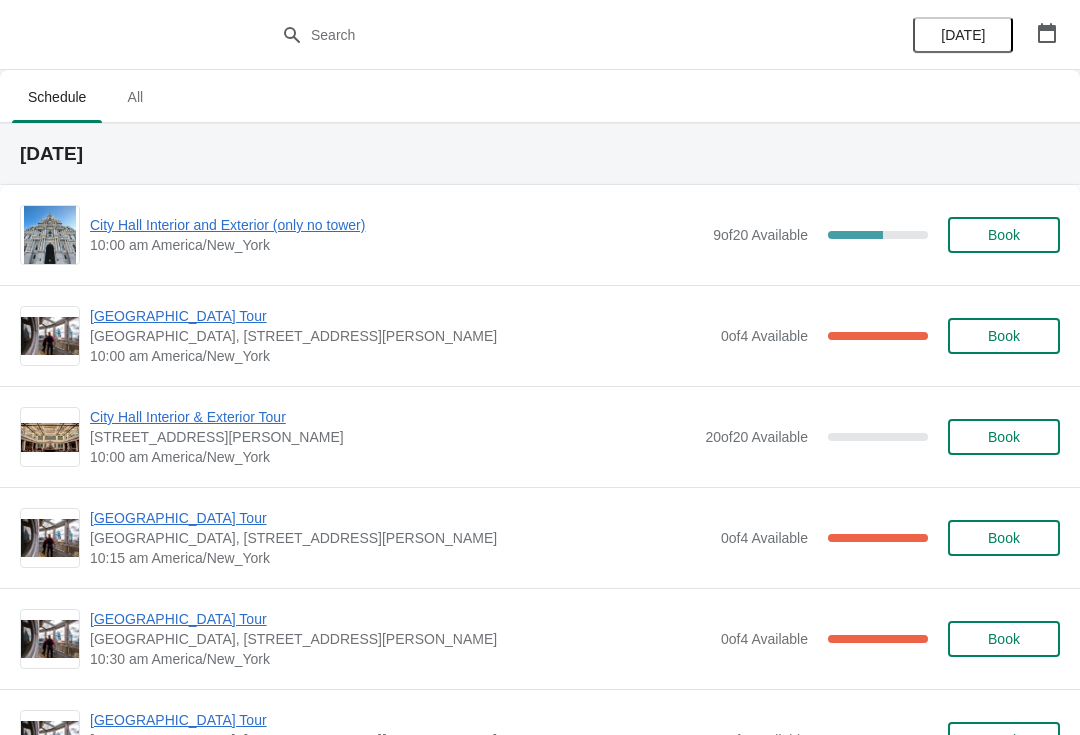 scroll, scrollTop: 0, scrollLeft: 0, axis: both 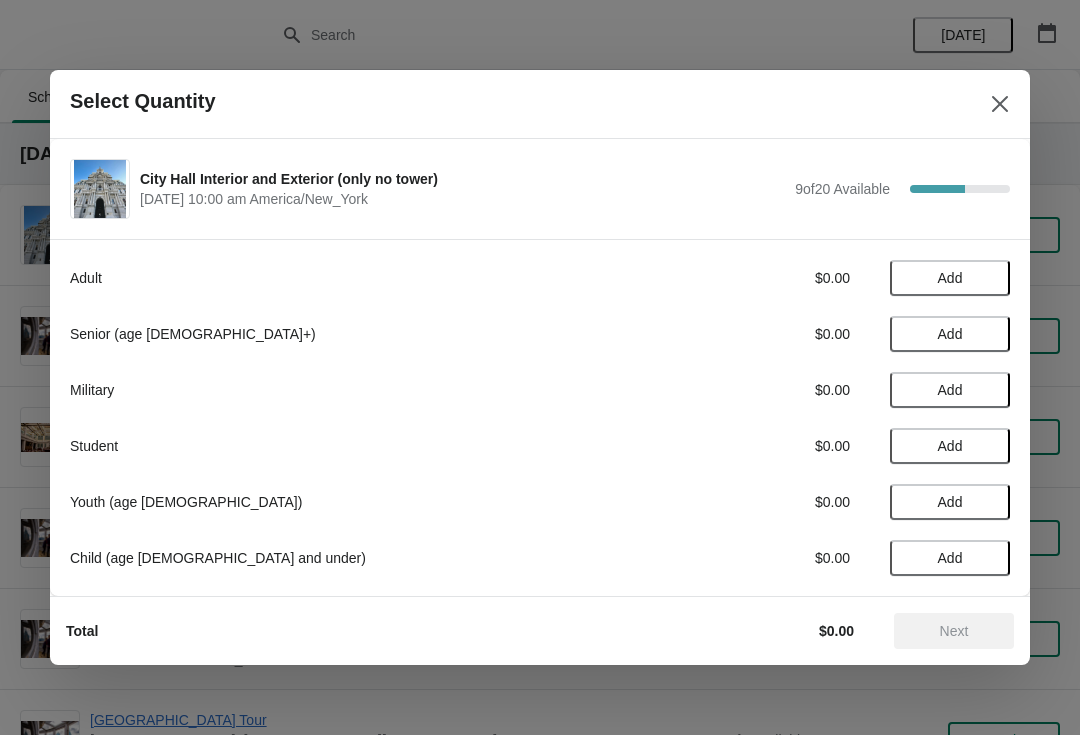 click on "Add" at bounding box center [950, 334] 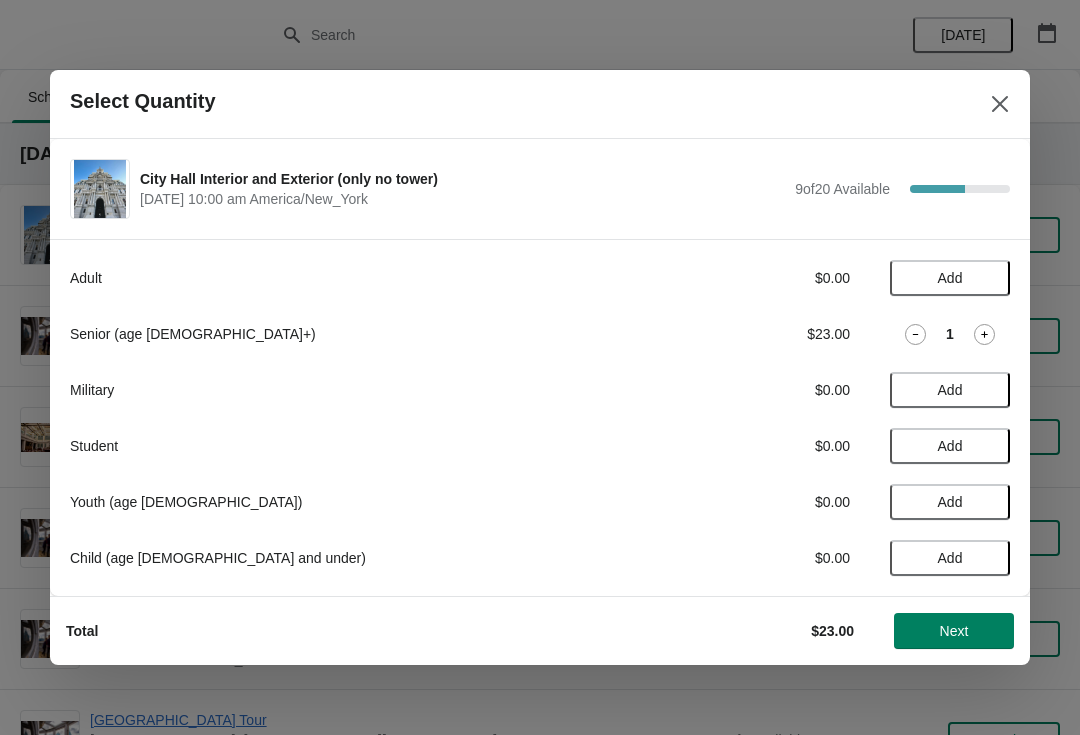 click on "Add" at bounding box center (950, 278) 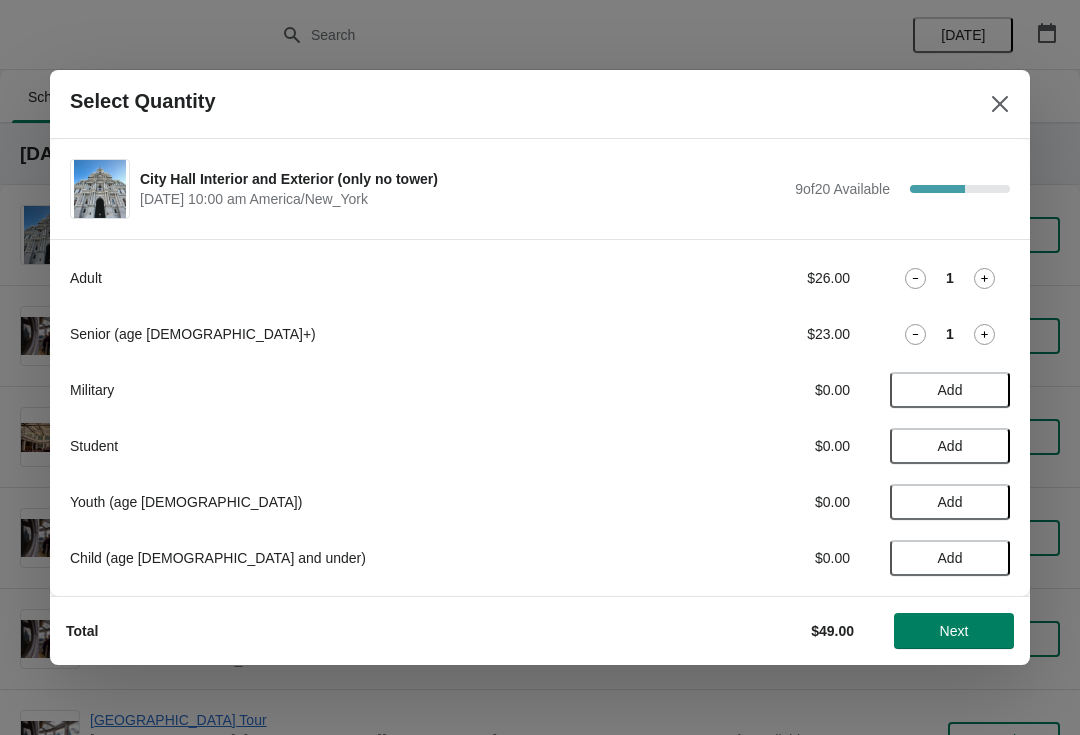 click 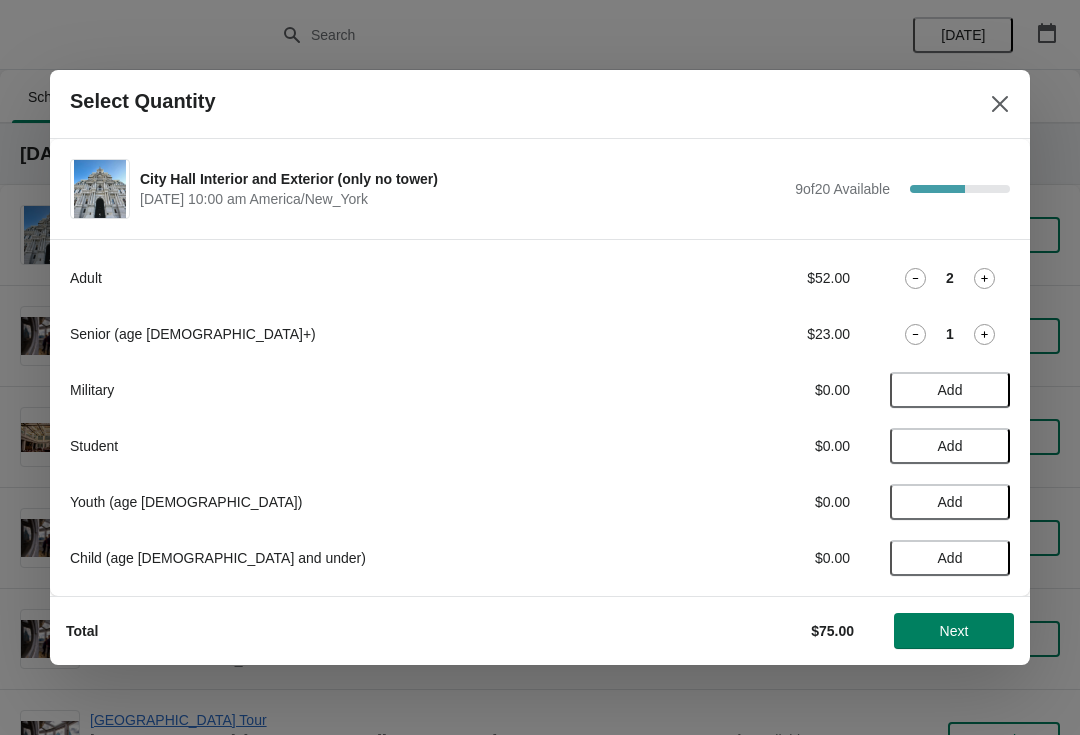 click on "Next" at bounding box center (954, 631) 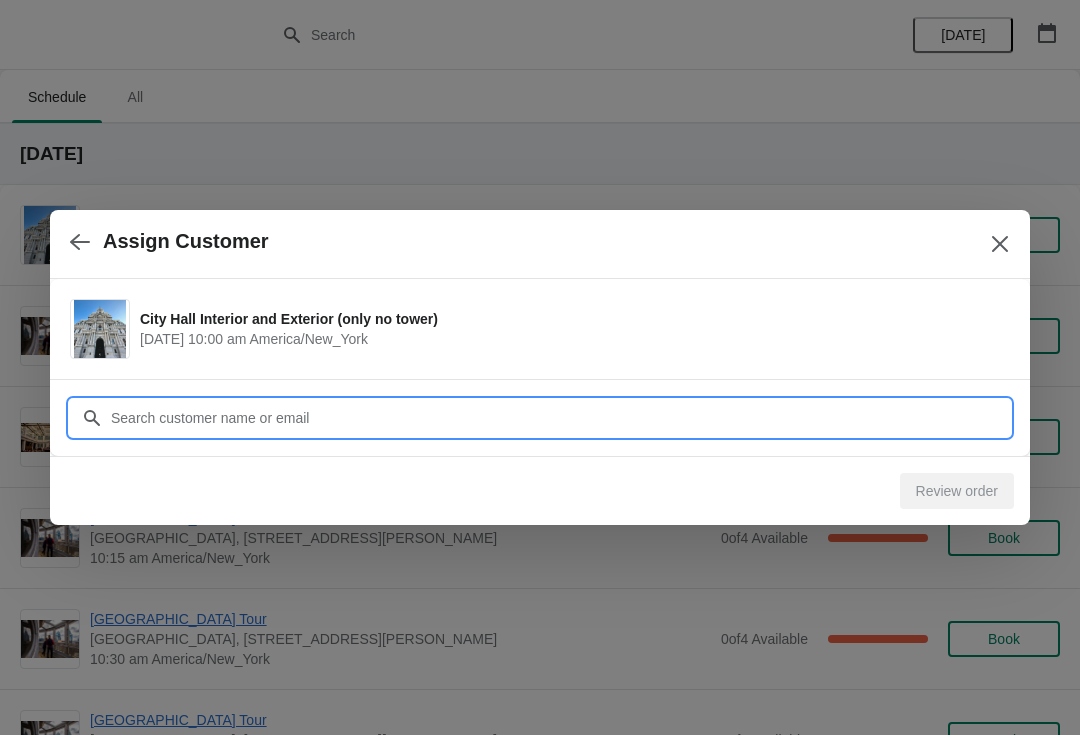 click on "Customer" at bounding box center [560, 418] 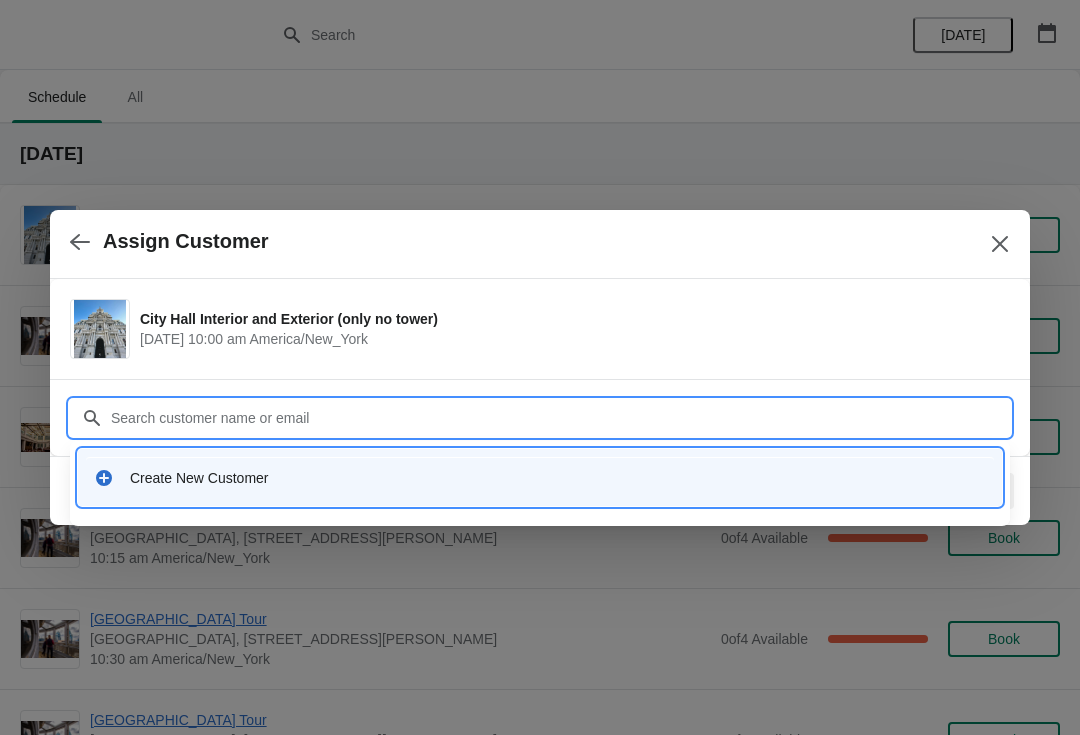 click on "Create New Customer" at bounding box center [558, 478] 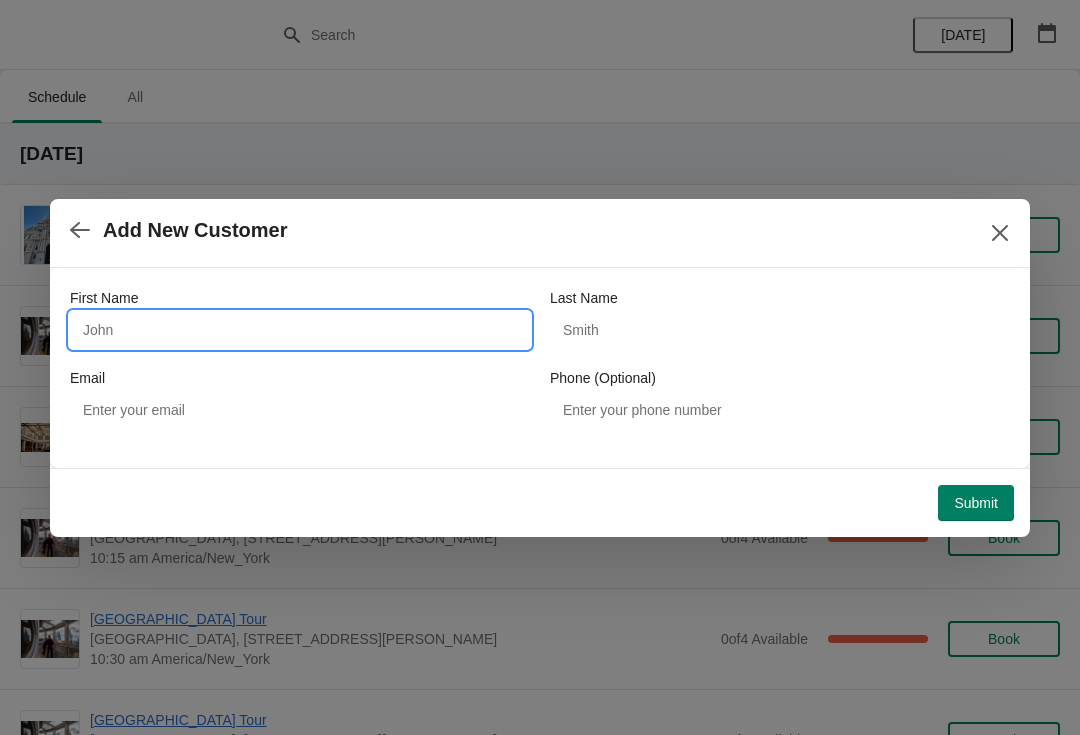 click on "First Name" at bounding box center [300, 330] 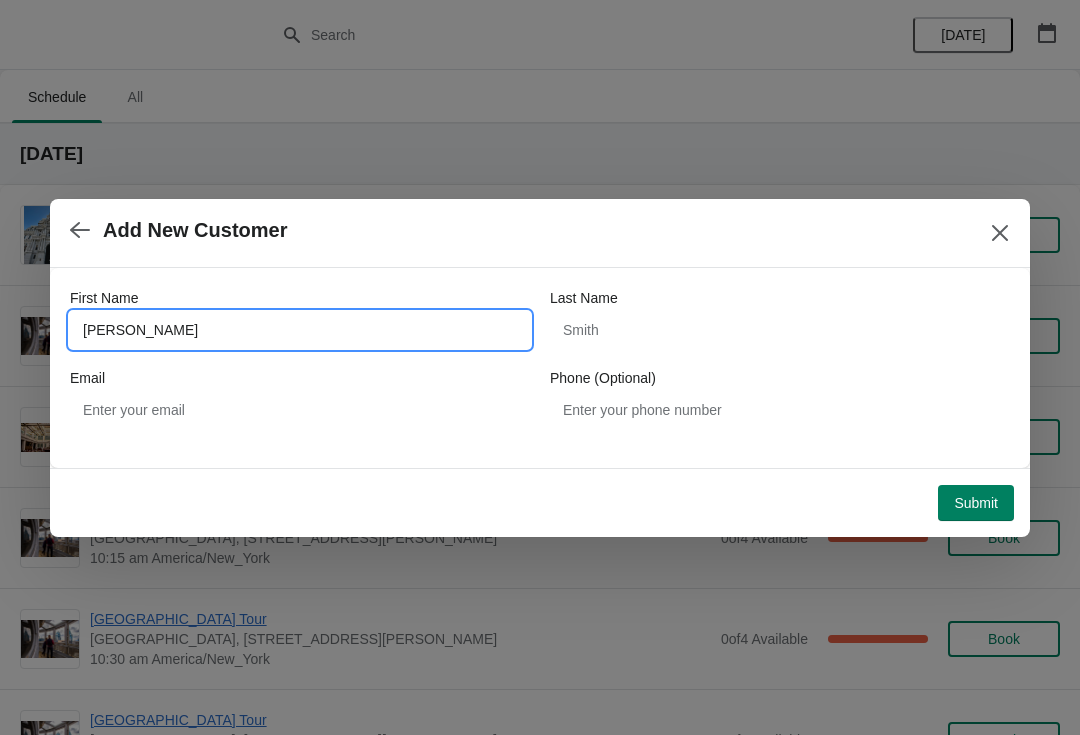 type on "Phillp" 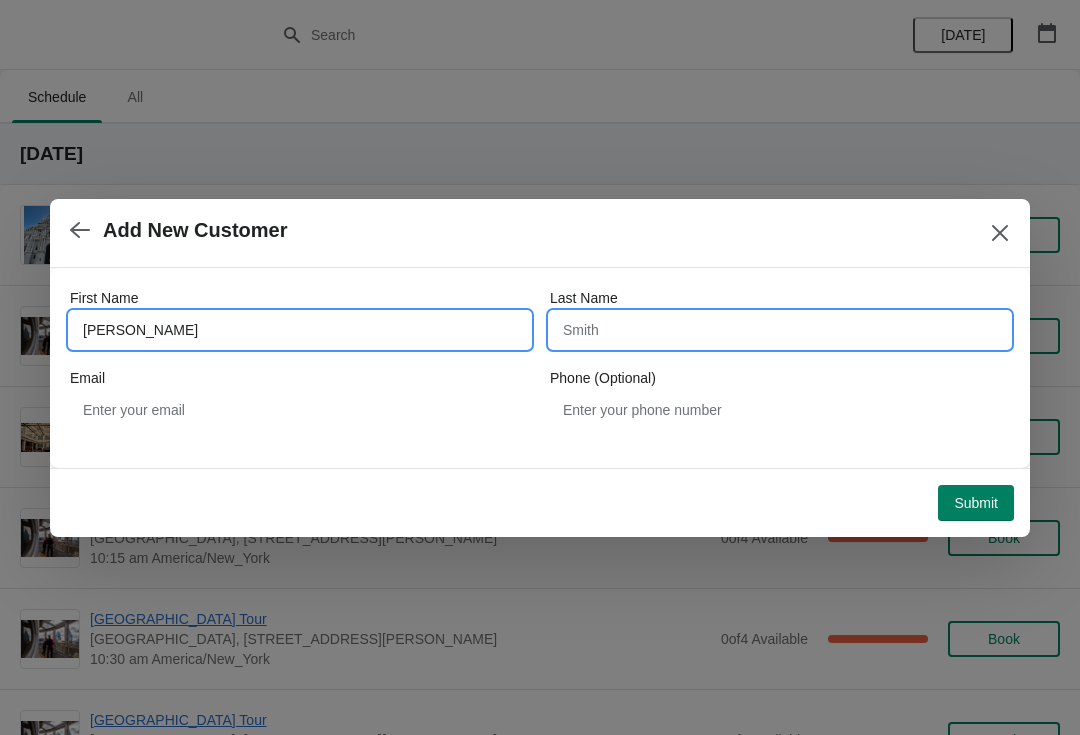 click on "Last Name" at bounding box center [780, 330] 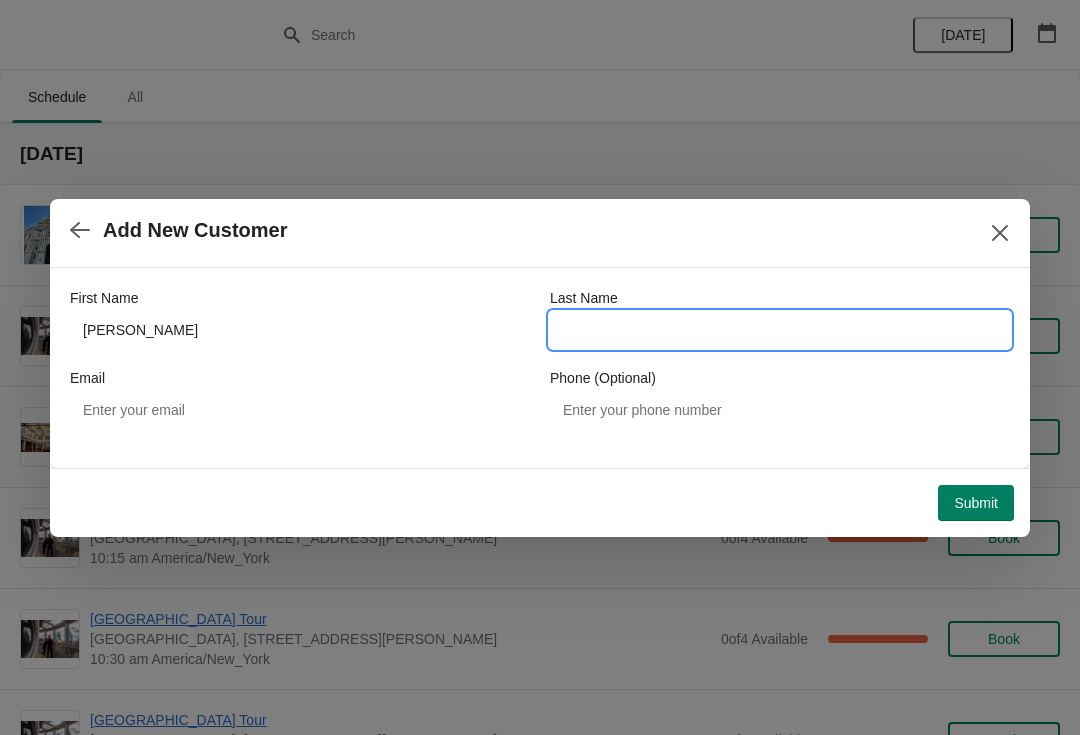 click on "Last Name" at bounding box center [780, 330] 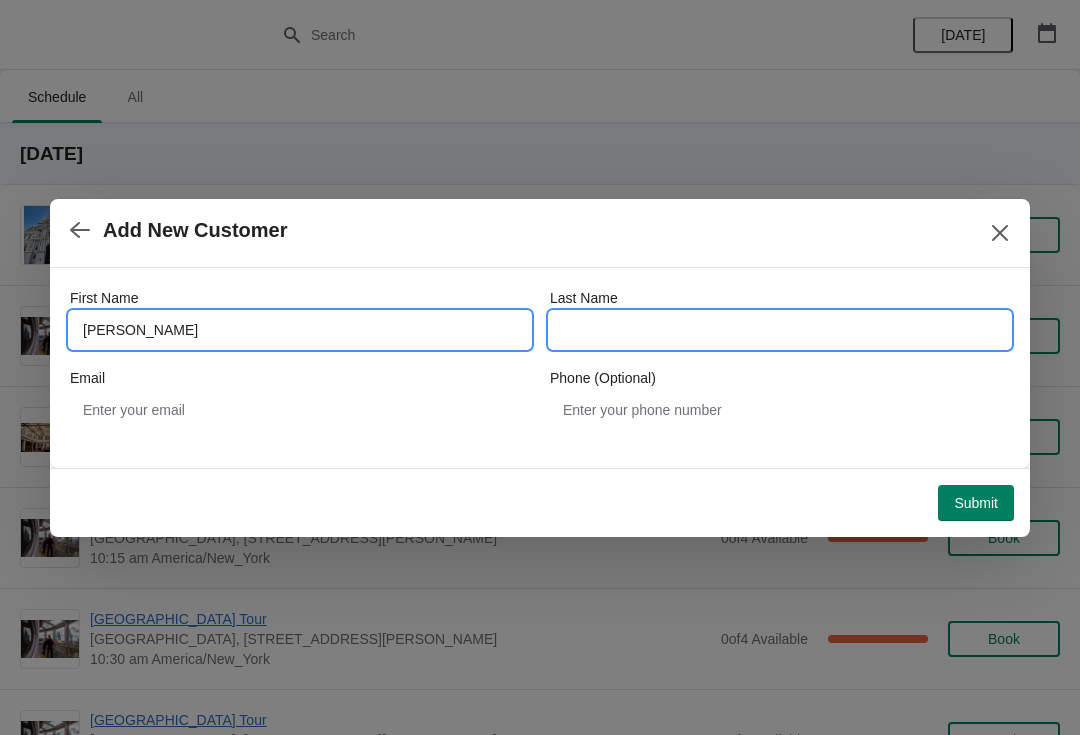 click on "Phillp" at bounding box center [300, 330] 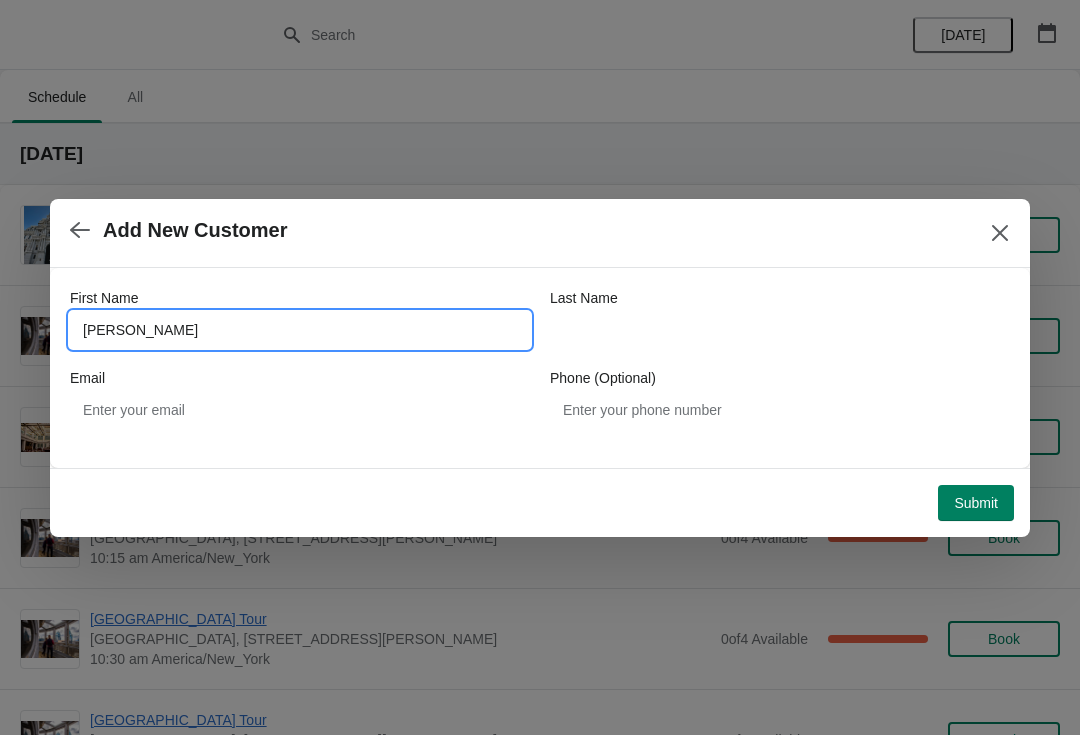 click on "Phillp" at bounding box center [300, 330] 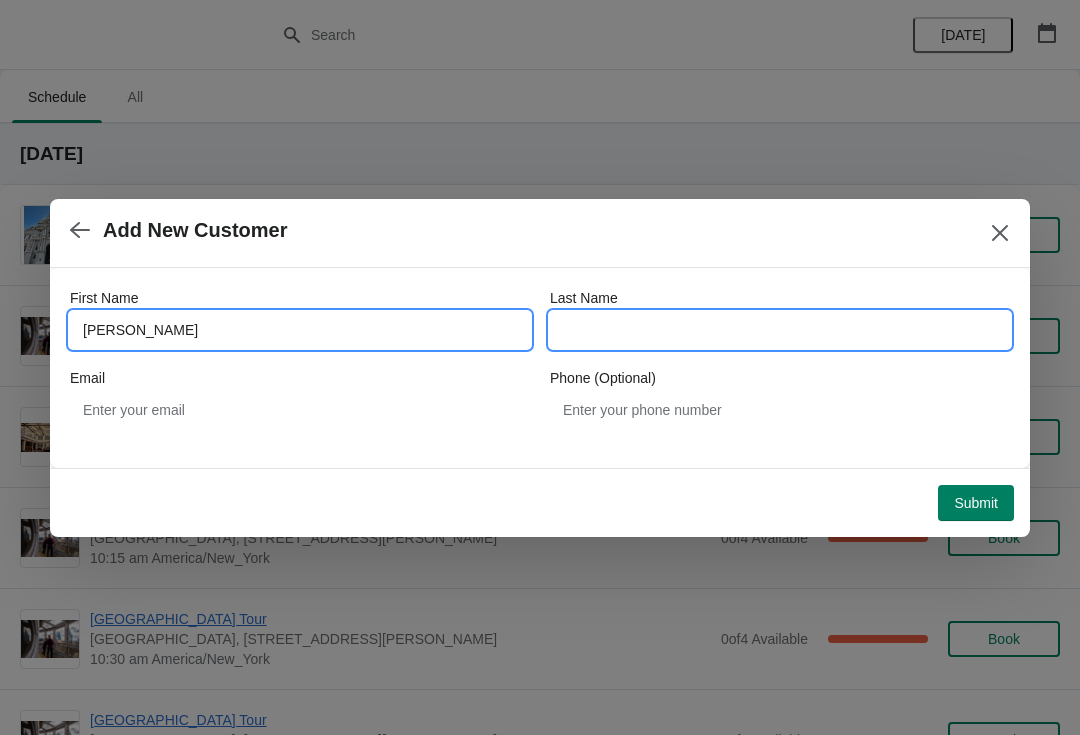 click on "Last Name" at bounding box center [780, 330] 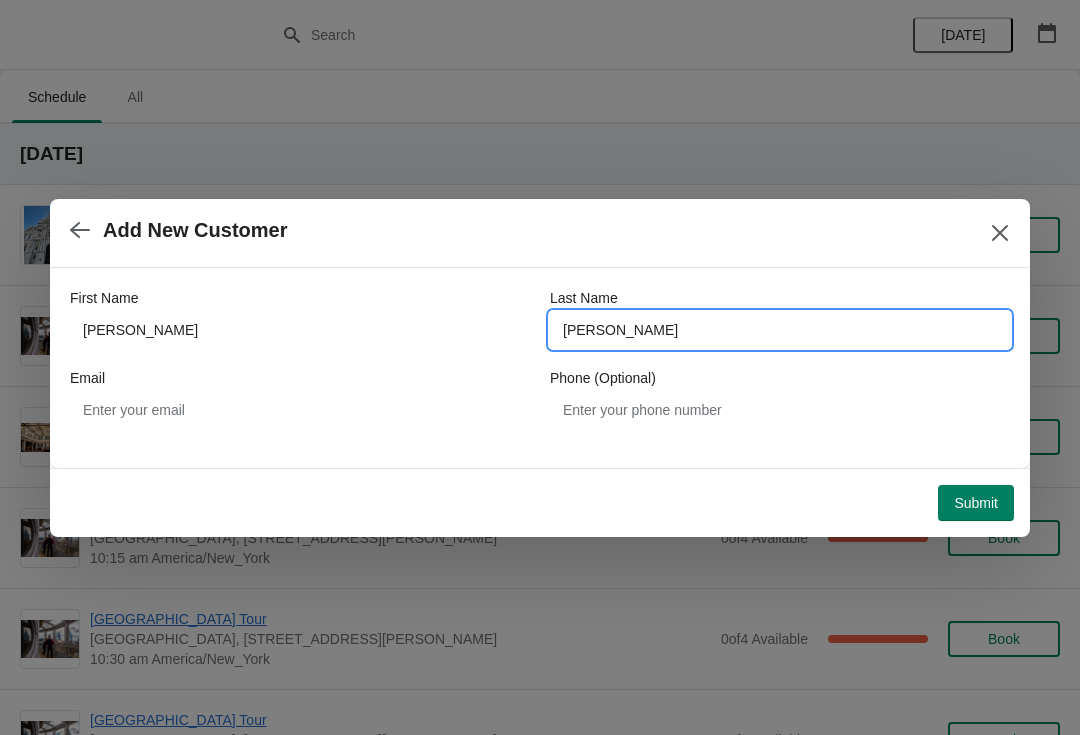 type on "Weiler" 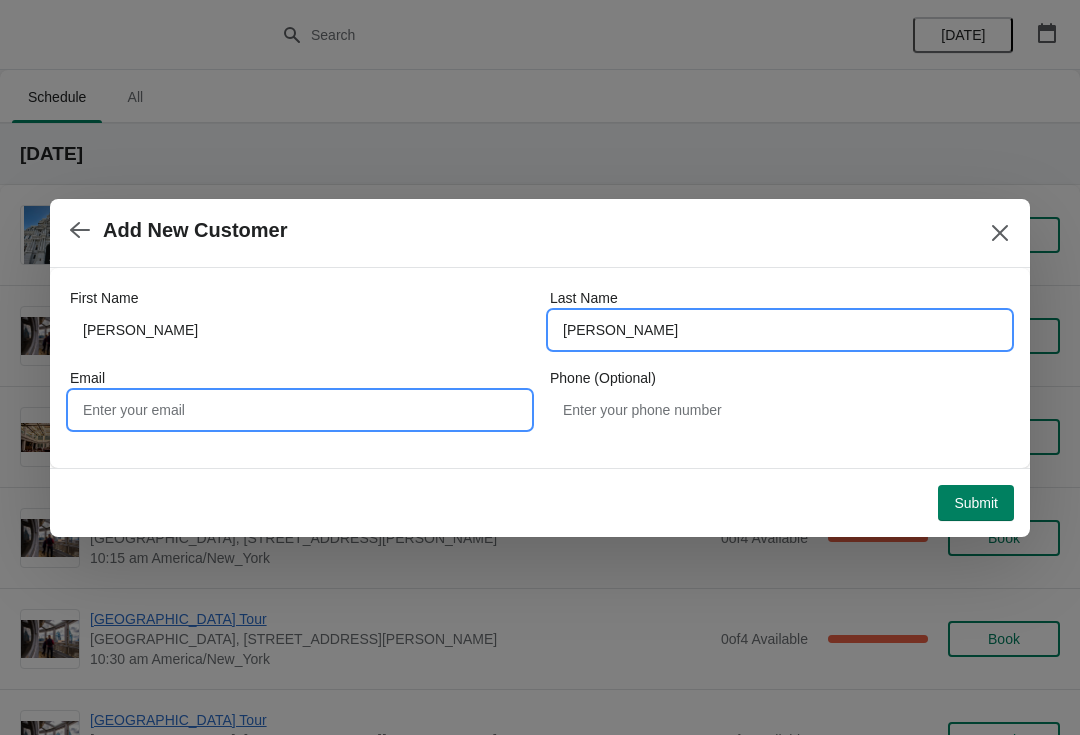 click on "Email" at bounding box center [300, 410] 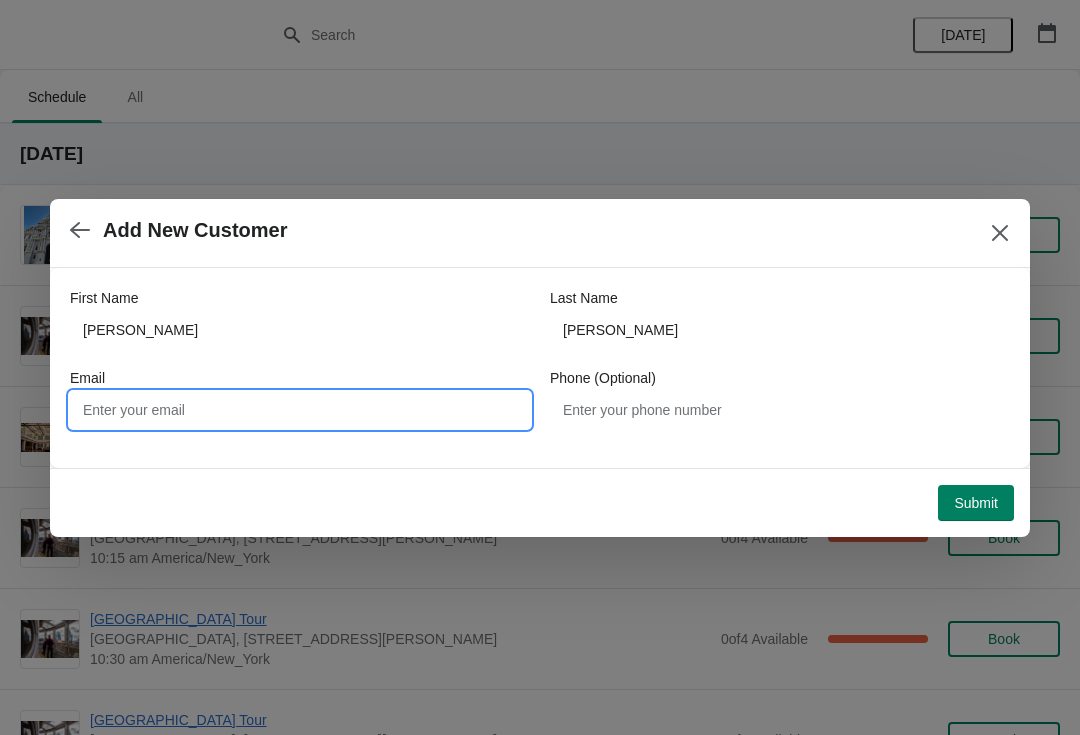 click on "Submit" at bounding box center [976, 503] 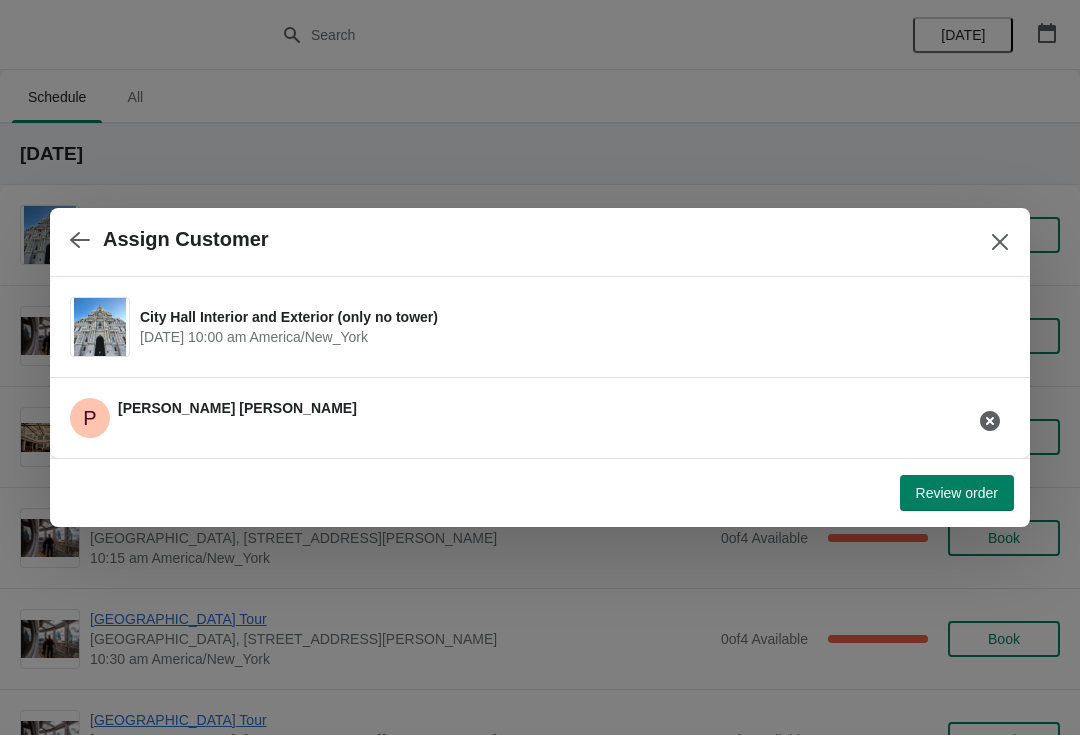 click on "Review order" at bounding box center (957, 493) 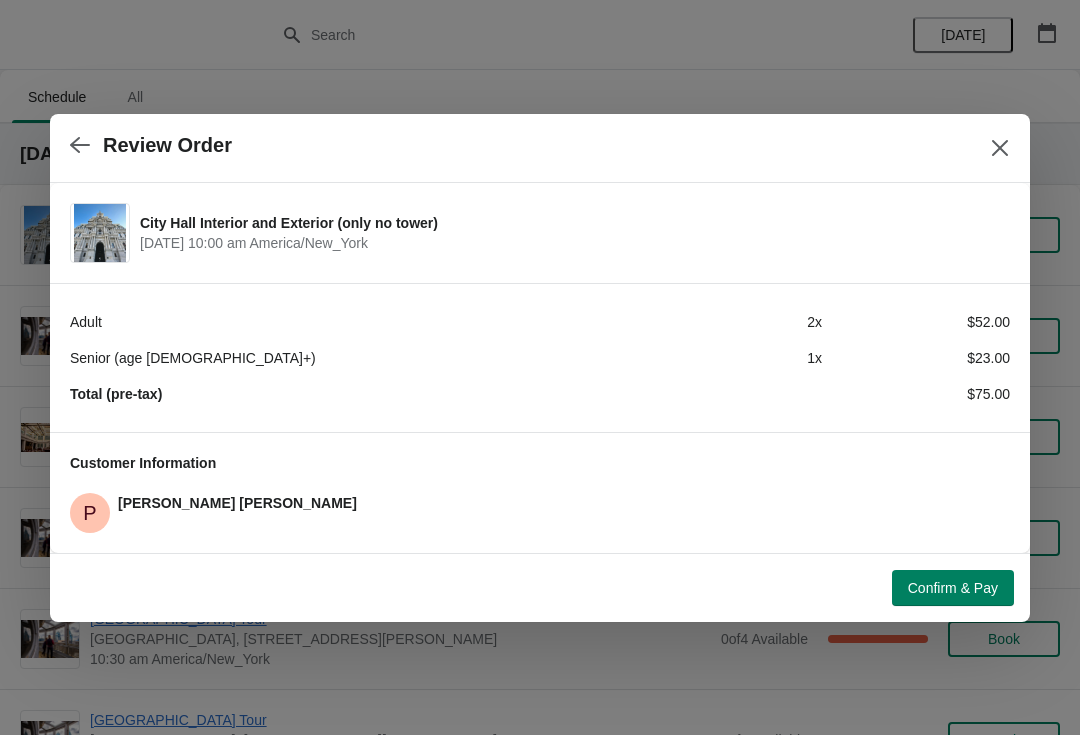 click on "Confirm & Pay" at bounding box center [953, 588] 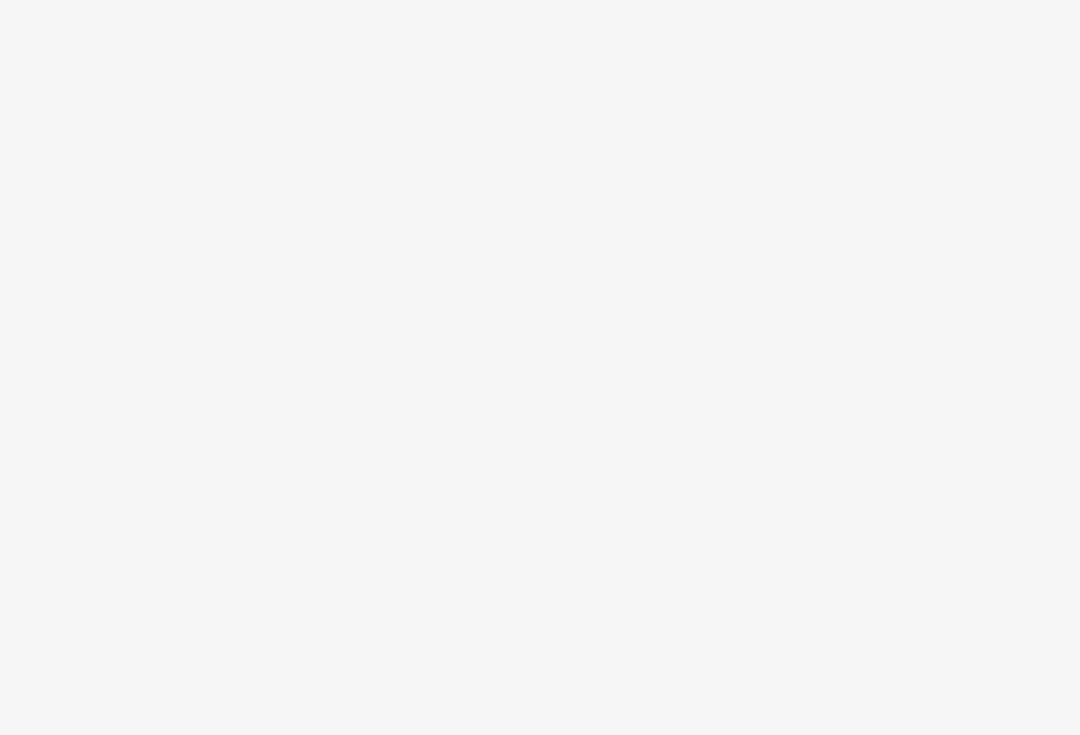 scroll, scrollTop: 0, scrollLeft: 0, axis: both 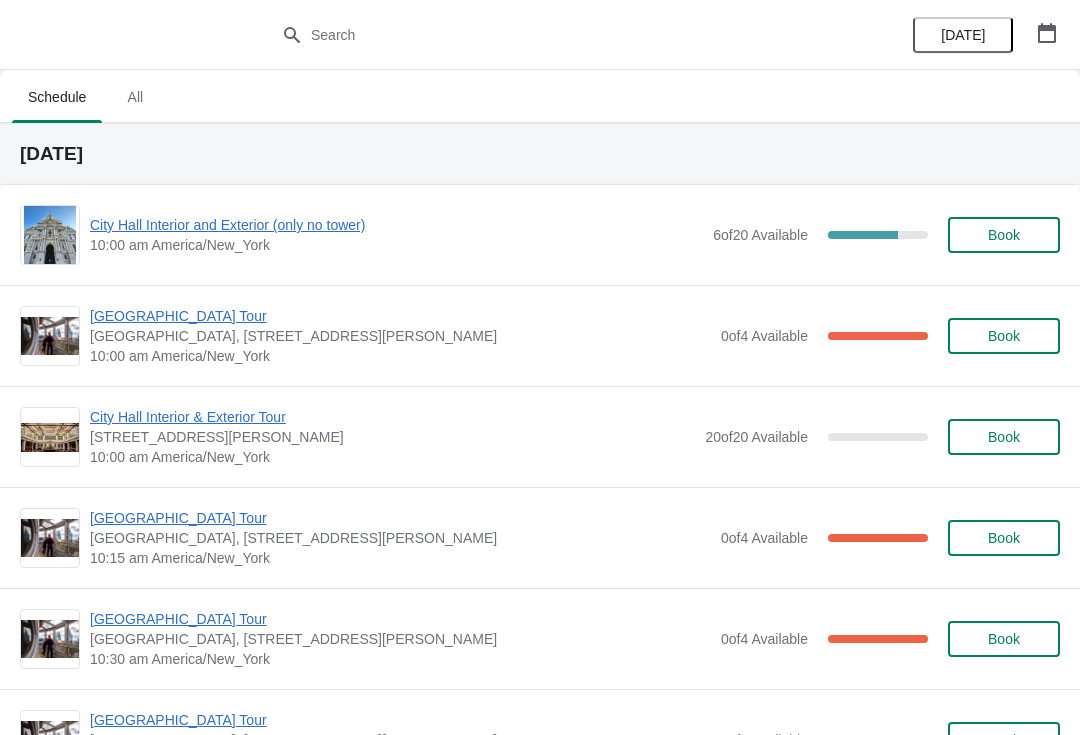 click on "City Hall Interior and Exterior (only no tower)" at bounding box center (396, 225) 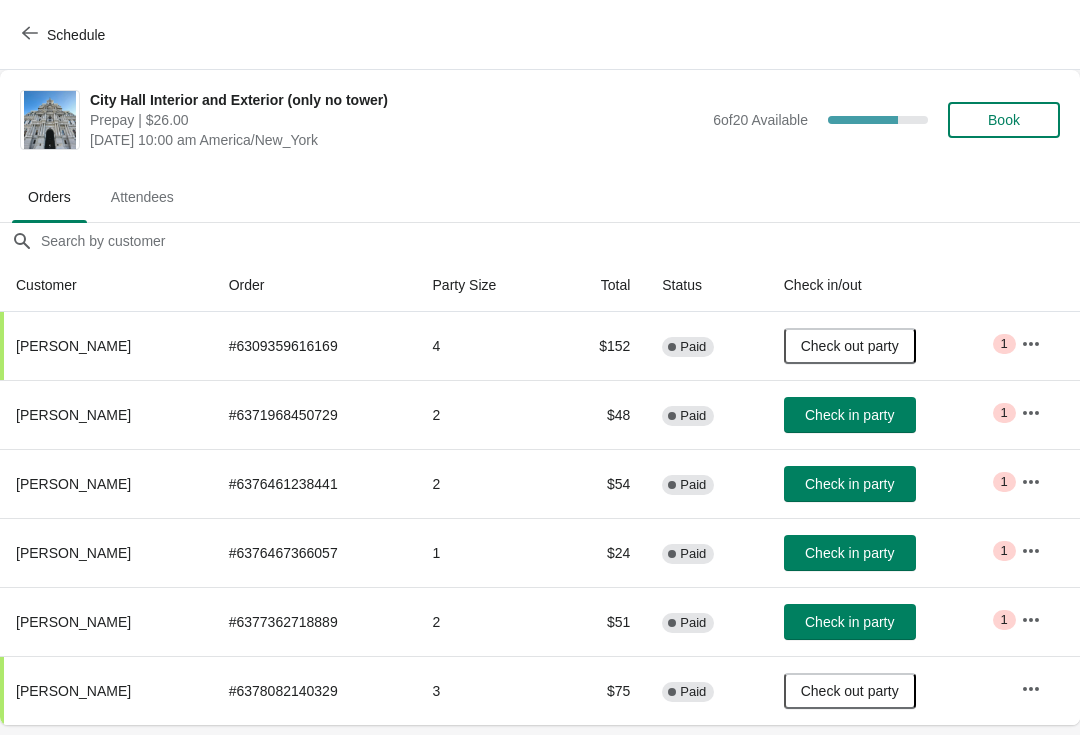 click on "Check in party" at bounding box center [850, 622] 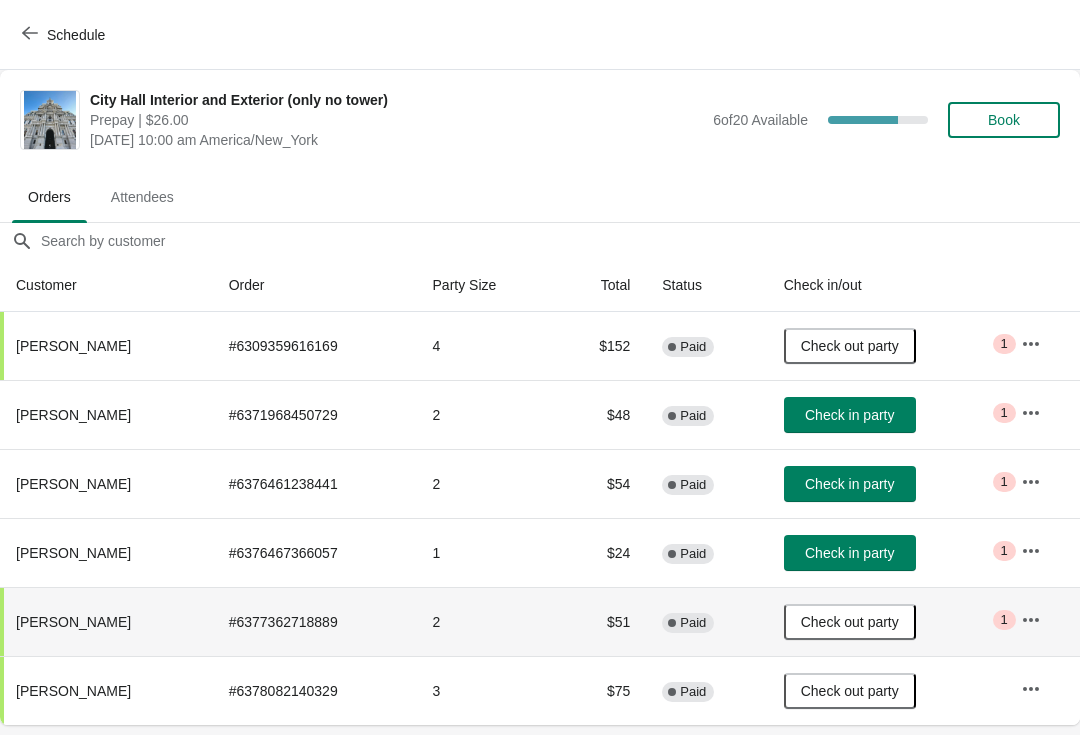 click on "Schedule" at bounding box center (65, 35) 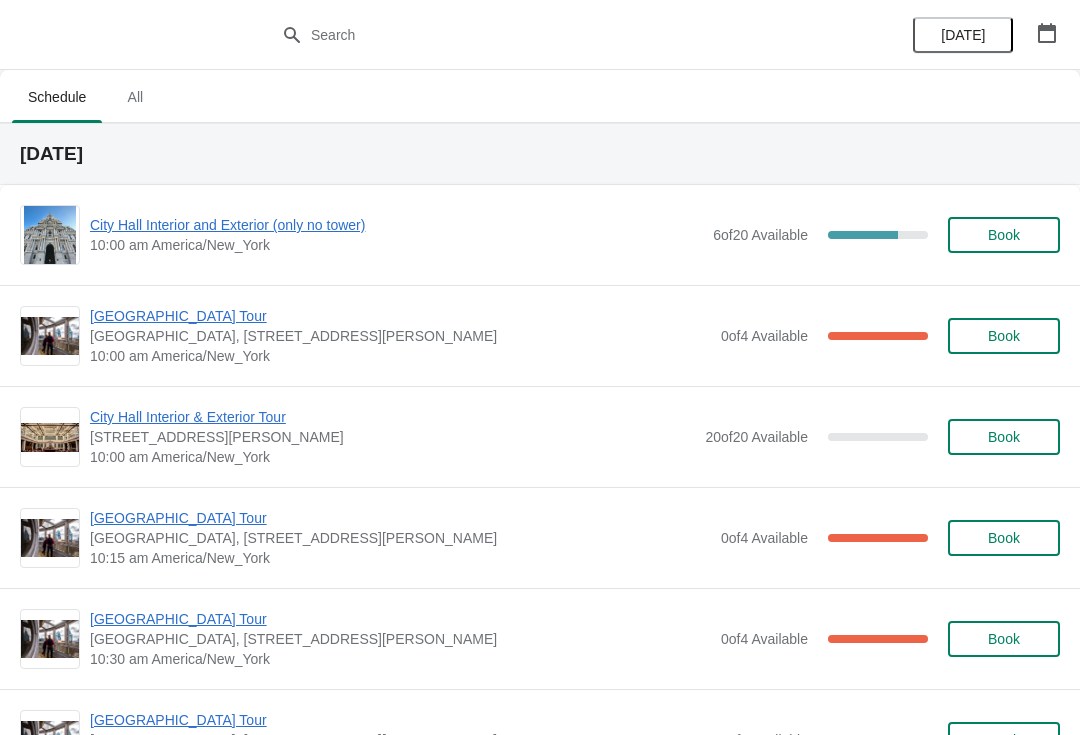 click on "[GEOGRAPHIC_DATA] Tour" at bounding box center (400, 316) 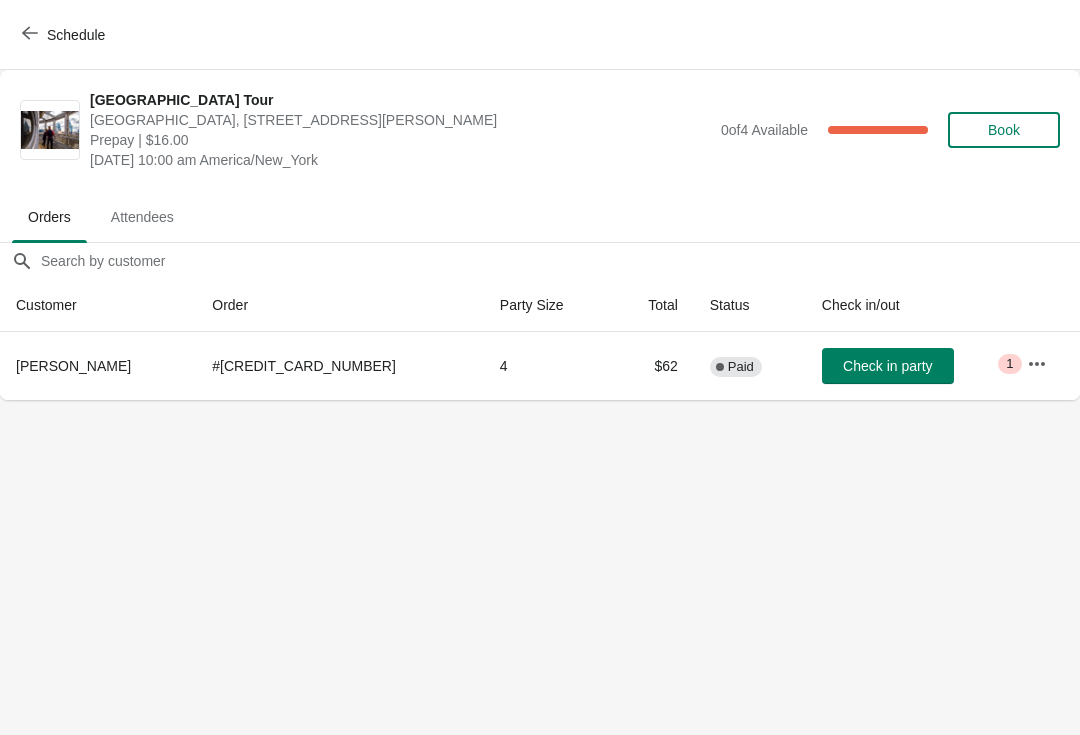 click on "Schedule City Hall Tower Tour City Hall Visitor Center, 1400 John F Kennedy Boulevard Suite 121, Philadelphia, PA, USA Prepay | $16.00 Wednesday, July 23, 2025 | 10:00 am America/New_York 0  of  4   Available 100 % Book Orders Attendees Orders Attendees Orders filter search Customer Order Party Size Total Status Check in/out Robert Quesada # 6308144251049 4 $62 Complete Paid Check in party Critical 1 Order Details Actions Transfer Restock 0  /  1  Checked in Close" at bounding box center (540, 367) 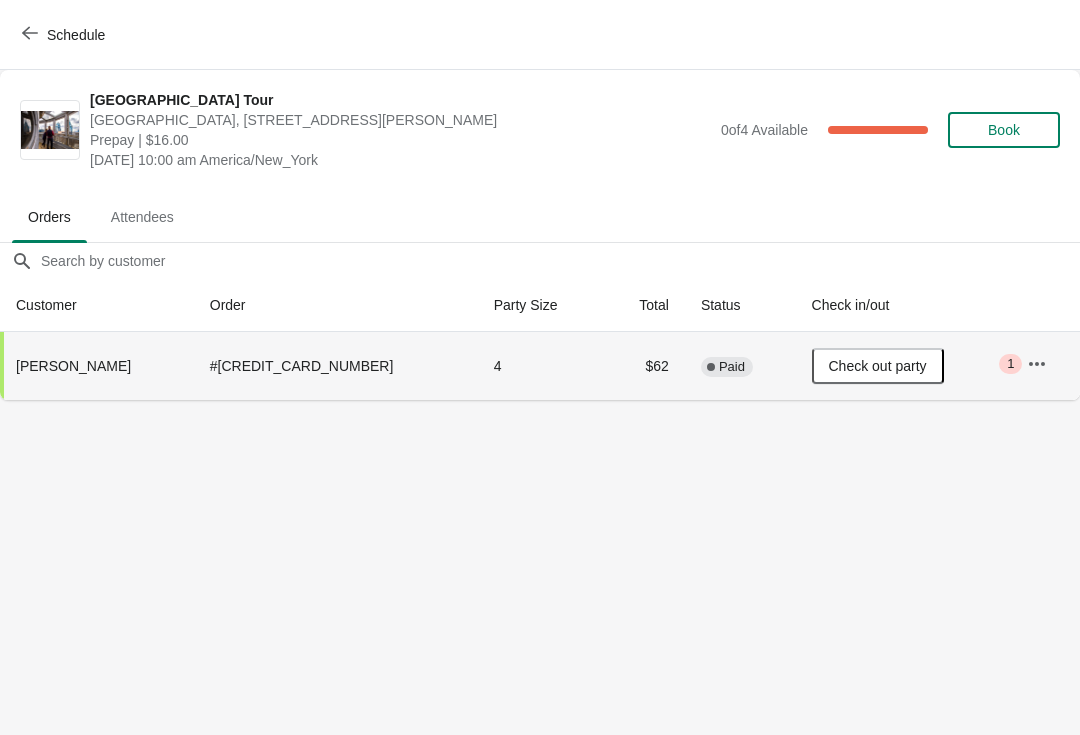 click on "Check out party" at bounding box center [878, 366] 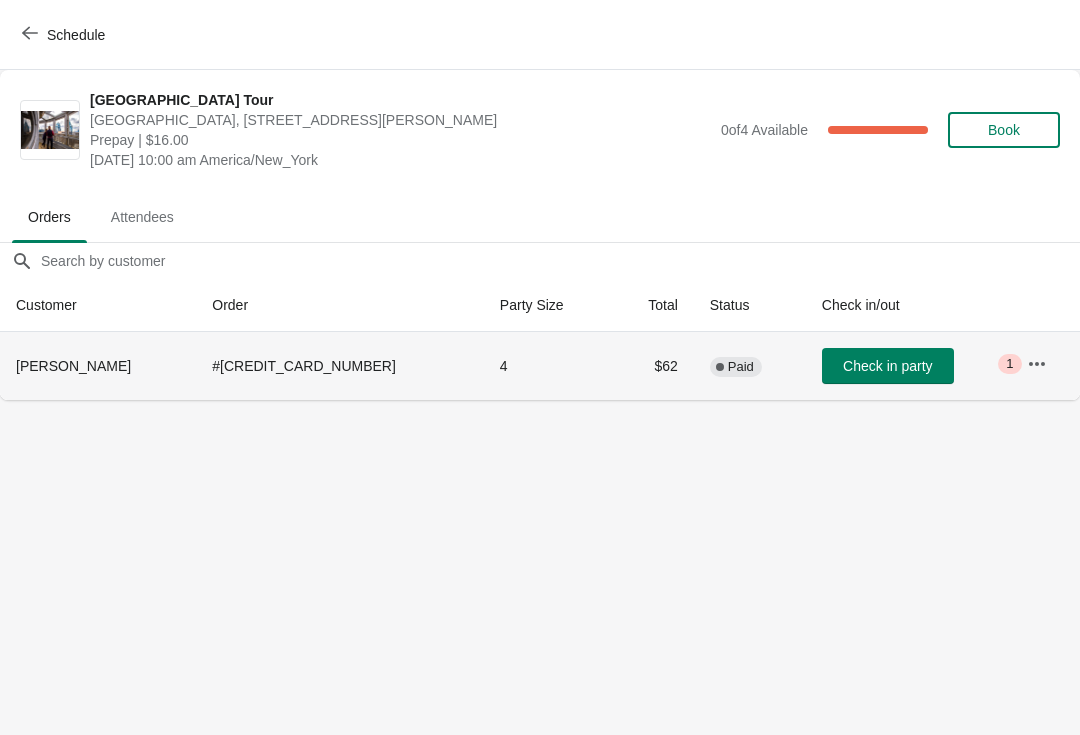 click on "Check in party" at bounding box center (887, 366) 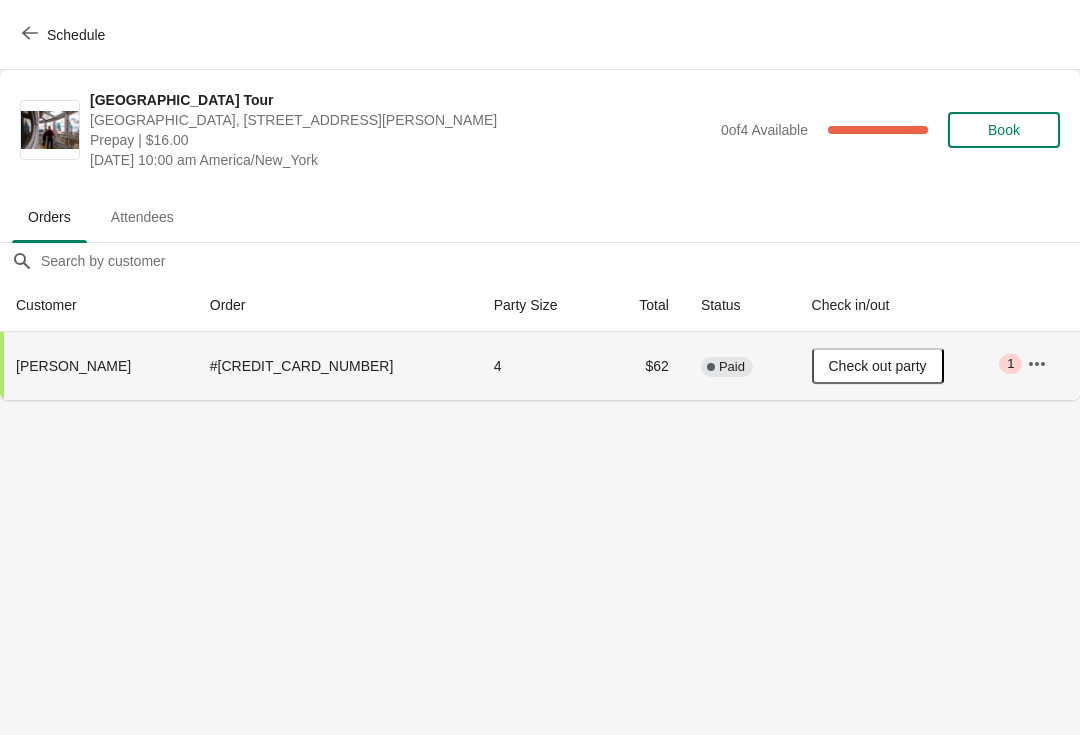 click on "Schedule" at bounding box center [76, 35] 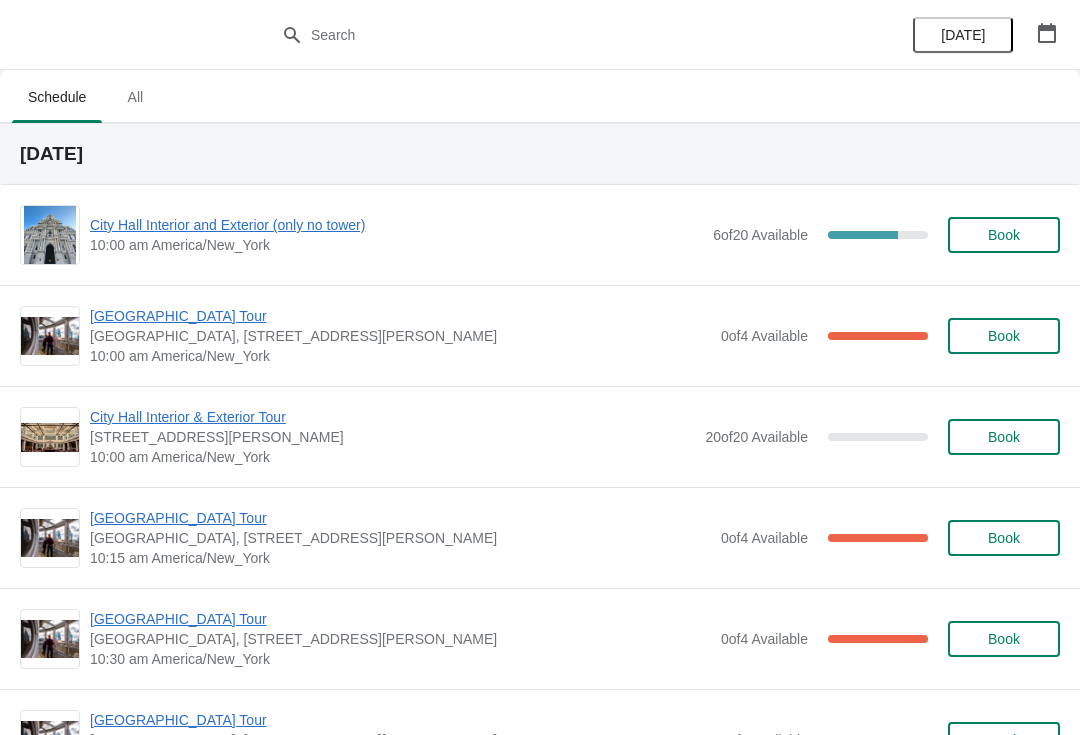 click on "City Hall Interior and Exterior (only no tower)" at bounding box center [396, 225] 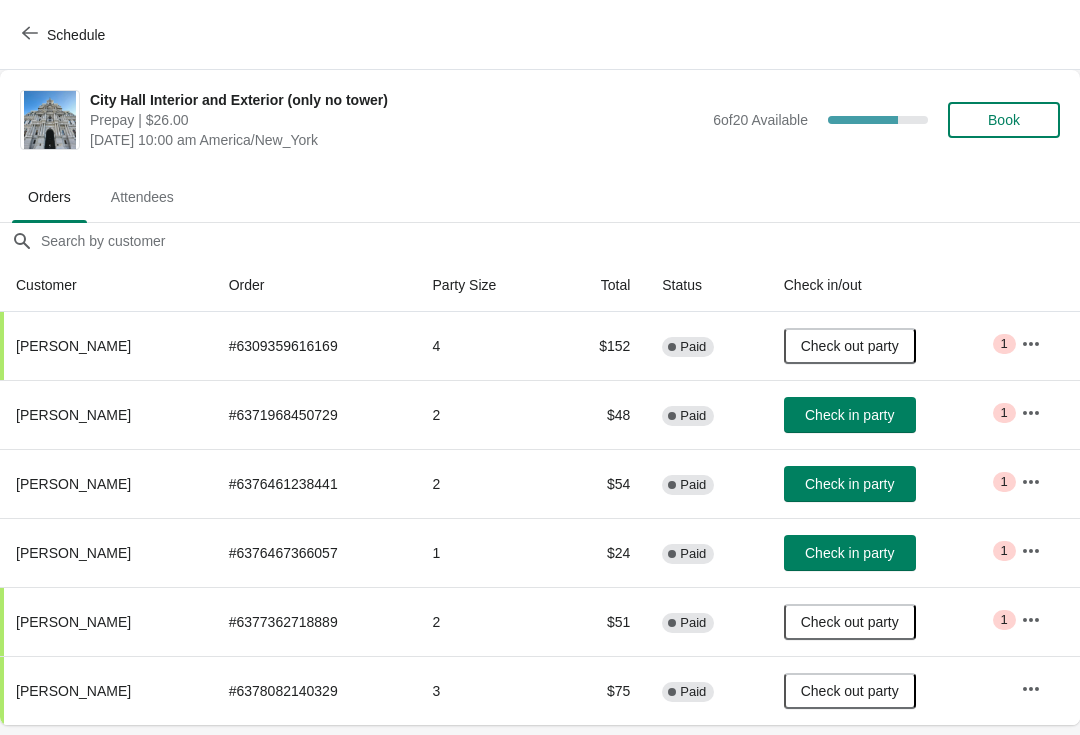 click on "Check in party" at bounding box center [849, 415] 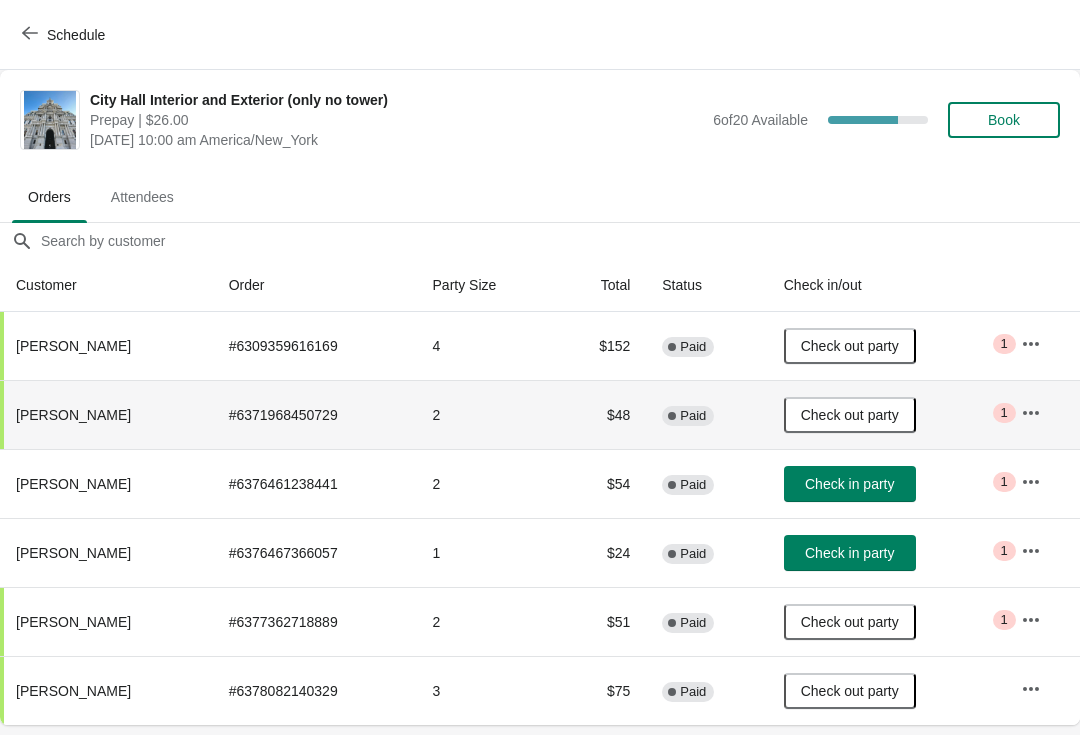click on "Check in party" at bounding box center [849, 484] 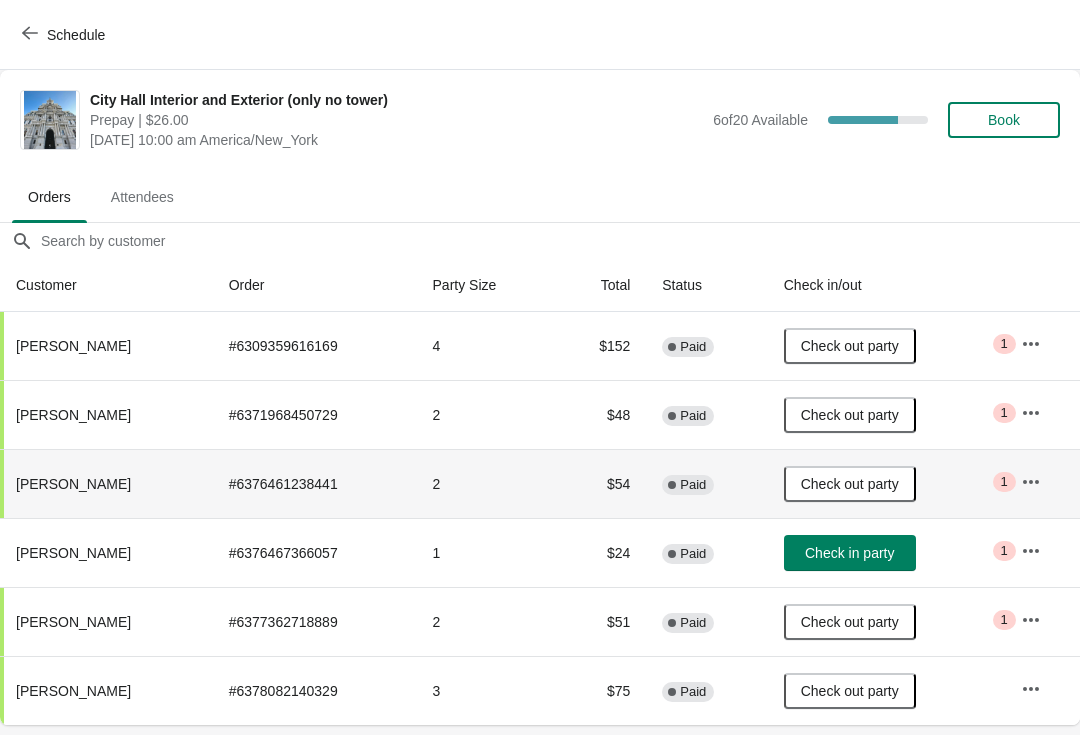 click on "Schedule" at bounding box center (76, 35) 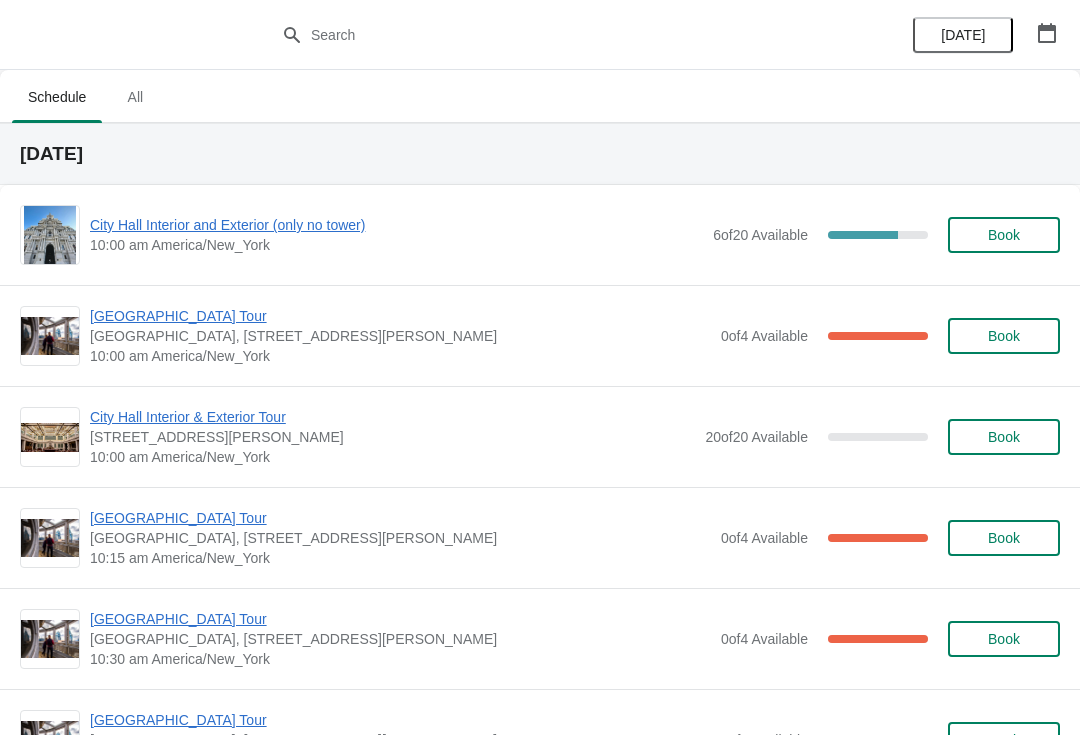 scroll, scrollTop: 125, scrollLeft: 0, axis: vertical 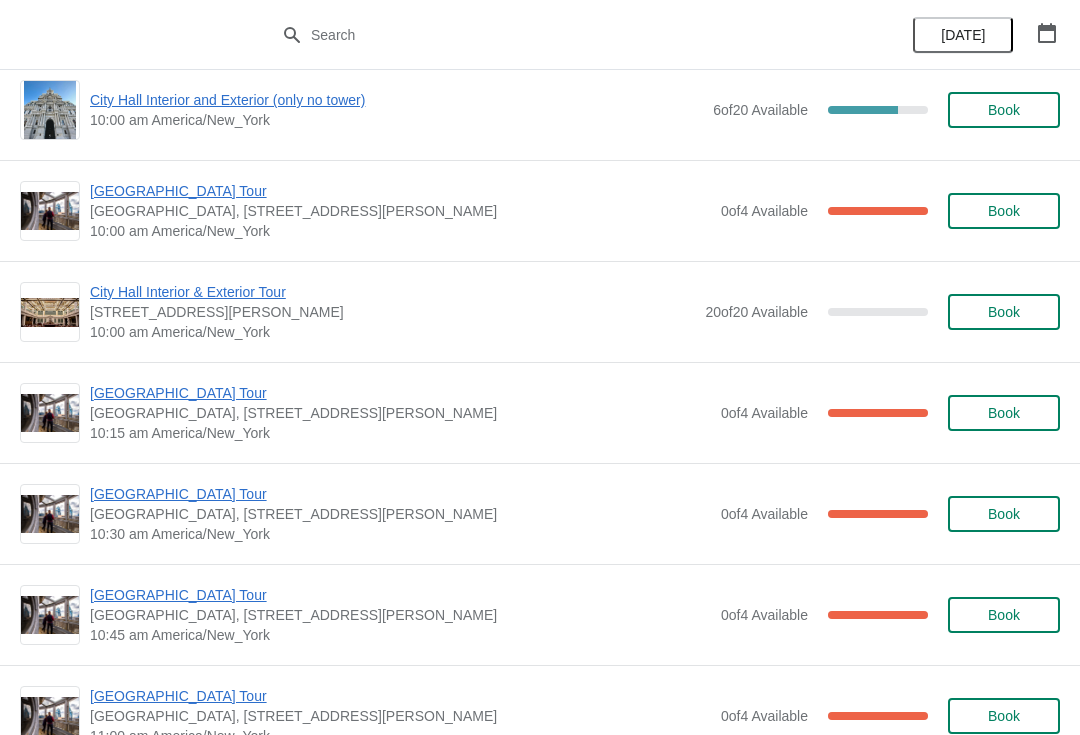 click on "[GEOGRAPHIC_DATA] Tour" at bounding box center (400, 393) 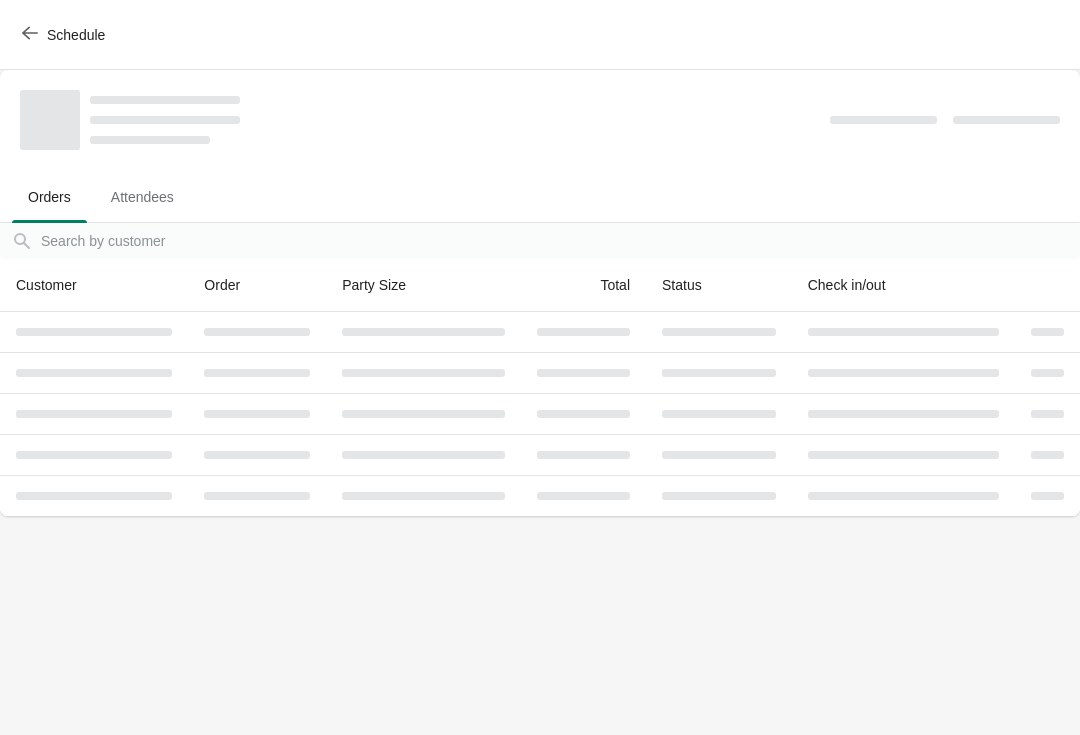 scroll, scrollTop: 0, scrollLeft: 0, axis: both 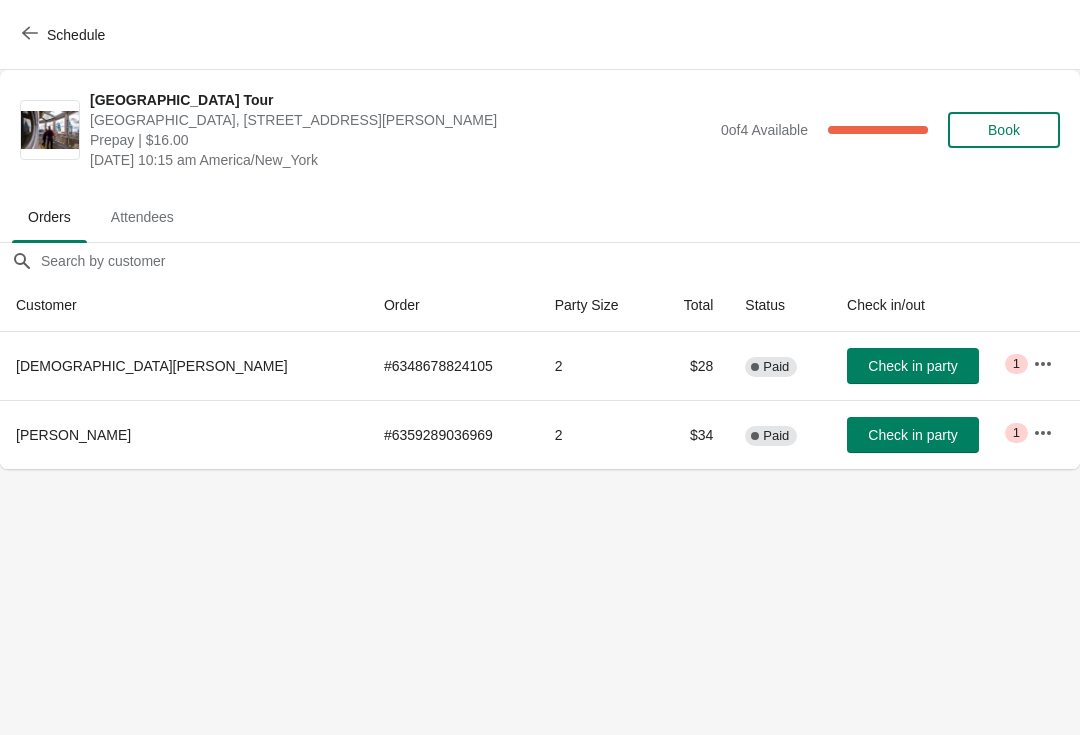 click on "Check in party" at bounding box center [912, 435] 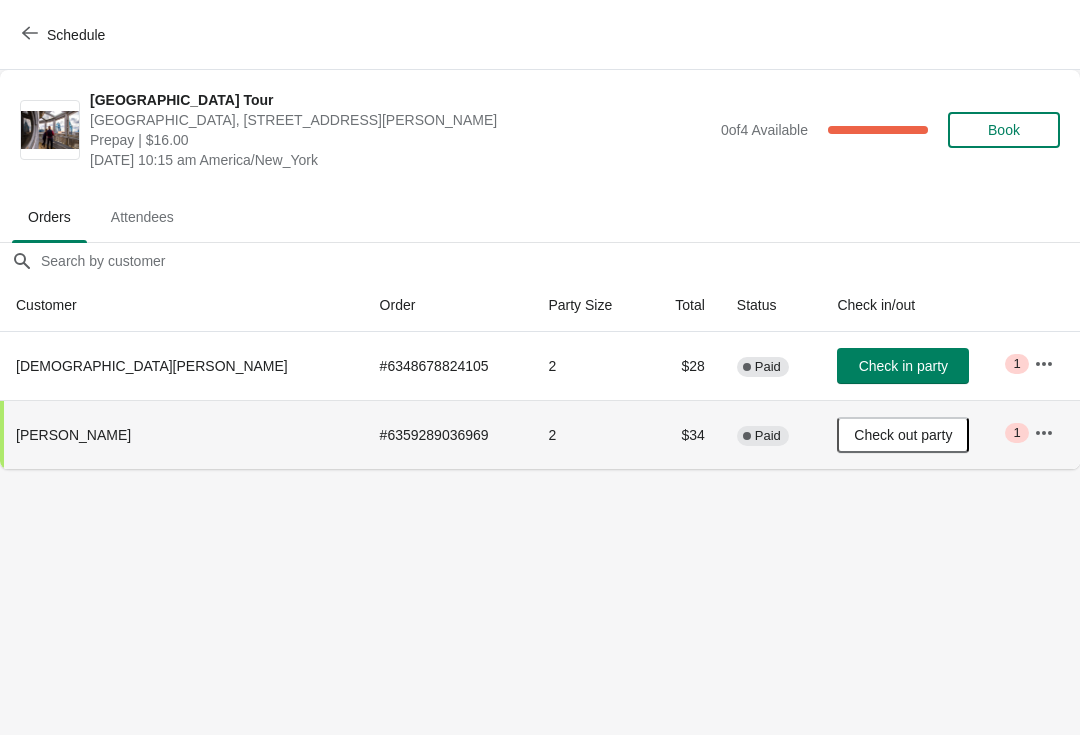 click on "Schedule" at bounding box center [65, 35] 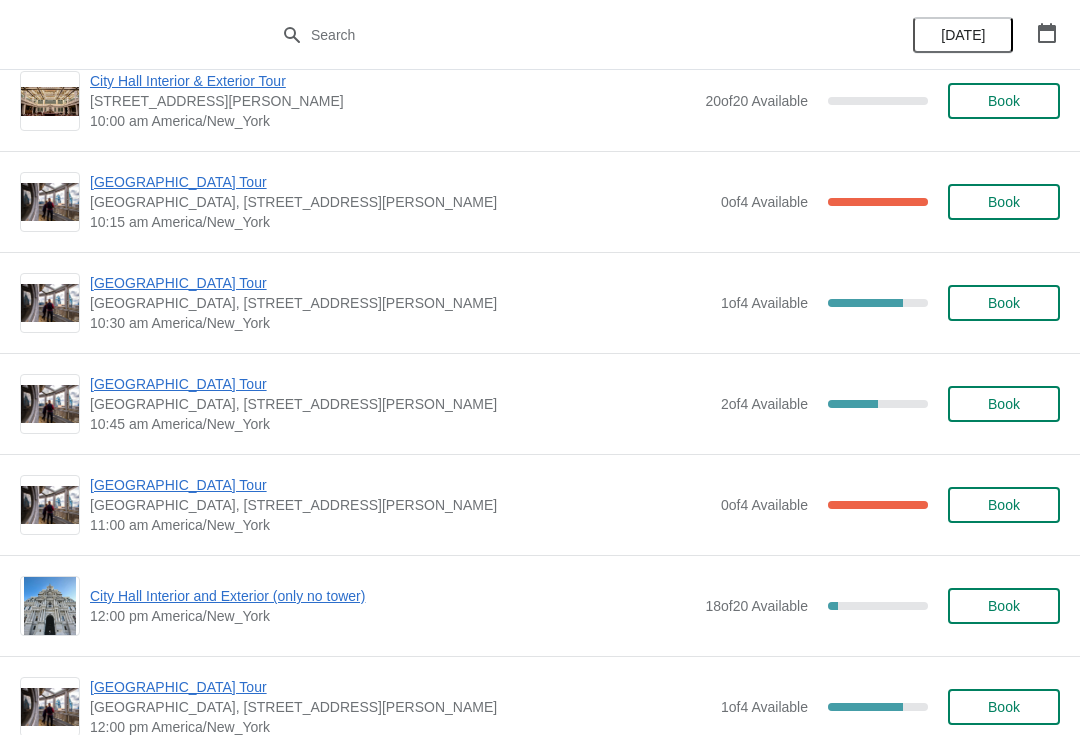 scroll, scrollTop: 6922, scrollLeft: 0, axis: vertical 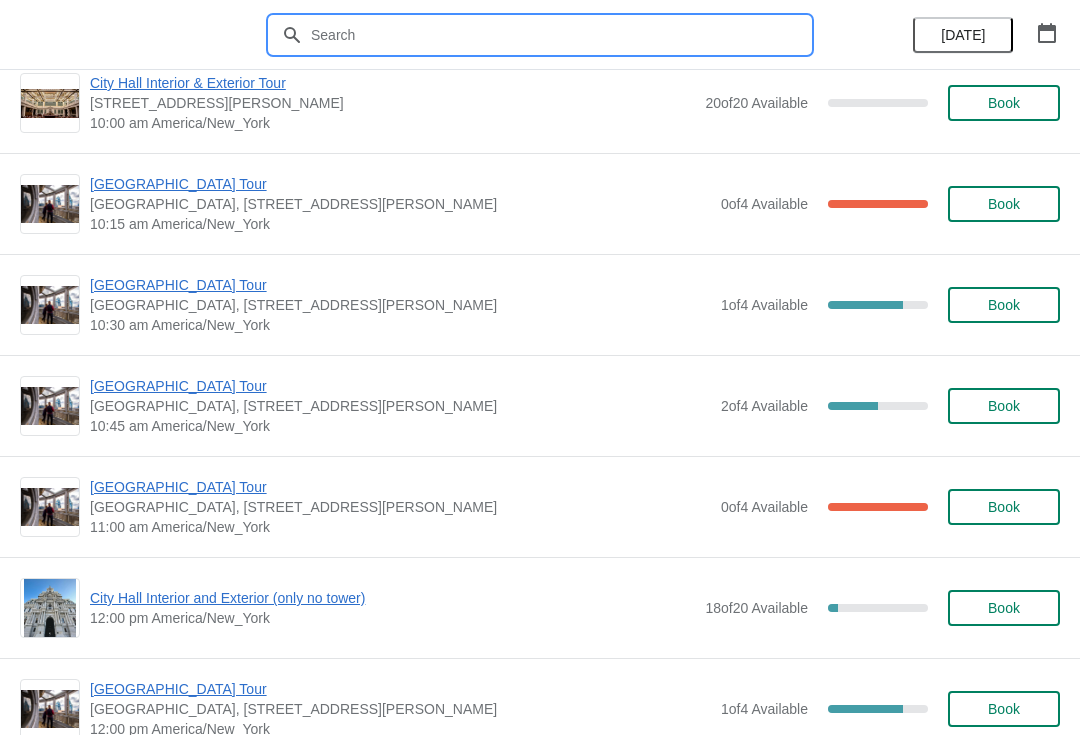 click at bounding box center [560, 35] 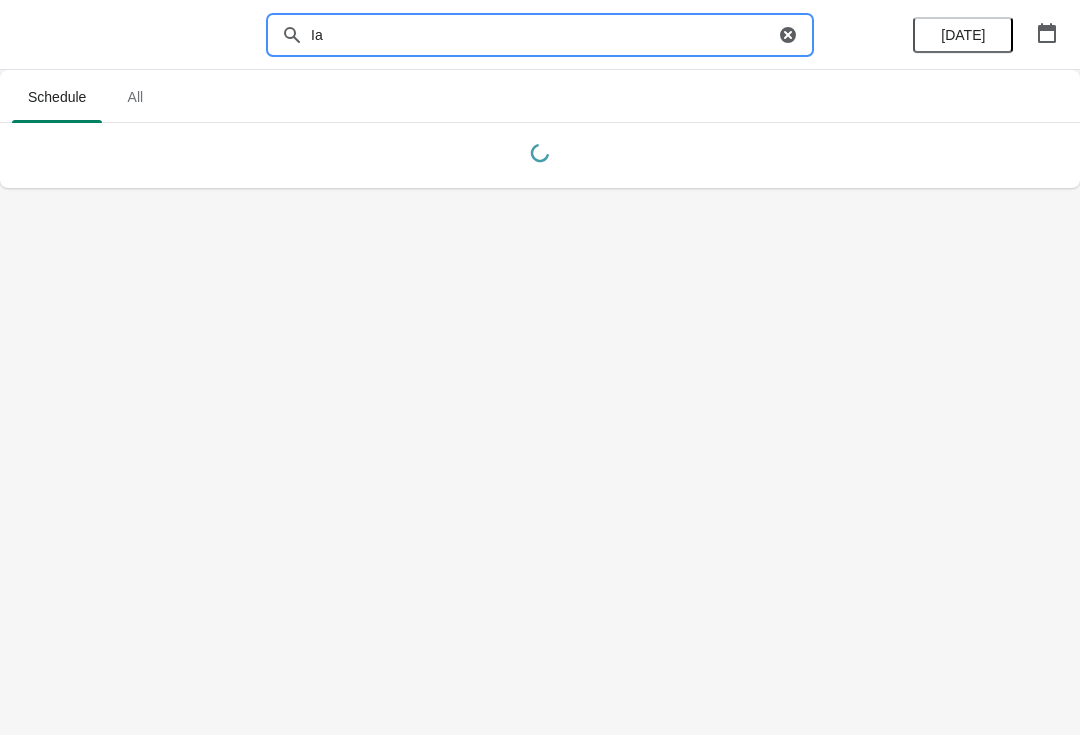 scroll, scrollTop: 0, scrollLeft: 0, axis: both 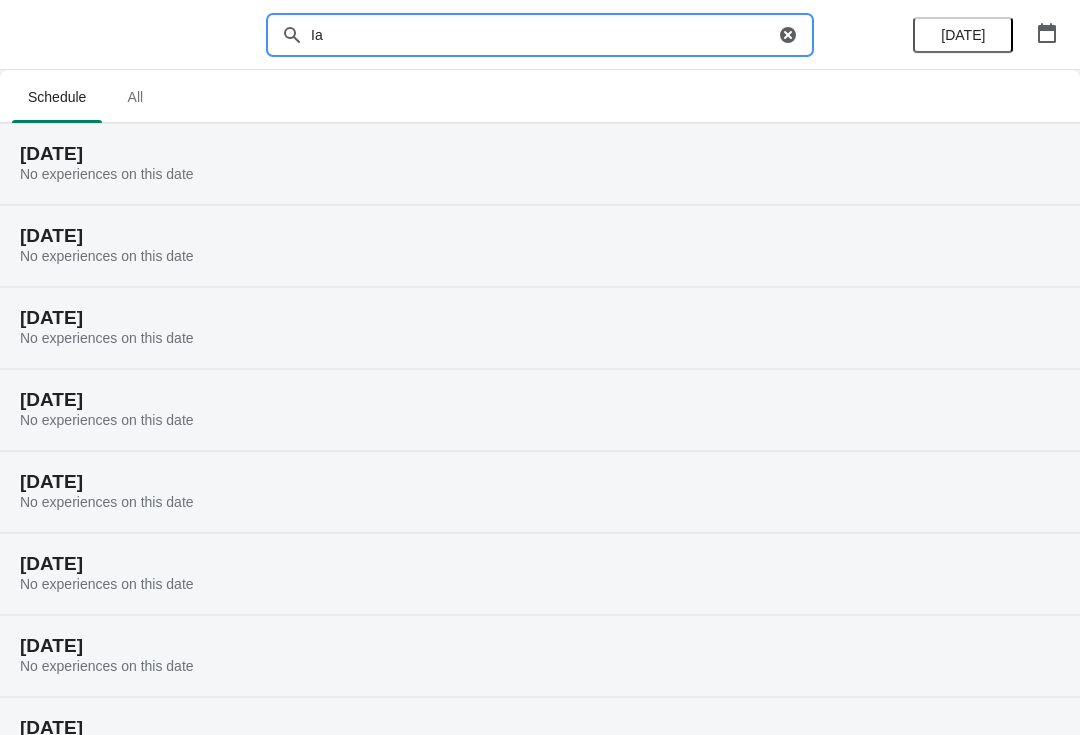 type on "I" 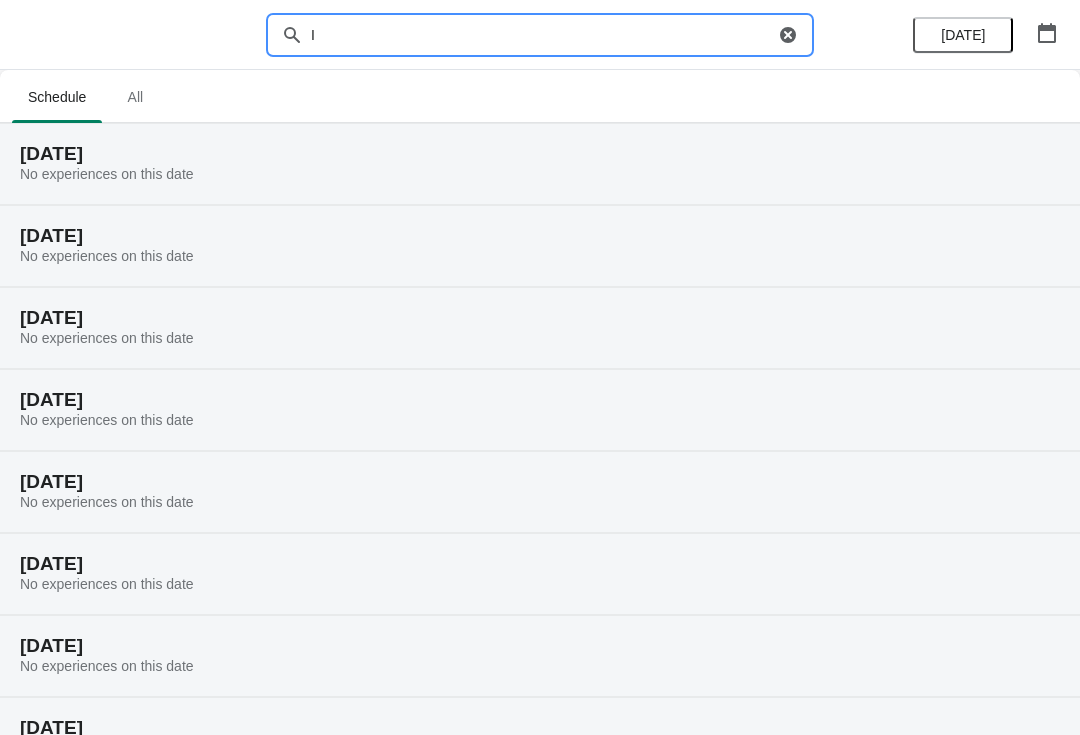 type 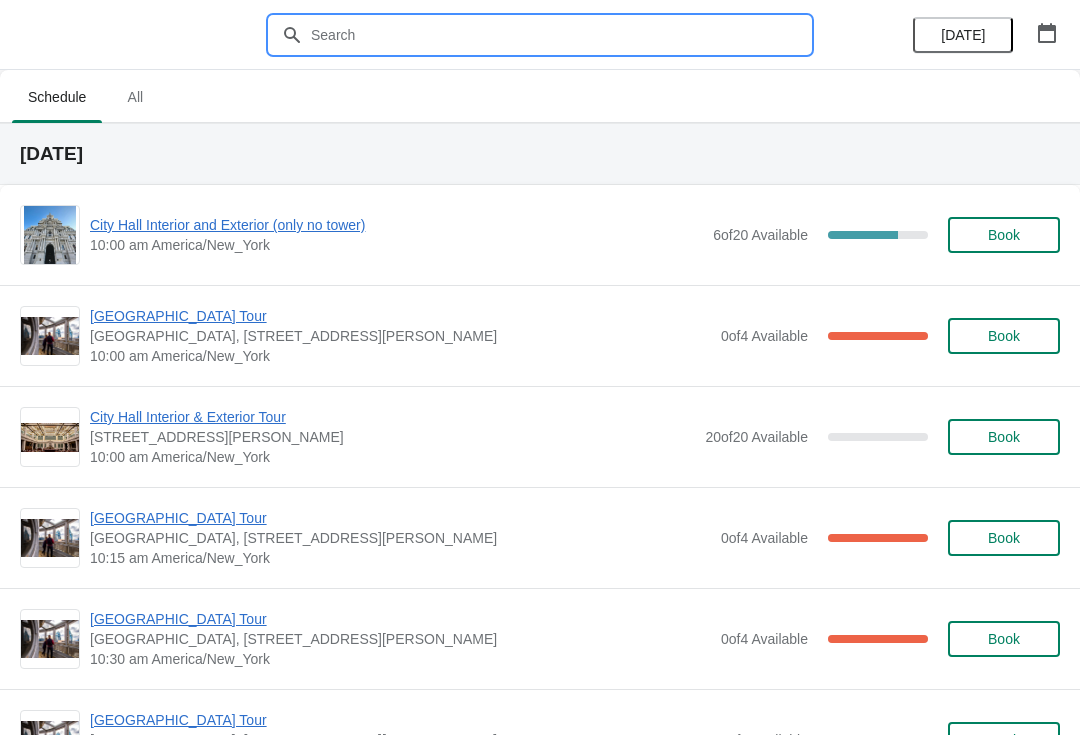 scroll, scrollTop: 0, scrollLeft: 0, axis: both 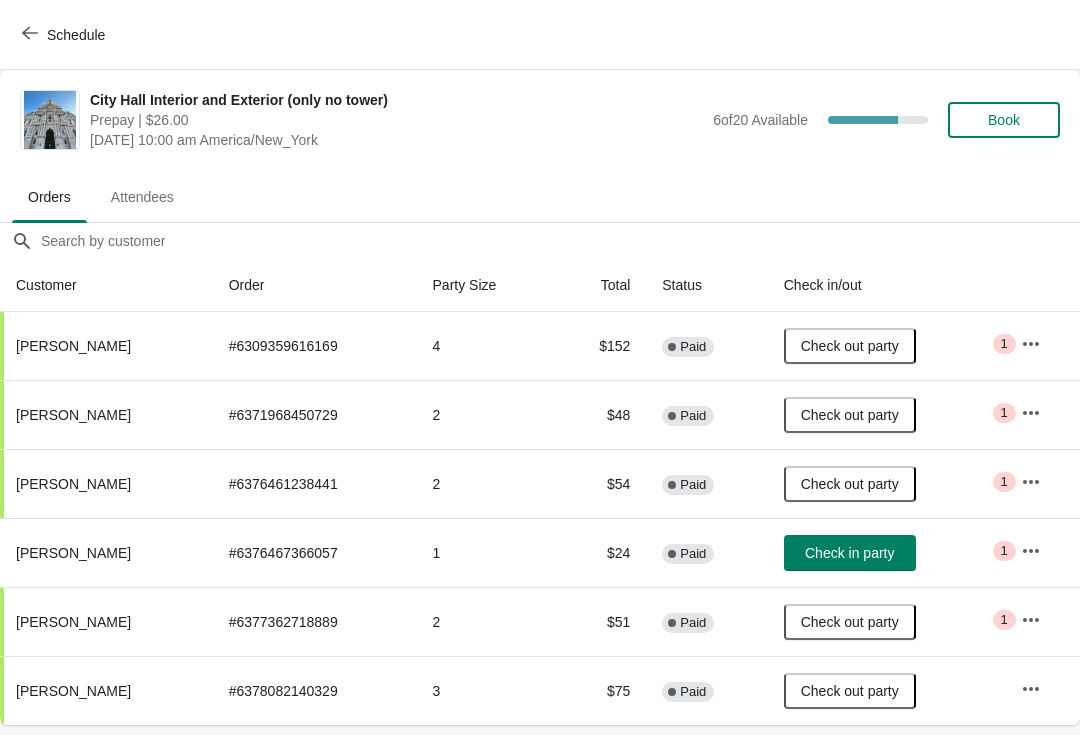 click on "Schedule" at bounding box center [65, 35] 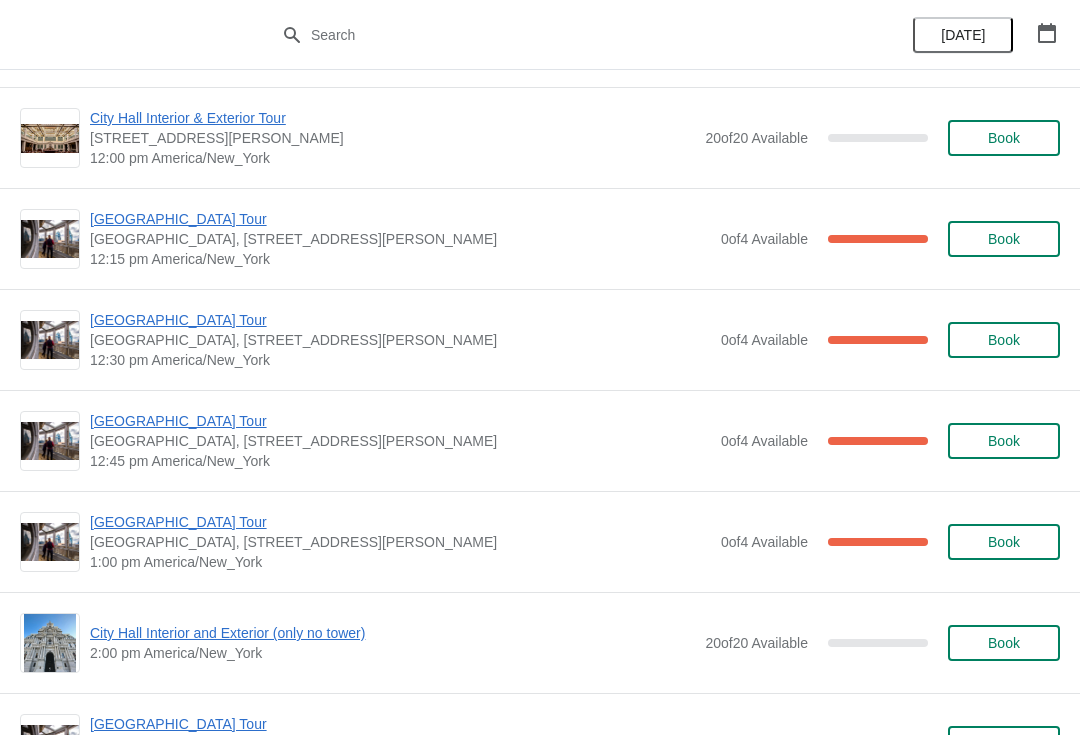 scroll, scrollTop: 6386, scrollLeft: 0, axis: vertical 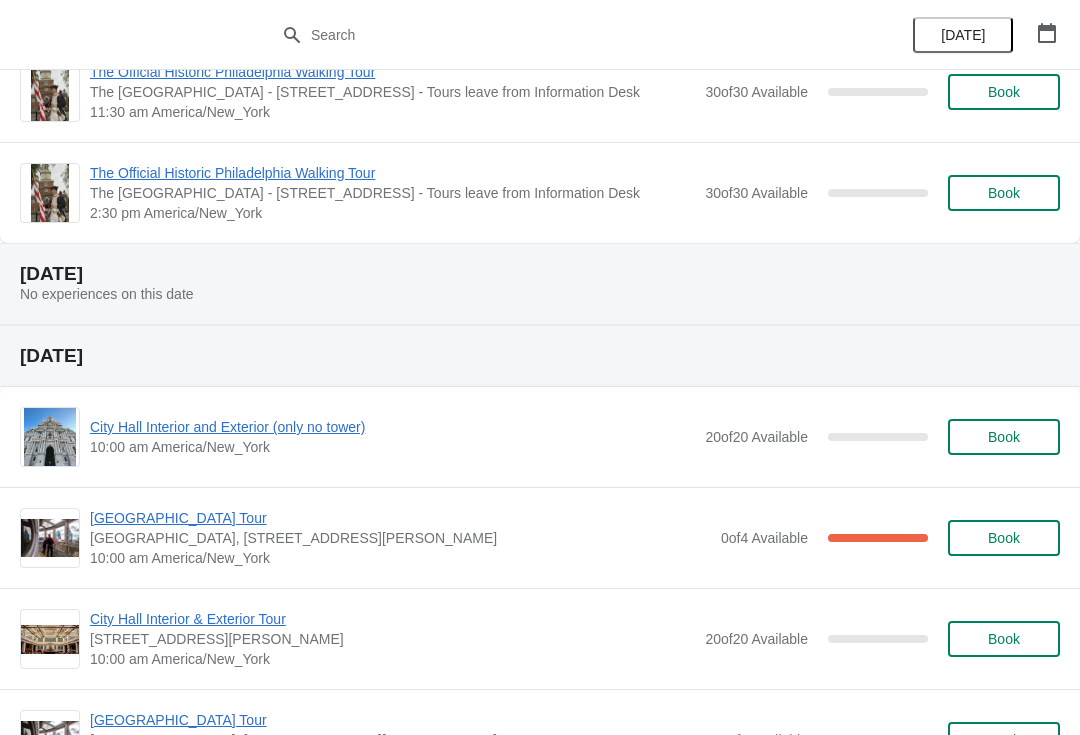 click on "[GEOGRAPHIC_DATA] Tour" at bounding box center (400, 518) 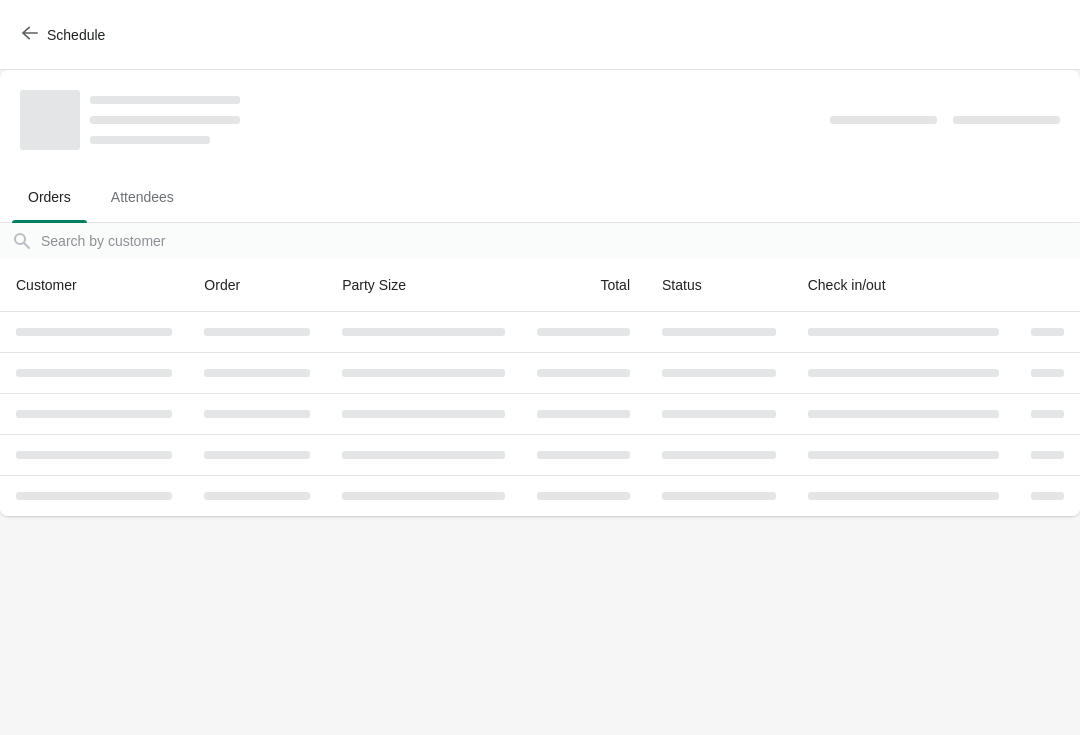 scroll, scrollTop: 0, scrollLeft: 0, axis: both 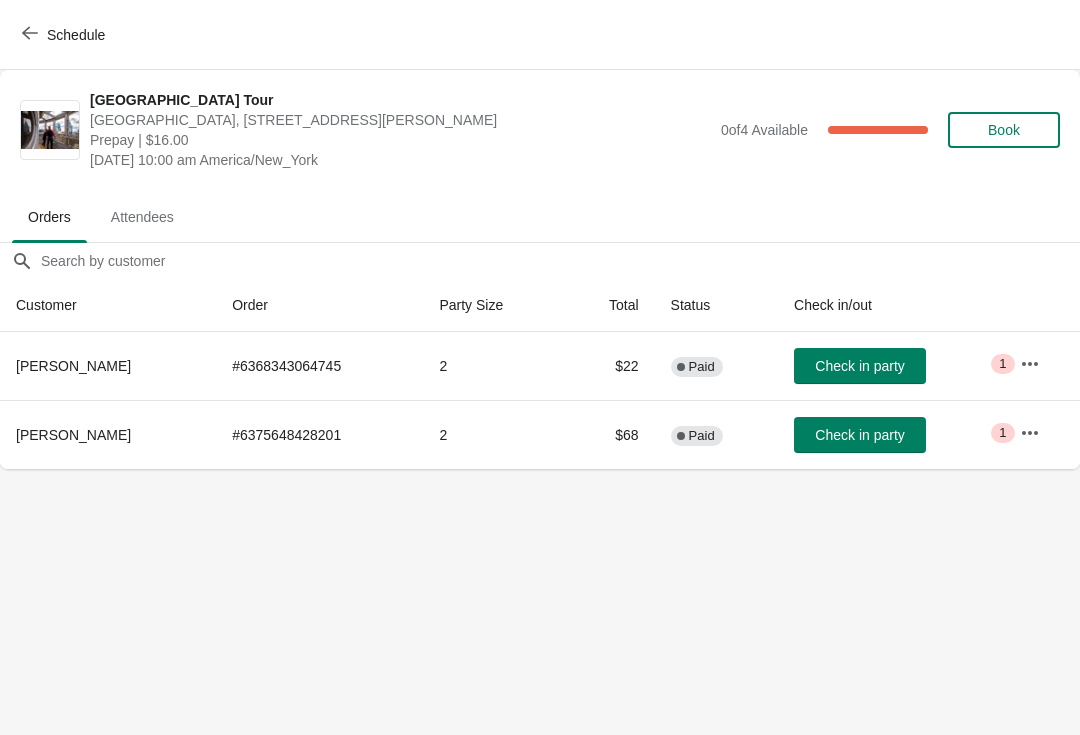 click on "Schedule" at bounding box center (65, 35) 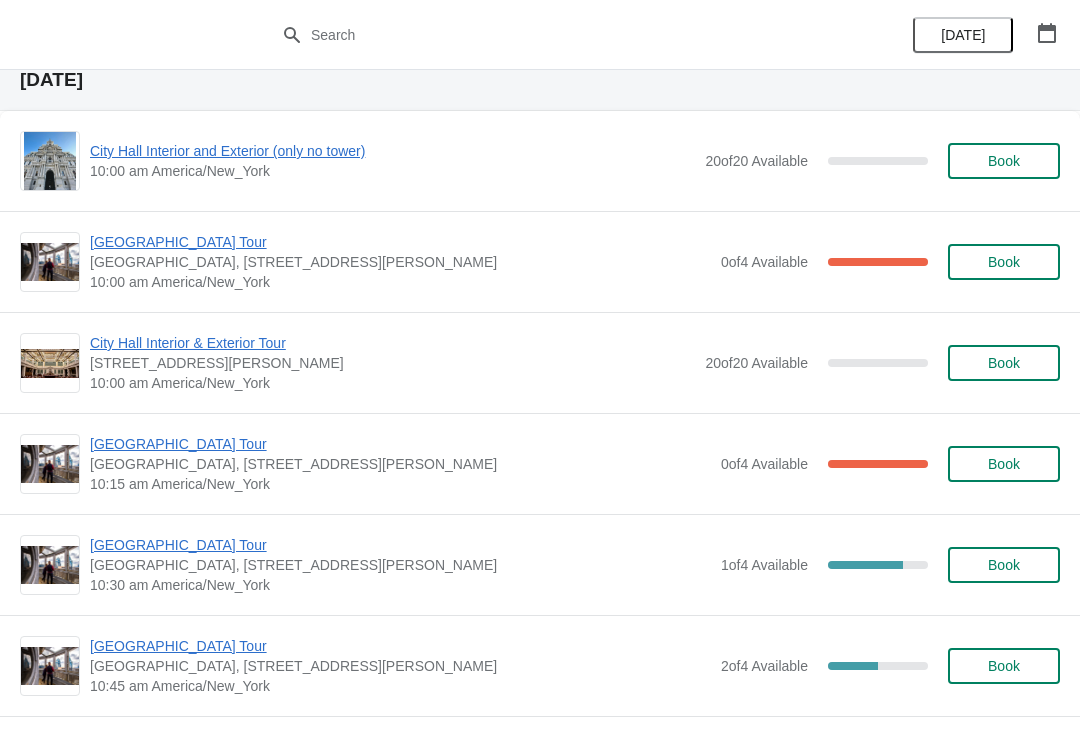 scroll, scrollTop: 6697, scrollLeft: 0, axis: vertical 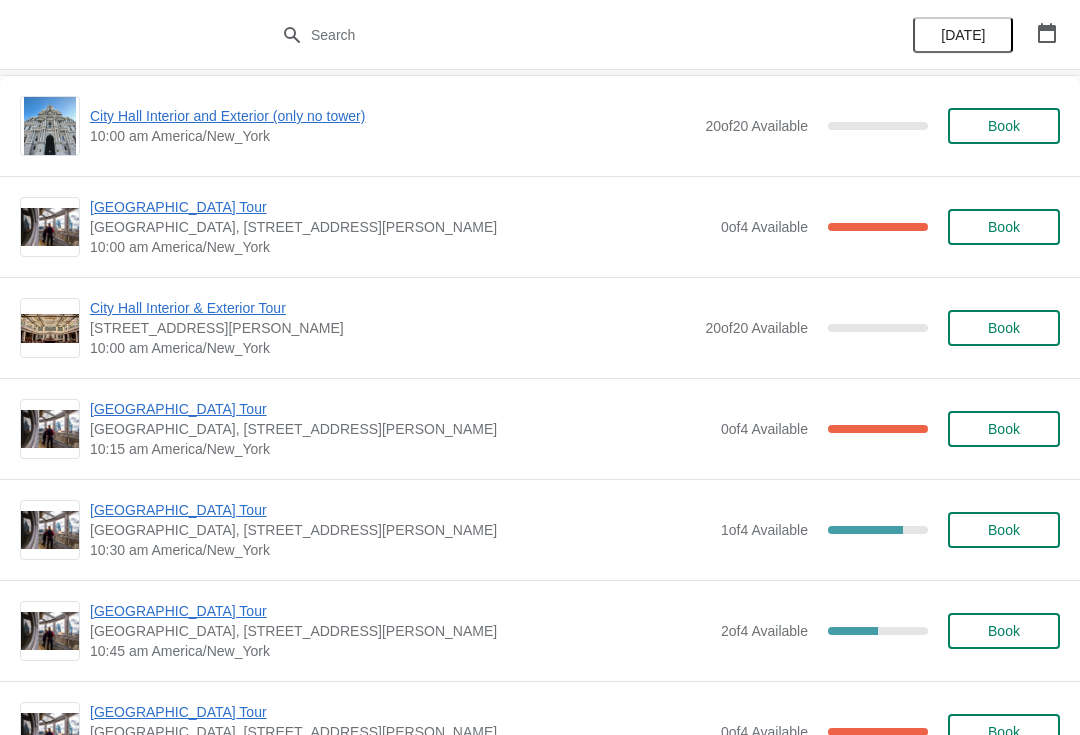 click on "[GEOGRAPHIC_DATA] Tour" at bounding box center [400, 409] 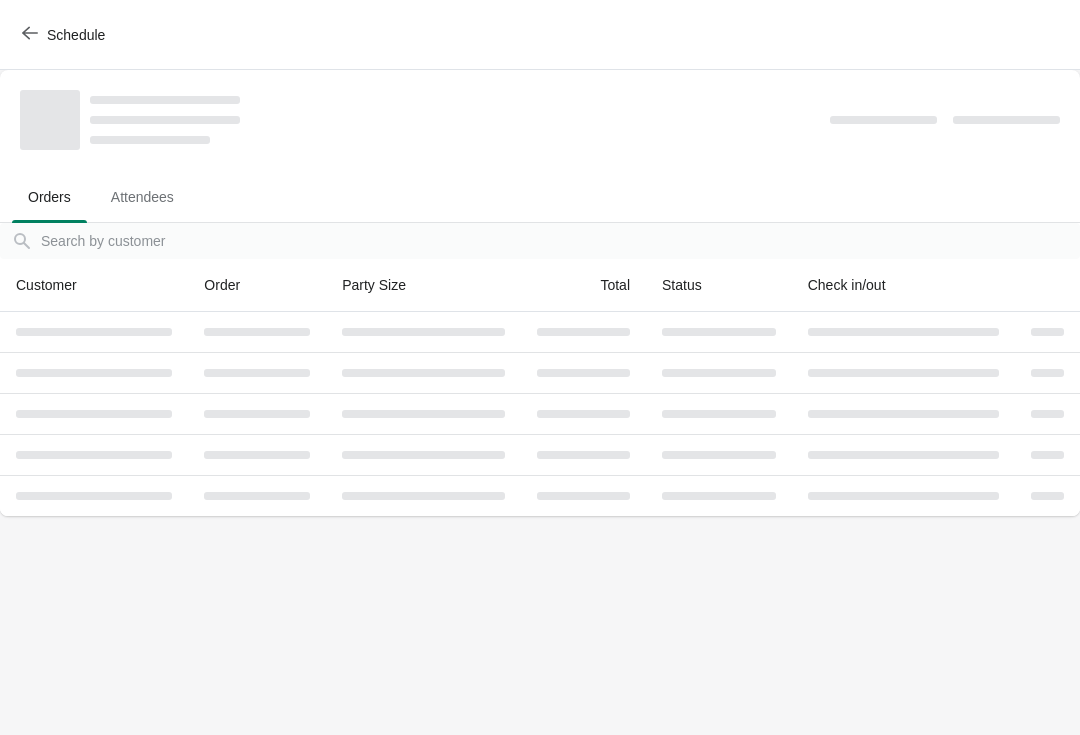 scroll, scrollTop: 0, scrollLeft: 0, axis: both 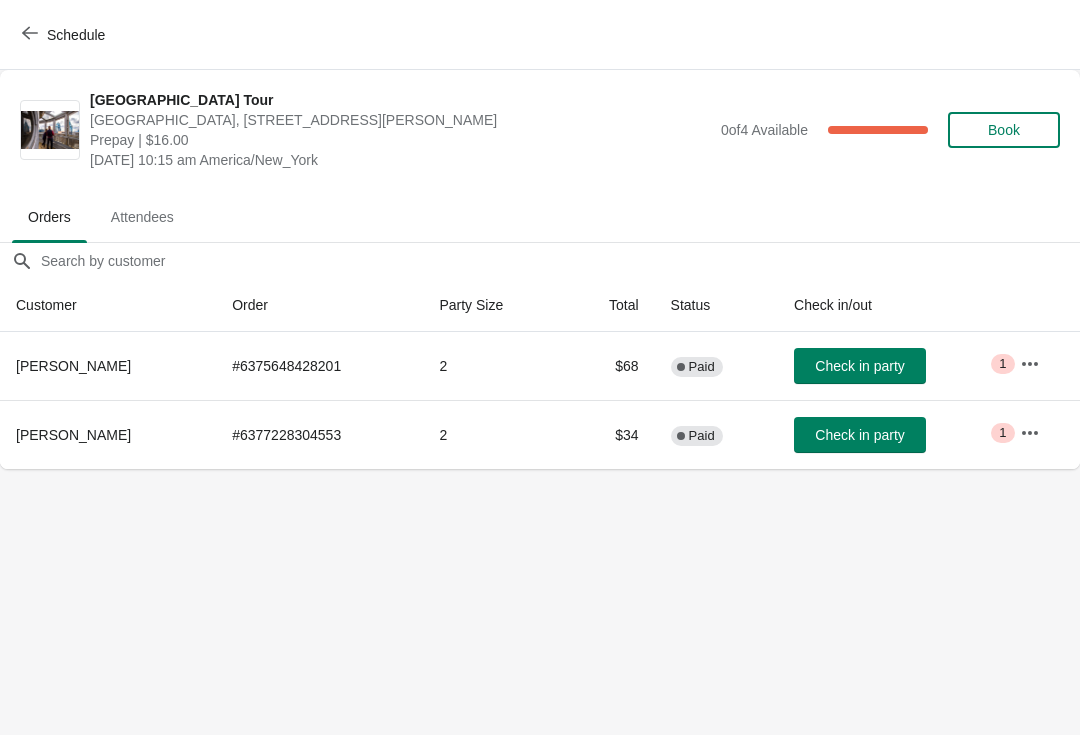 click on "Schedule" at bounding box center (65, 35) 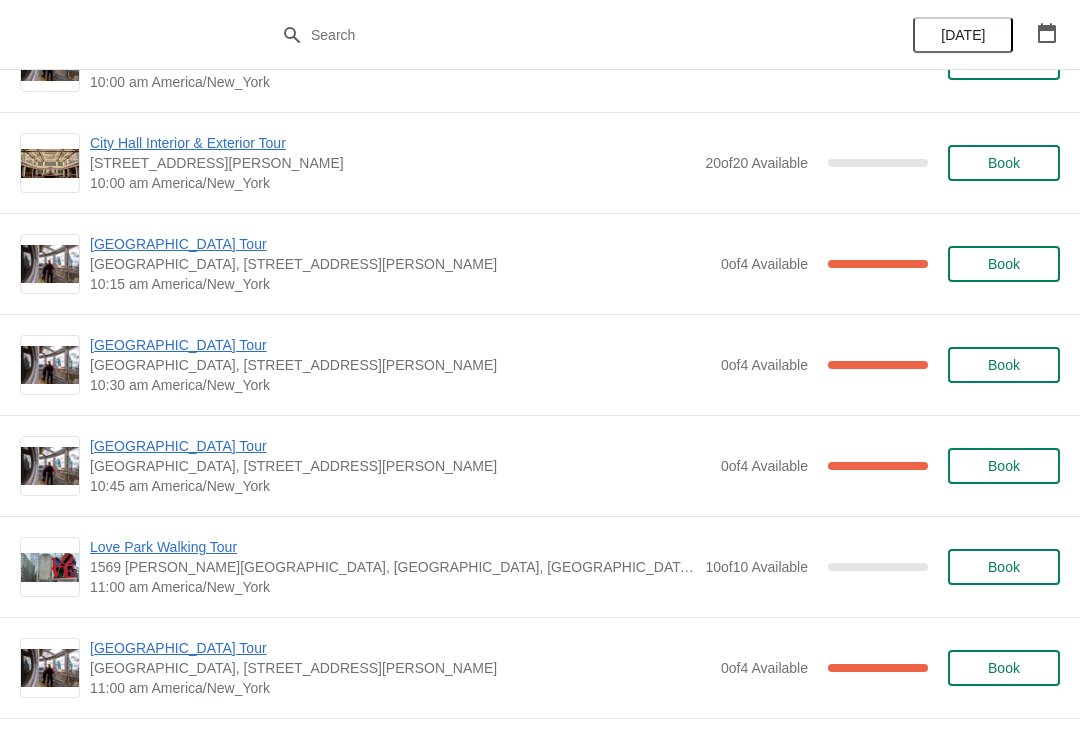 scroll, scrollTop: 4385, scrollLeft: 0, axis: vertical 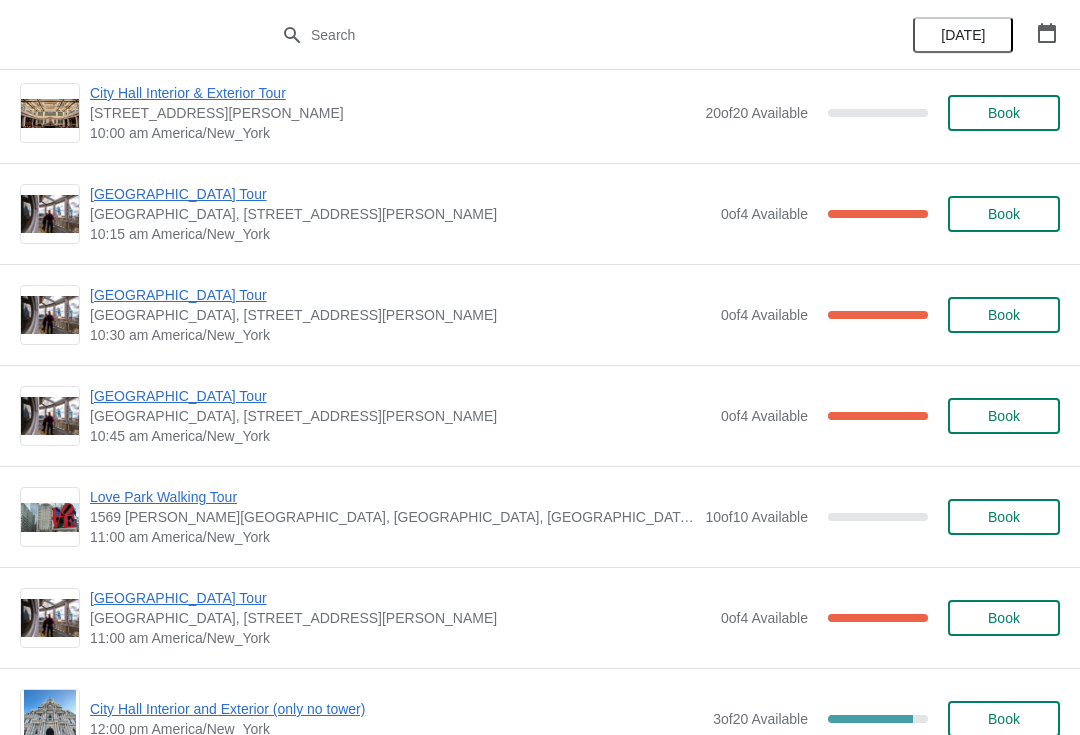 click on "[GEOGRAPHIC_DATA] Tour" at bounding box center (400, 295) 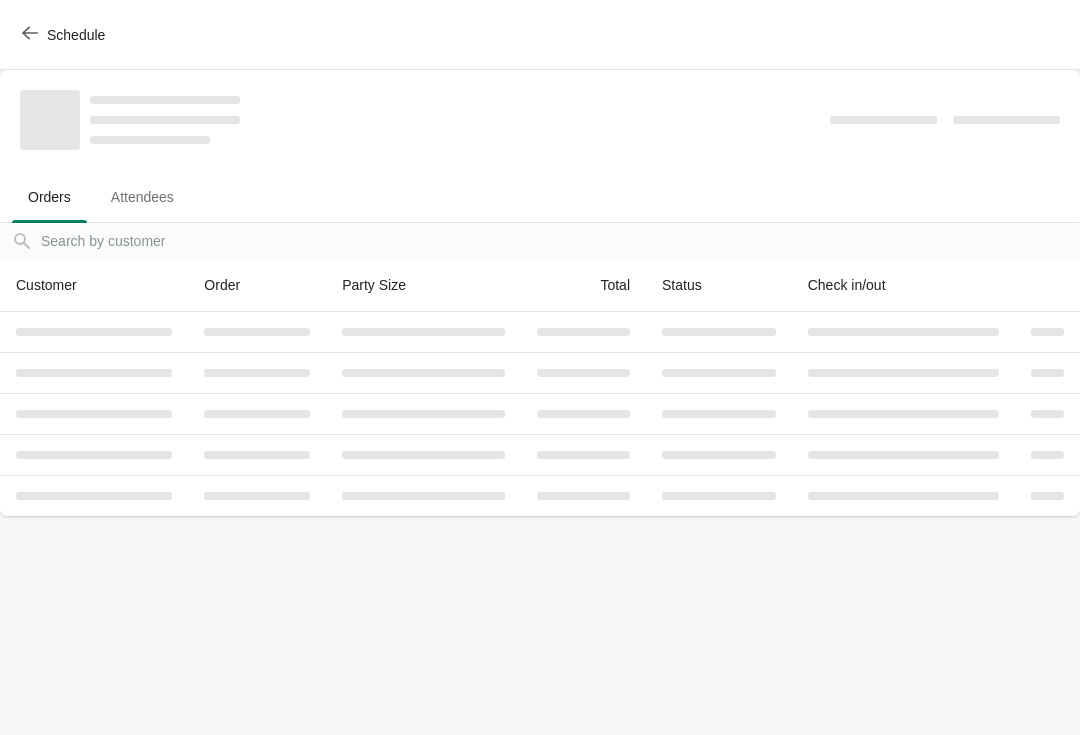 scroll, scrollTop: 0, scrollLeft: 0, axis: both 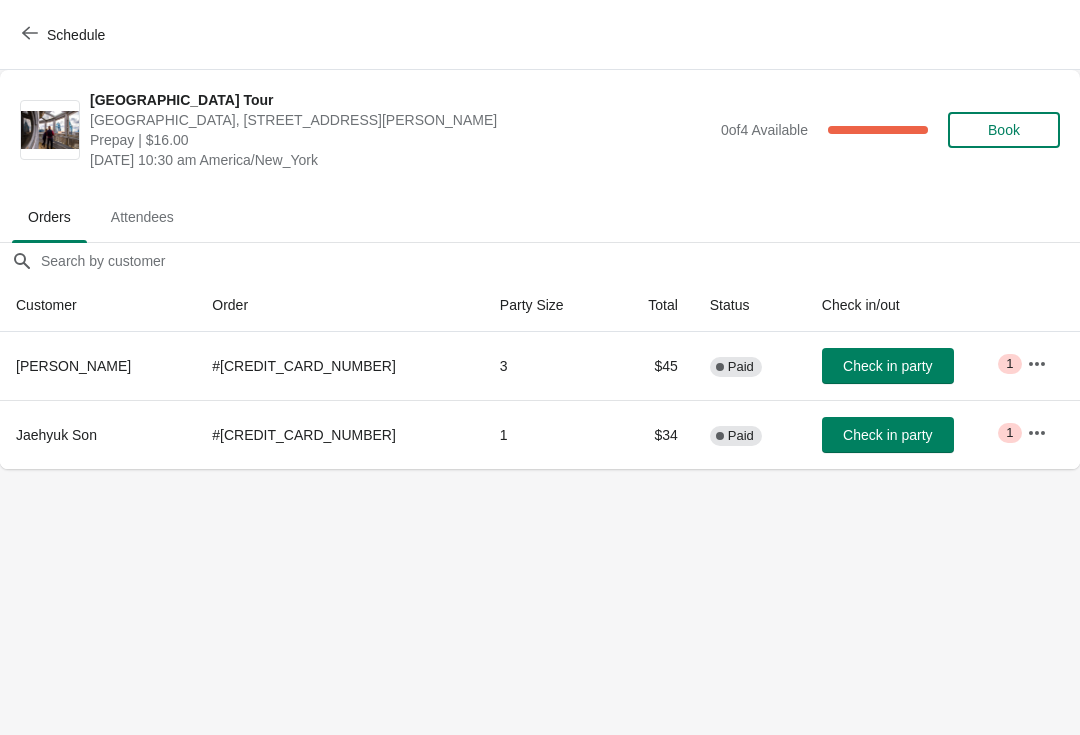 click on "Schedule" at bounding box center [76, 35] 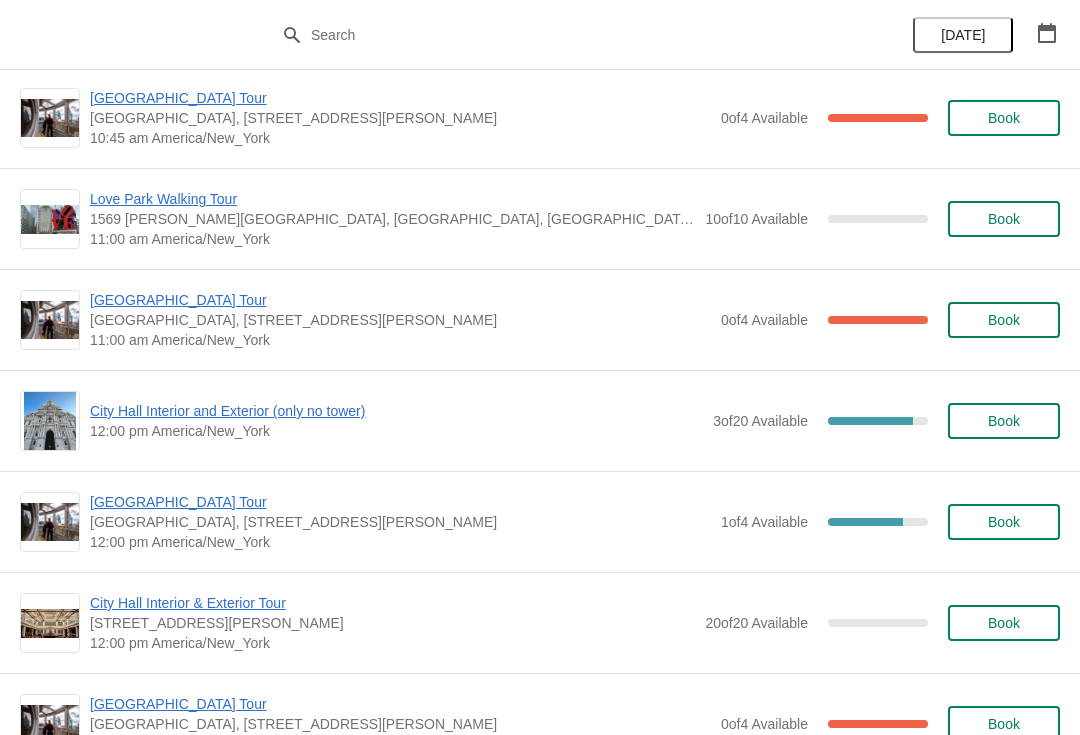scroll, scrollTop: 4684, scrollLeft: 0, axis: vertical 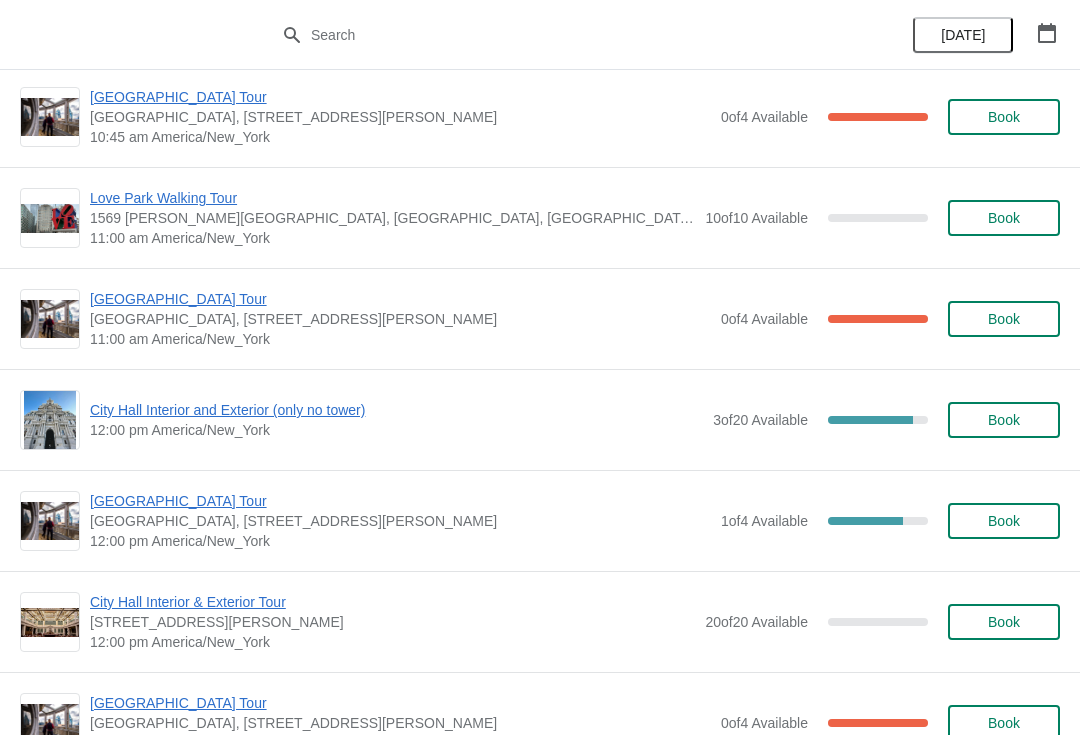 click on "[GEOGRAPHIC_DATA] Tour" at bounding box center [400, 299] 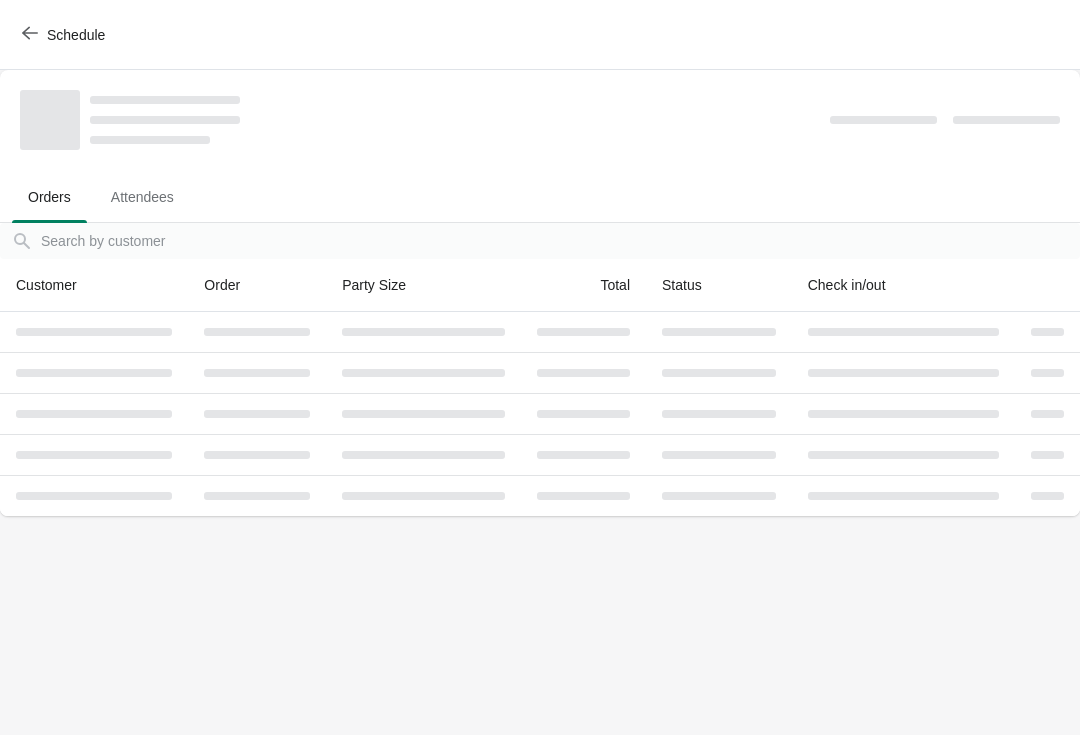 scroll, scrollTop: 0, scrollLeft: 0, axis: both 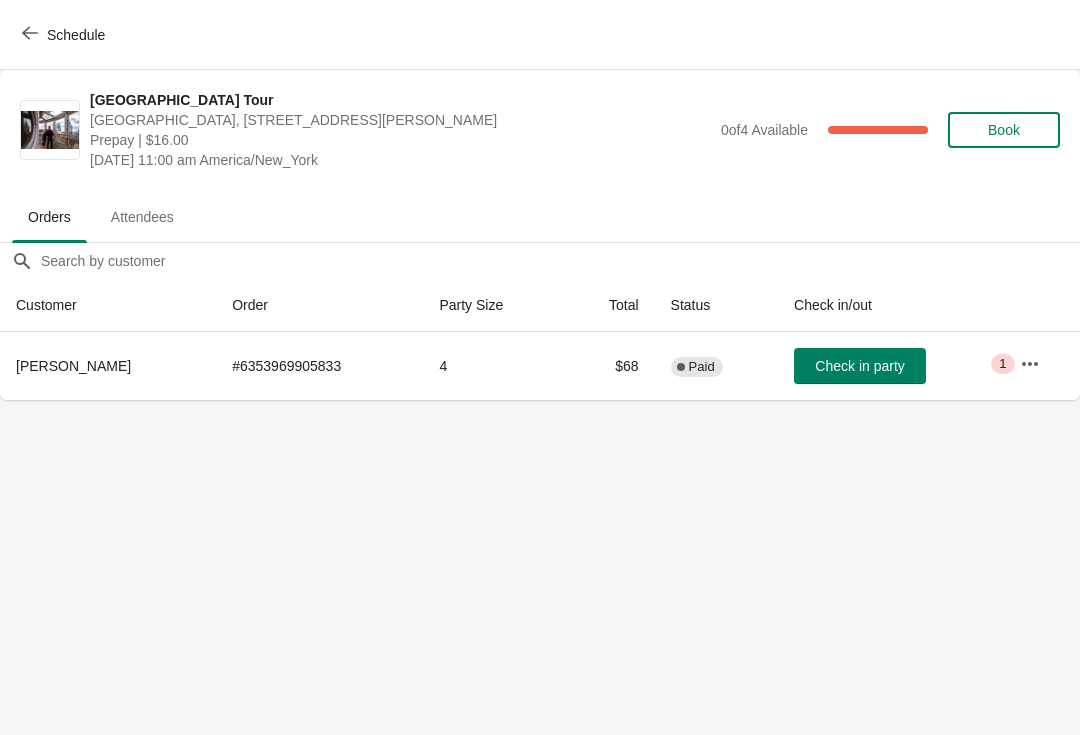 click on "Schedule" at bounding box center (65, 35) 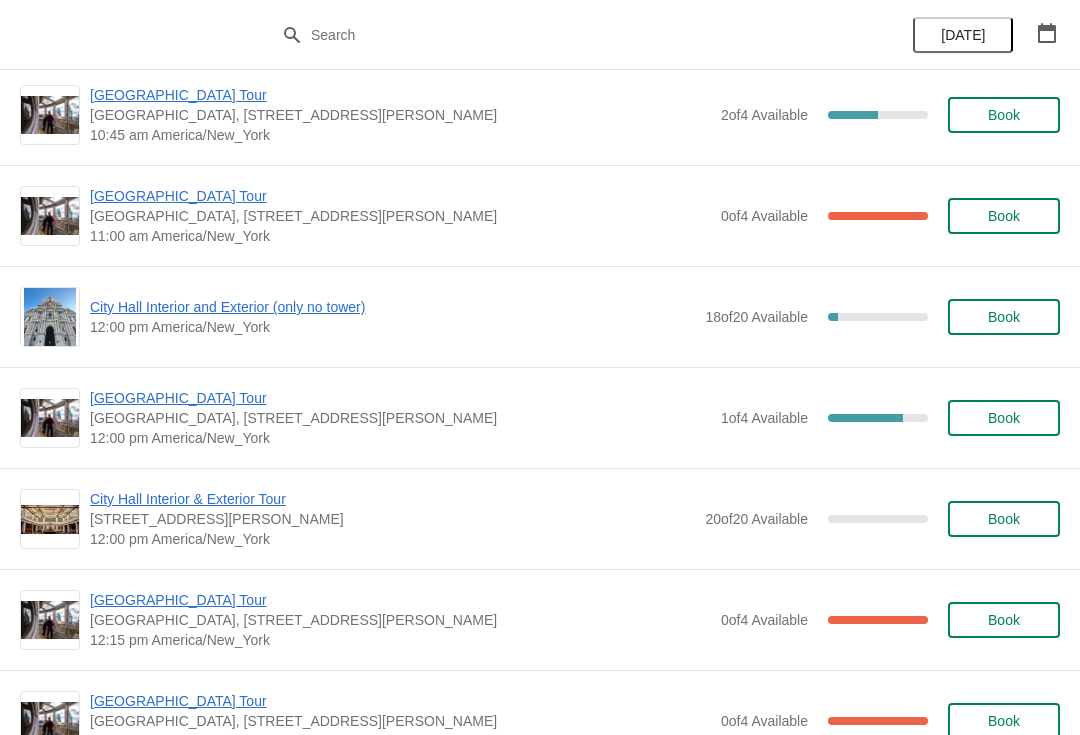 scroll, scrollTop: 7209, scrollLeft: 0, axis: vertical 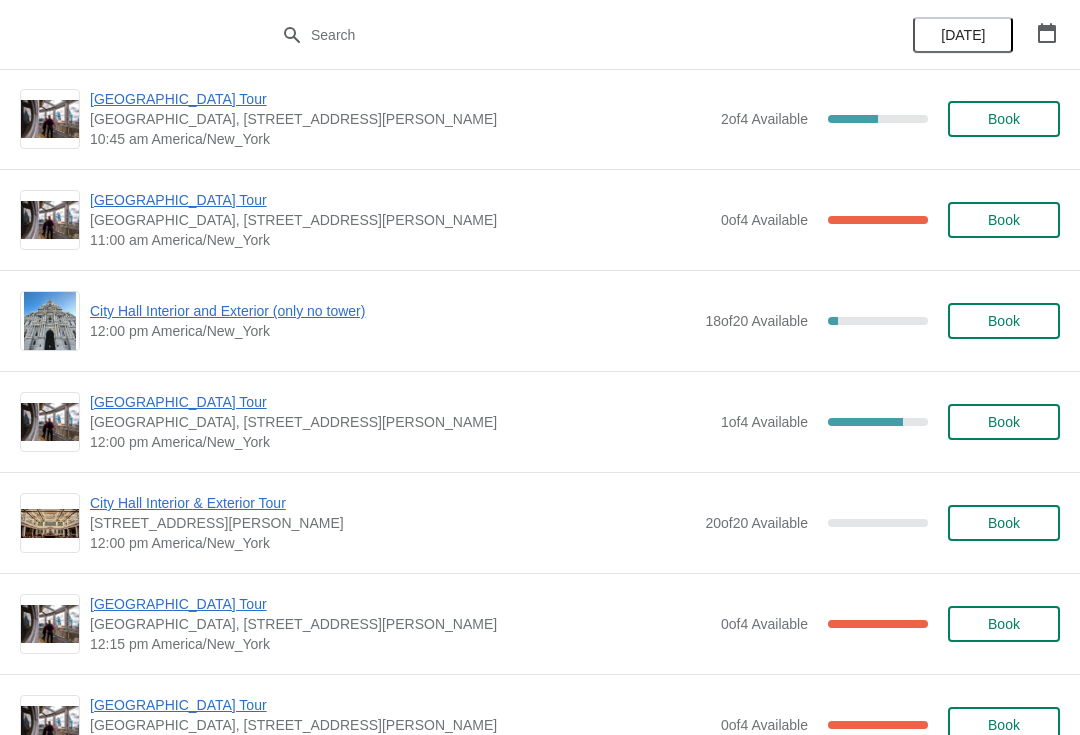 click on "[GEOGRAPHIC_DATA] Tour" at bounding box center (400, 402) 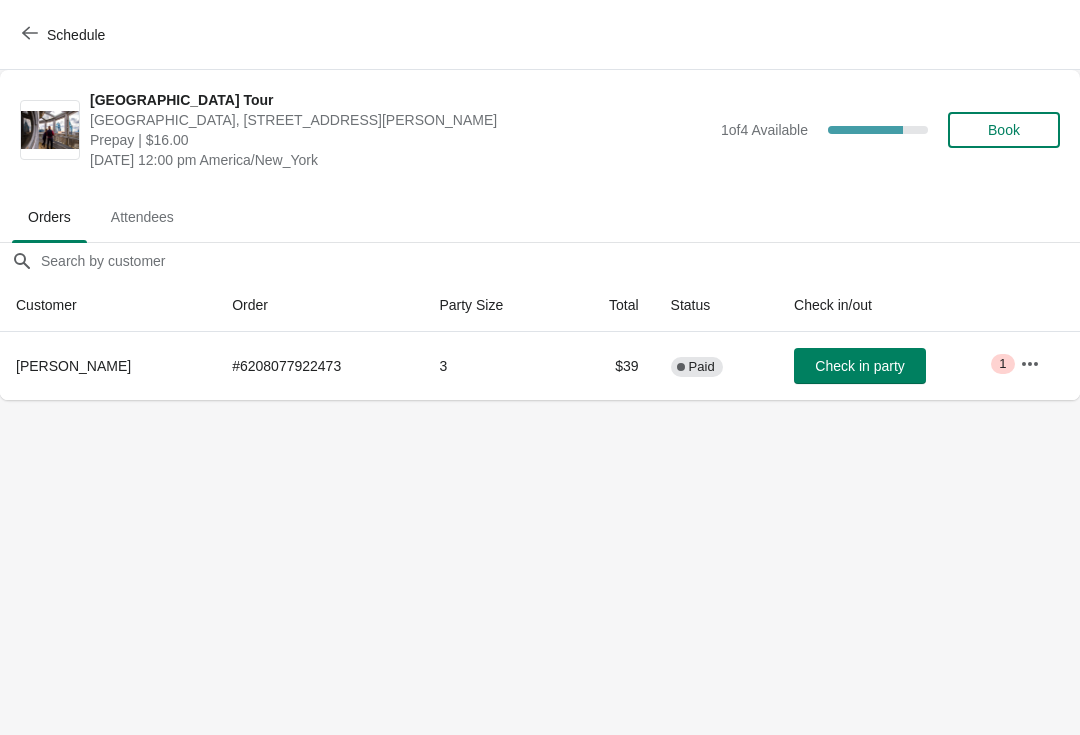click on "Schedule" at bounding box center (540, 35) 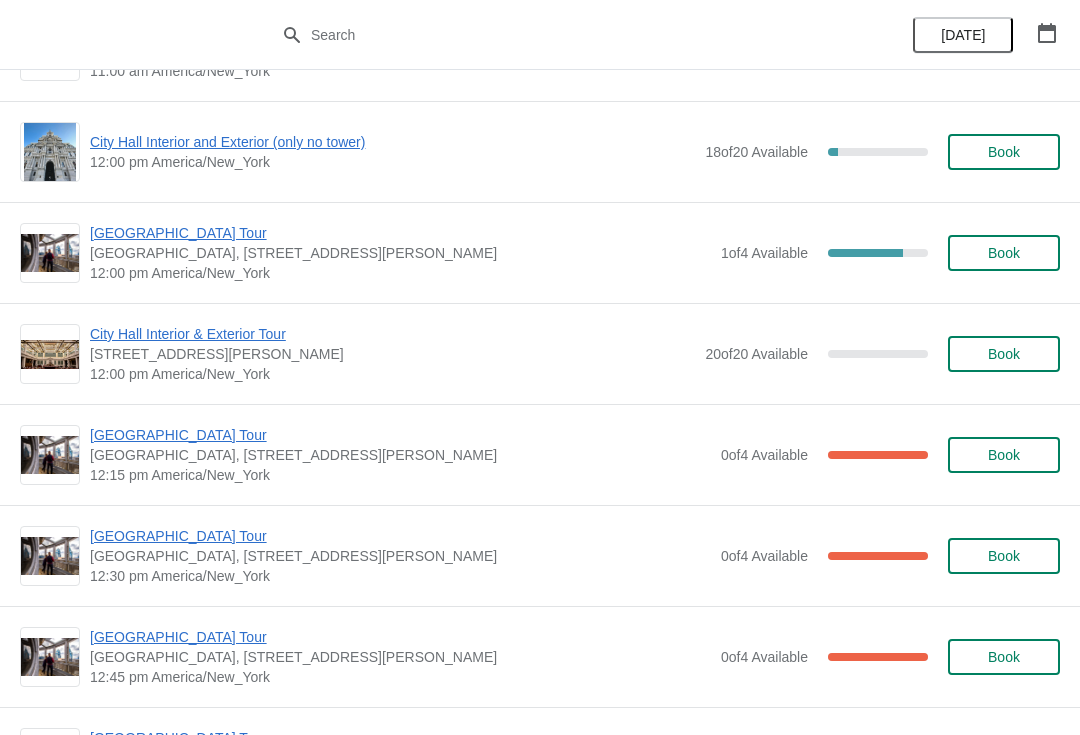 scroll, scrollTop: 7441, scrollLeft: 0, axis: vertical 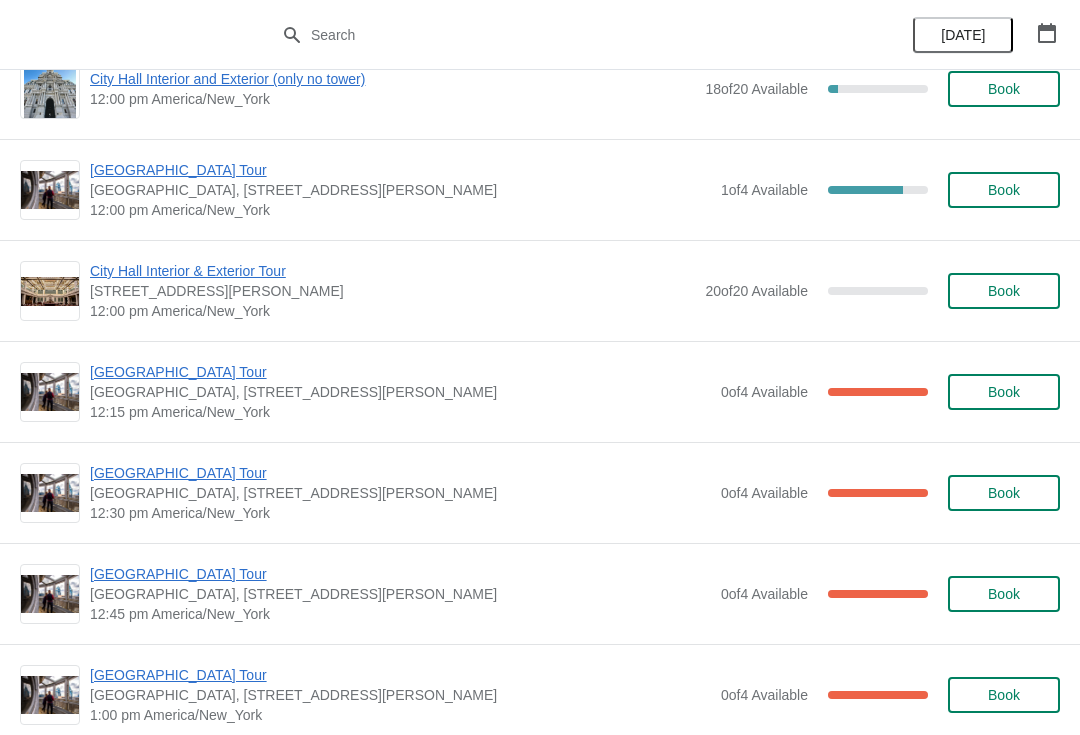 click on "[GEOGRAPHIC_DATA] Tour" at bounding box center (400, 372) 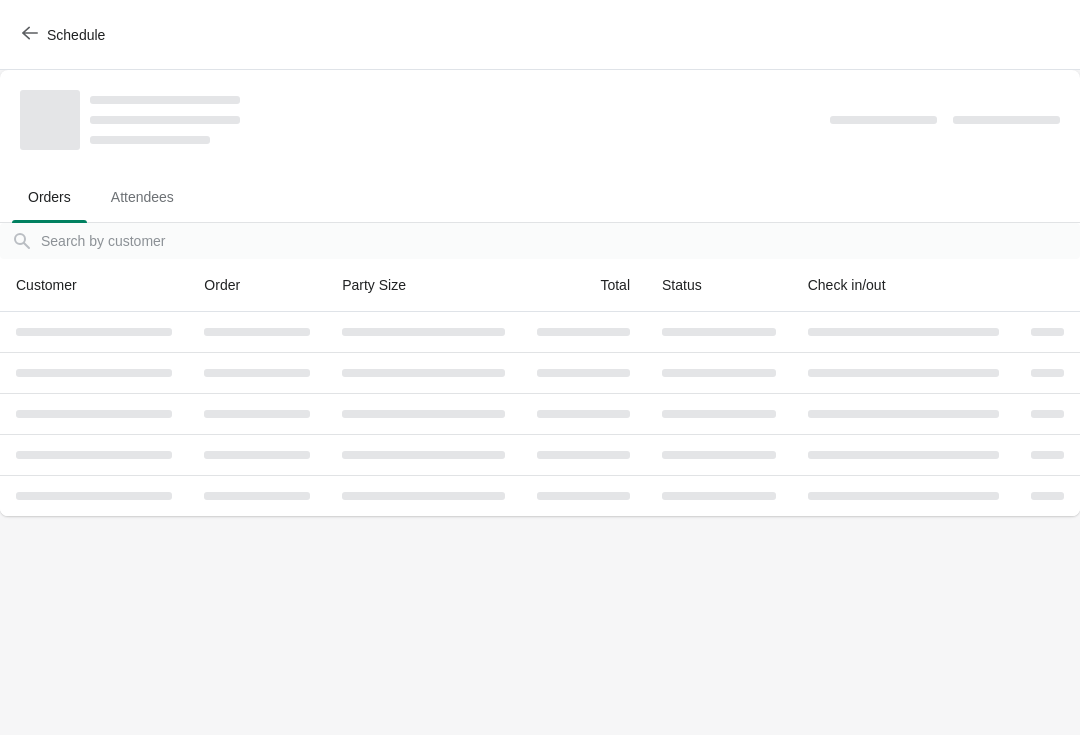 scroll, scrollTop: 0, scrollLeft: 0, axis: both 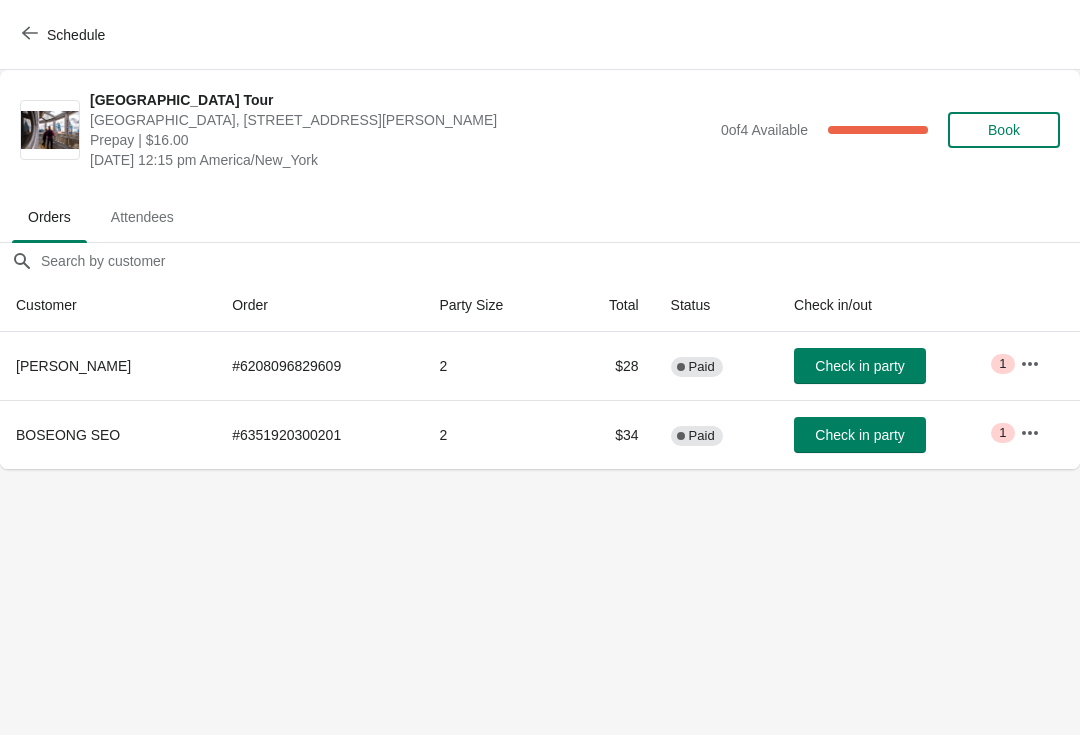 click on "Schedule" at bounding box center (65, 35) 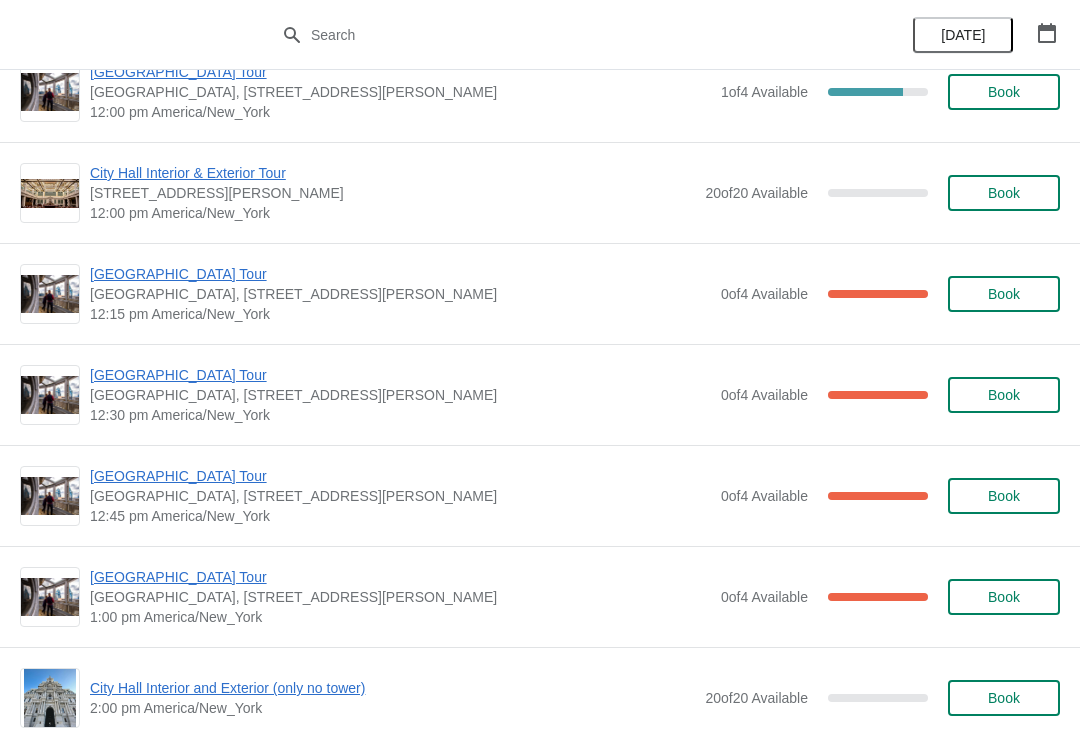 scroll, scrollTop: 7512, scrollLeft: 0, axis: vertical 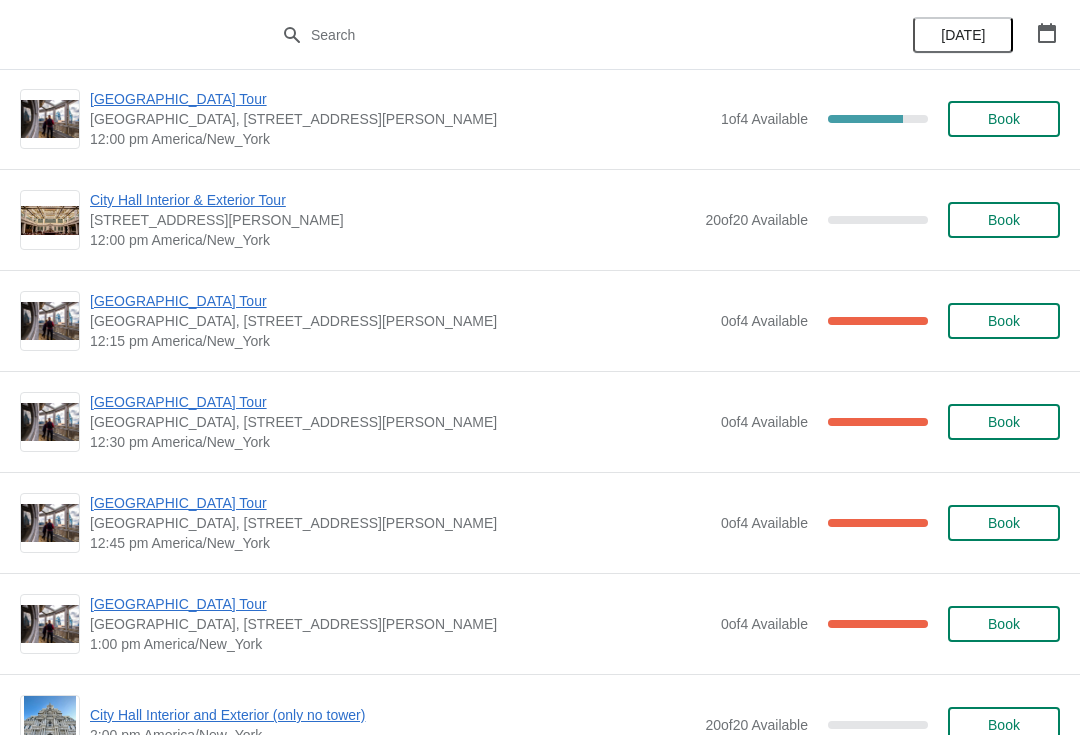 click on "[GEOGRAPHIC_DATA] Tour" at bounding box center (400, 402) 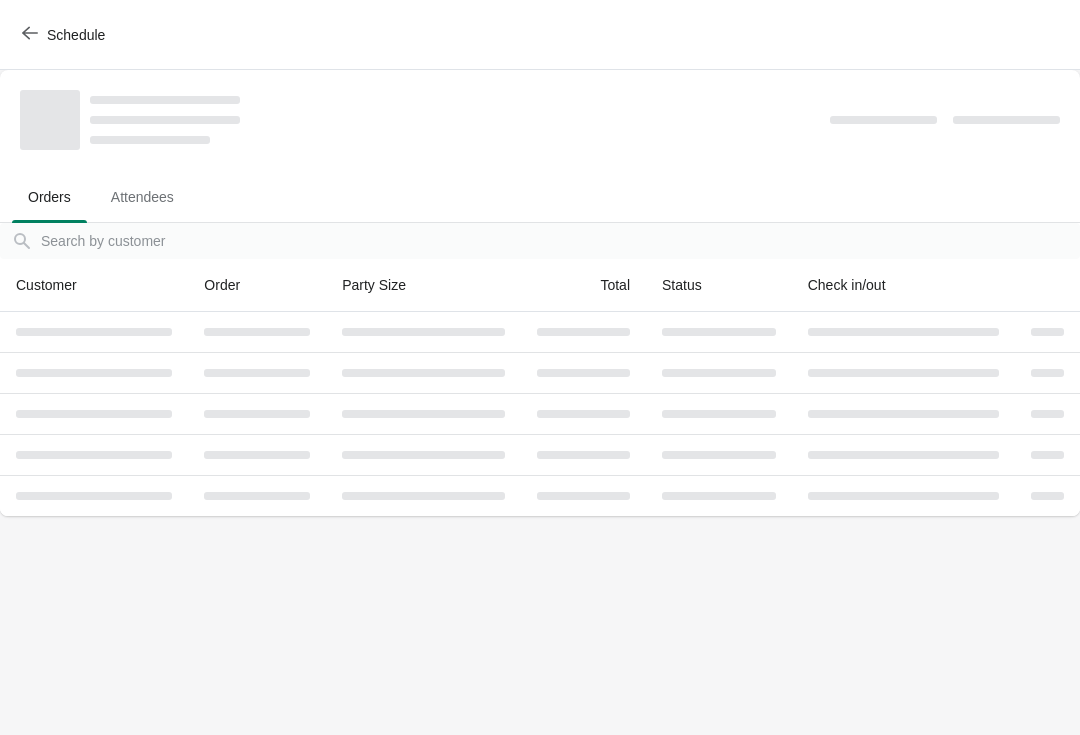 scroll, scrollTop: 0, scrollLeft: 0, axis: both 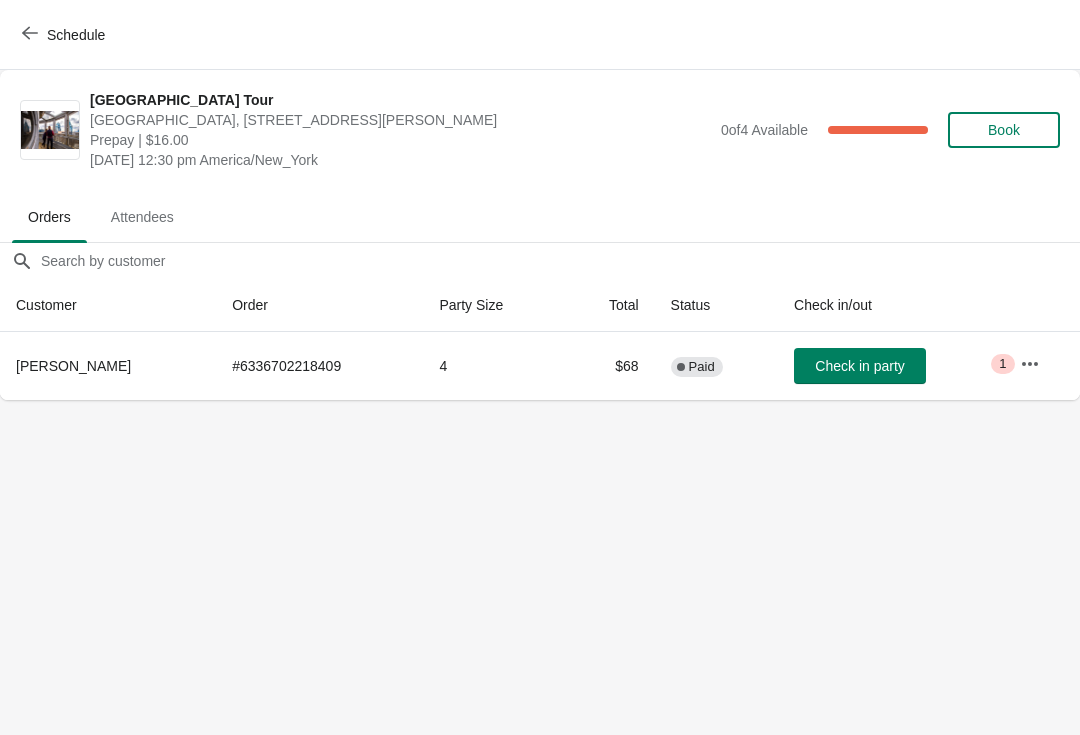 click on "Schedule" at bounding box center [65, 35] 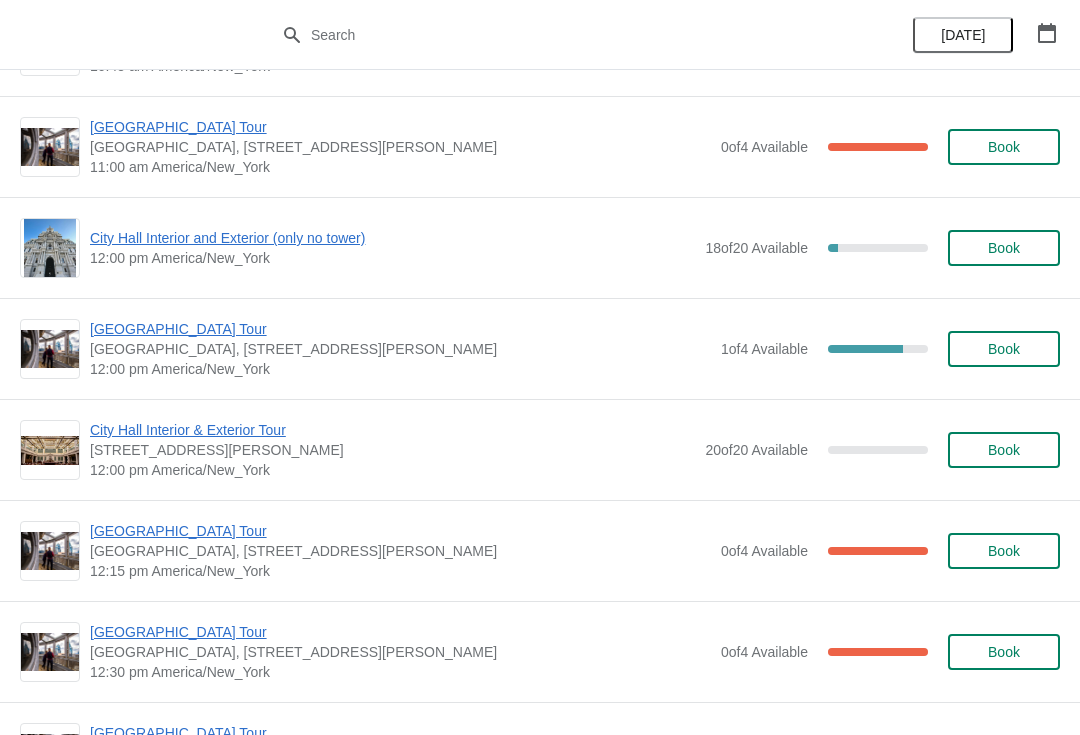 scroll, scrollTop: 7689, scrollLeft: 0, axis: vertical 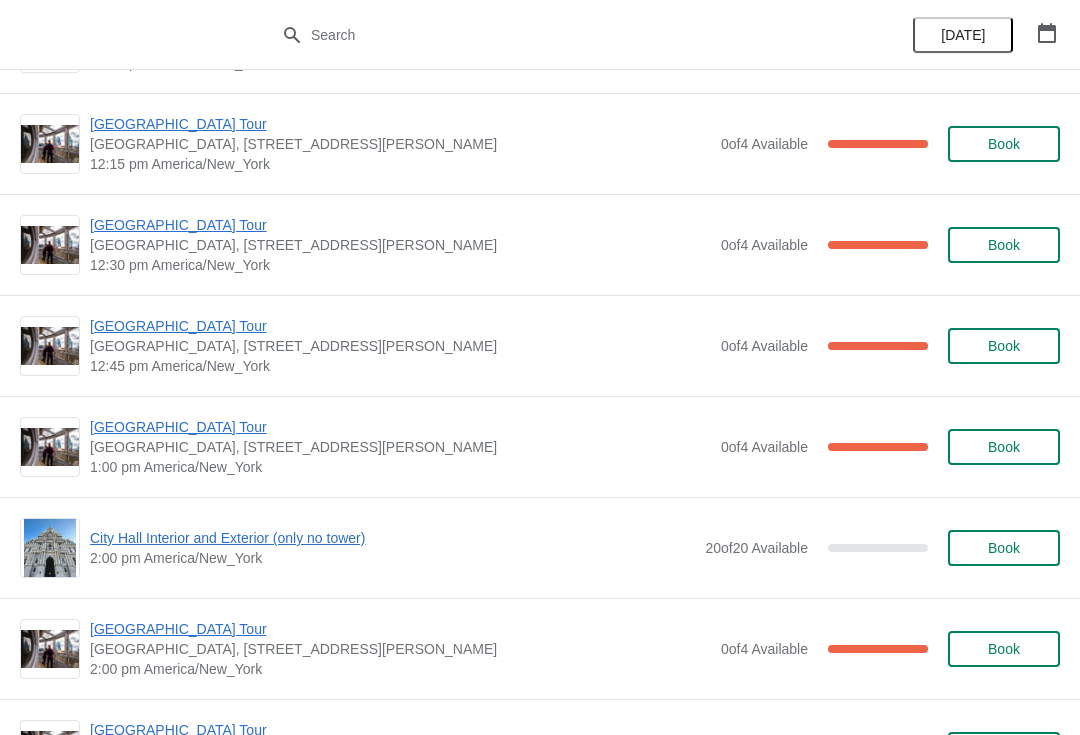 click on "[GEOGRAPHIC_DATA] Tour" at bounding box center (400, 326) 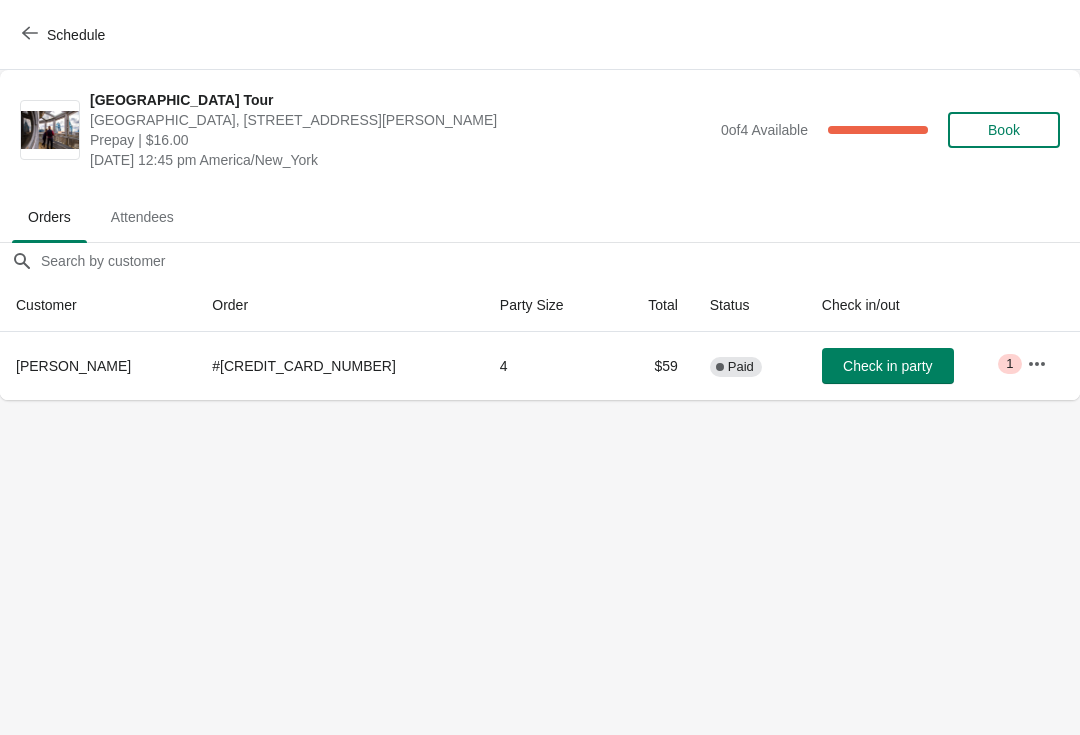 click on "Schedule" at bounding box center (76, 35) 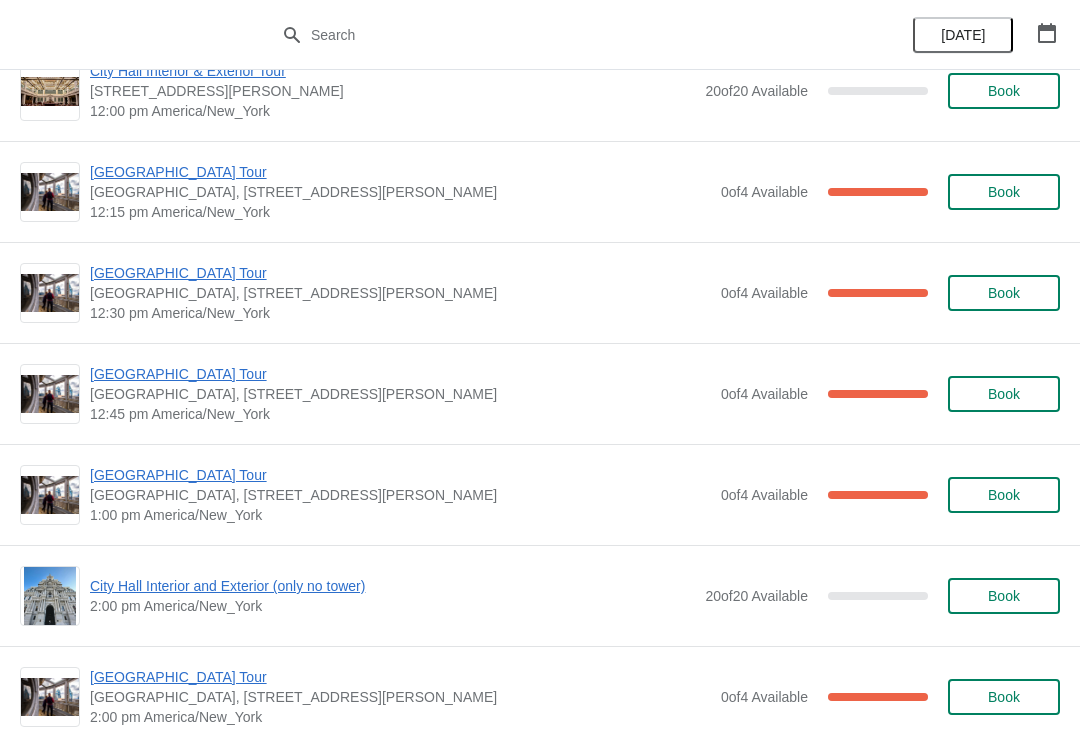 scroll, scrollTop: 7592, scrollLeft: 0, axis: vertical 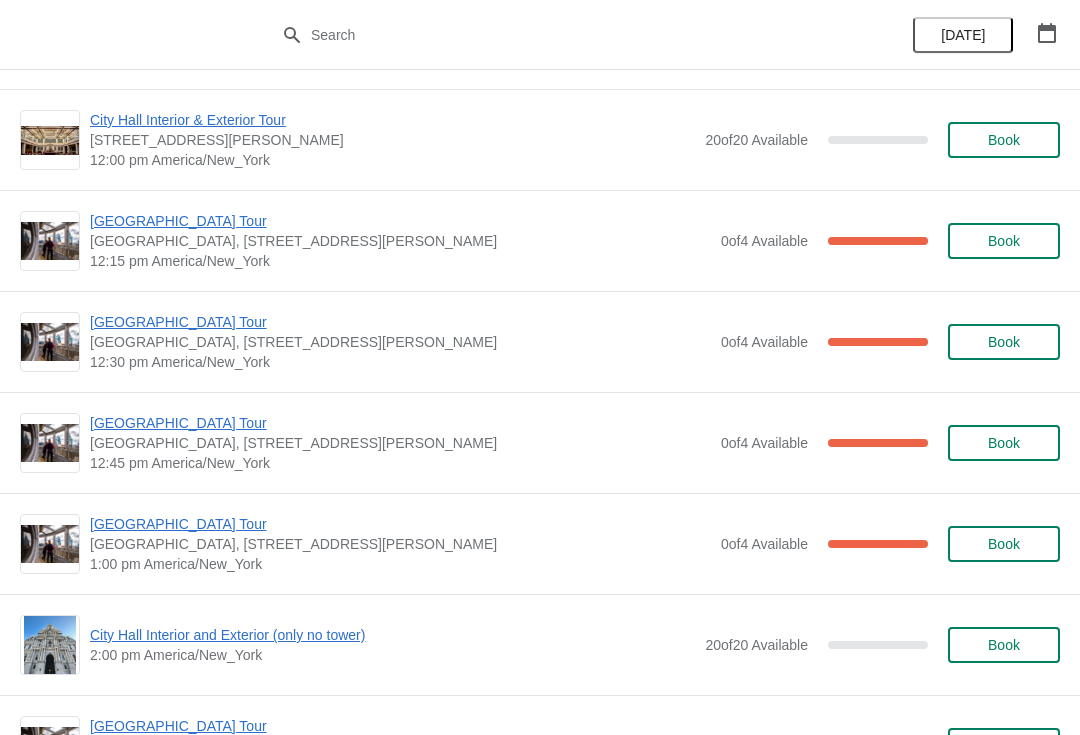 click on "[GEOGRAPHIC_DATA] Tour" at bounding box center (400, 524) 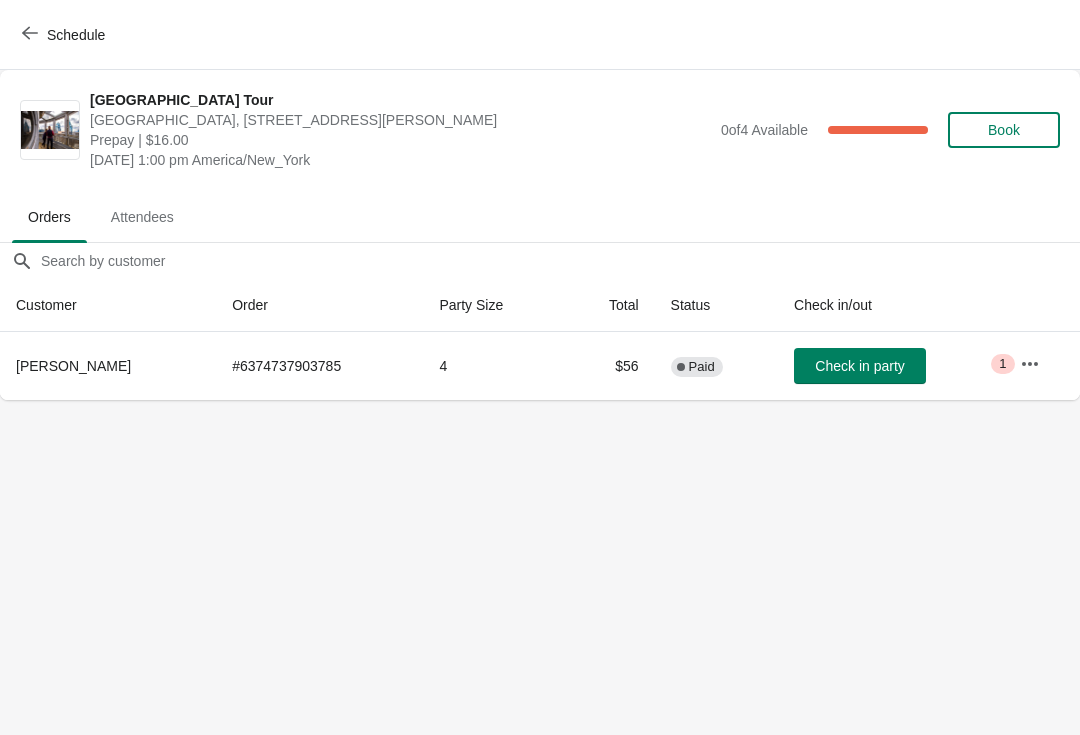 click on "Schedule" at bounding box center [65, 35] 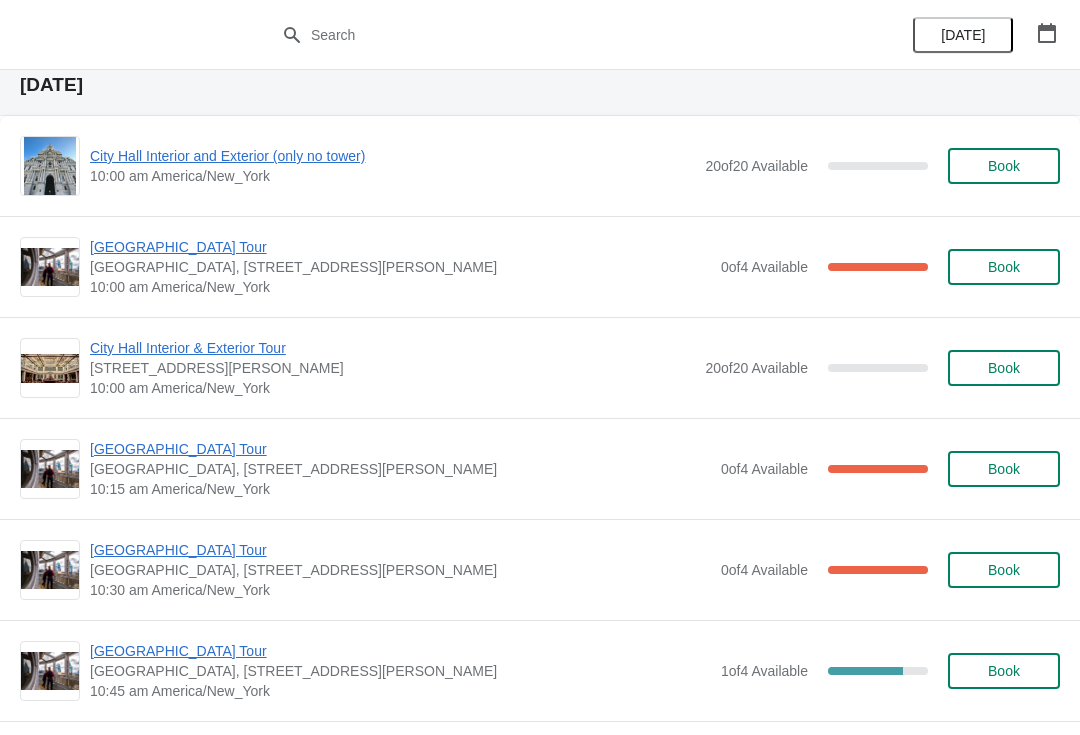 scroll, scrollTop: 8624, scrollLeft: 0, axis: vertical 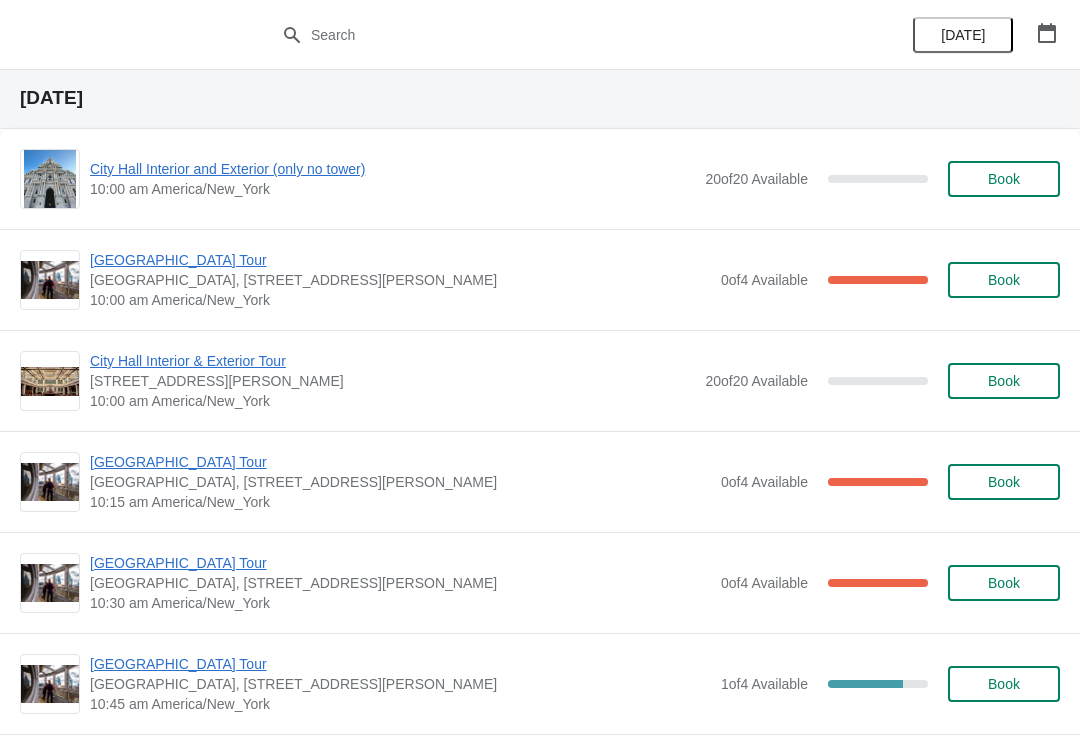 click on "[GEOGRAPHIC_DATA] Tour" at bounding box center [400, 260] 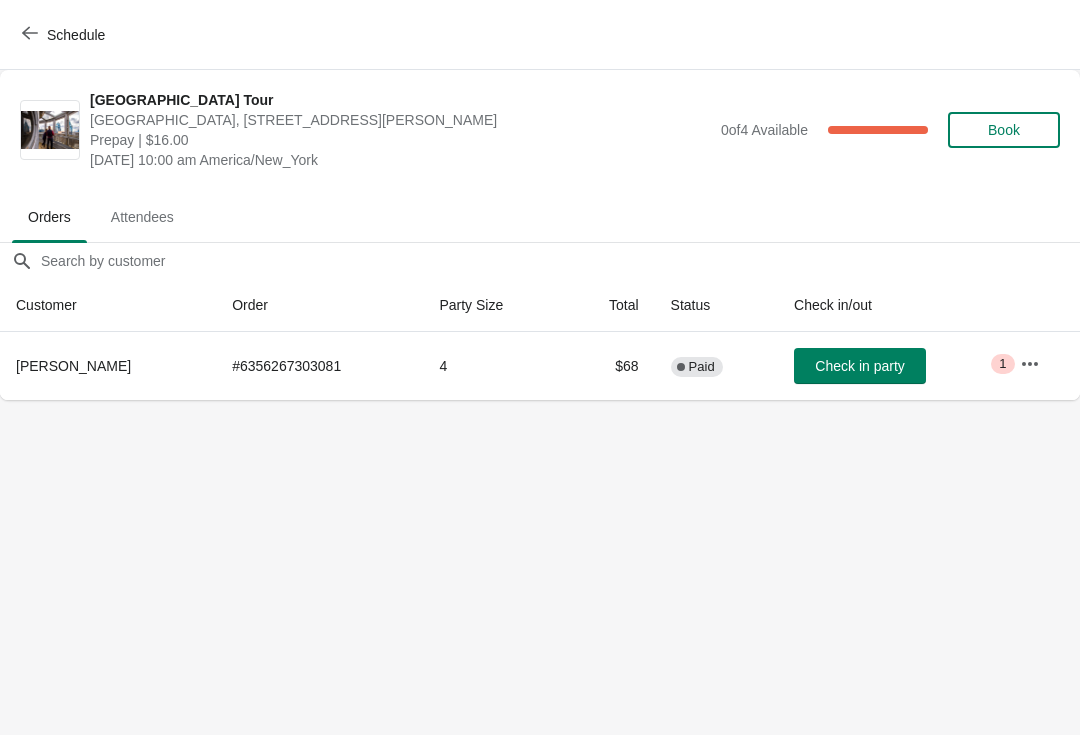 click on "Schedule" at bounding box center [76, 35] 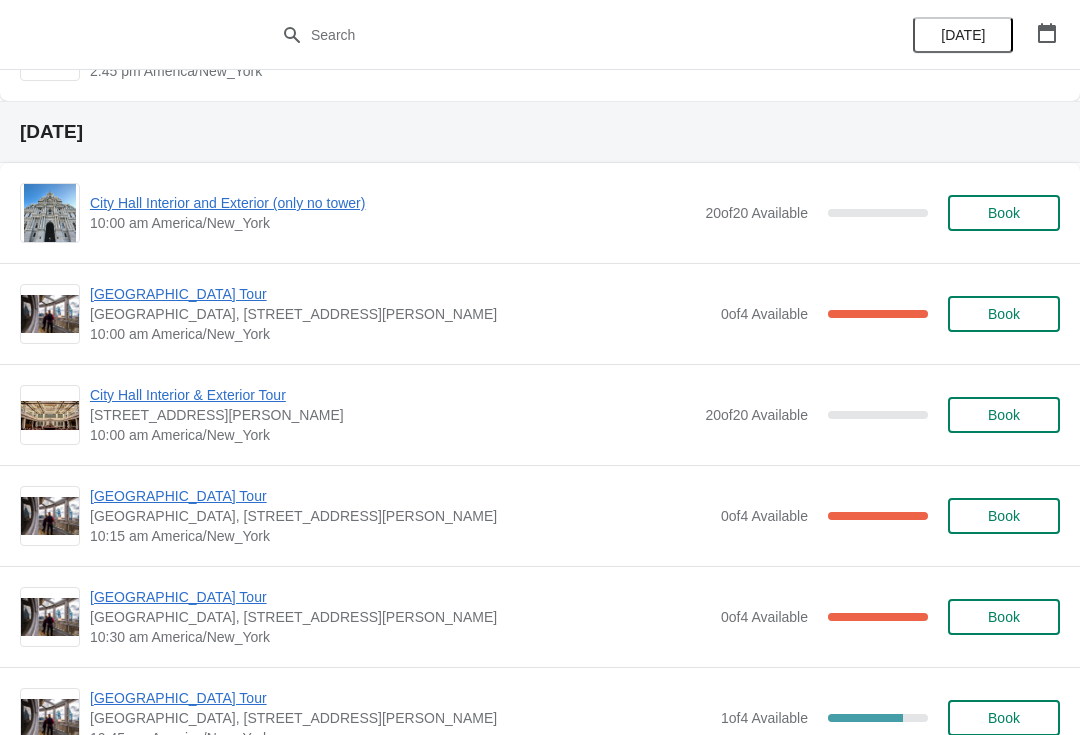 scroll, scrollTop: 8826, scrollLeft: 0, axis: vertical 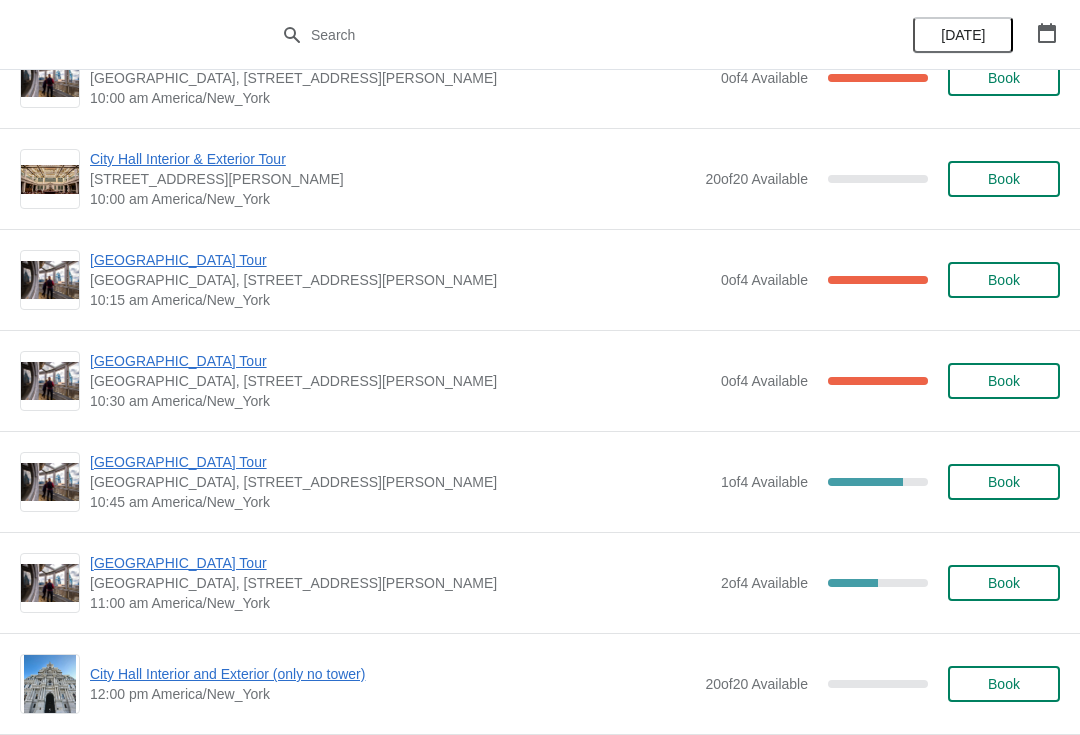 click on "[GEOGRAPHIC_DATA] Tour" at bounding box center (400, 260) 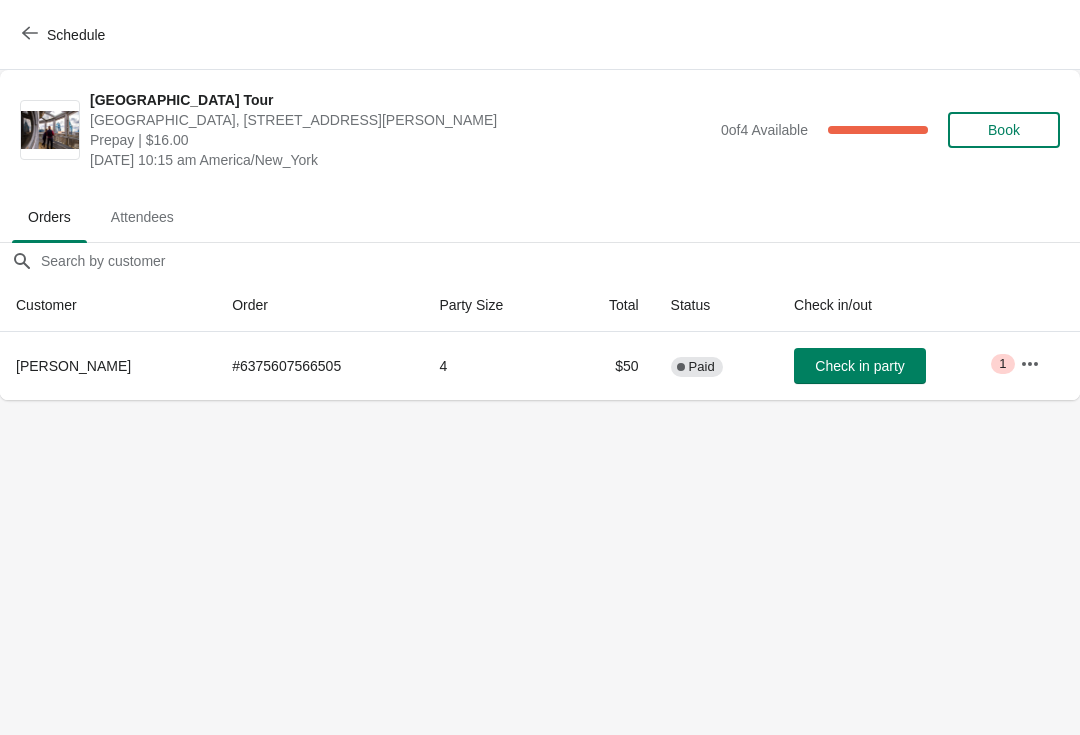 click on "Schedule" at bounding box center (76, 35) 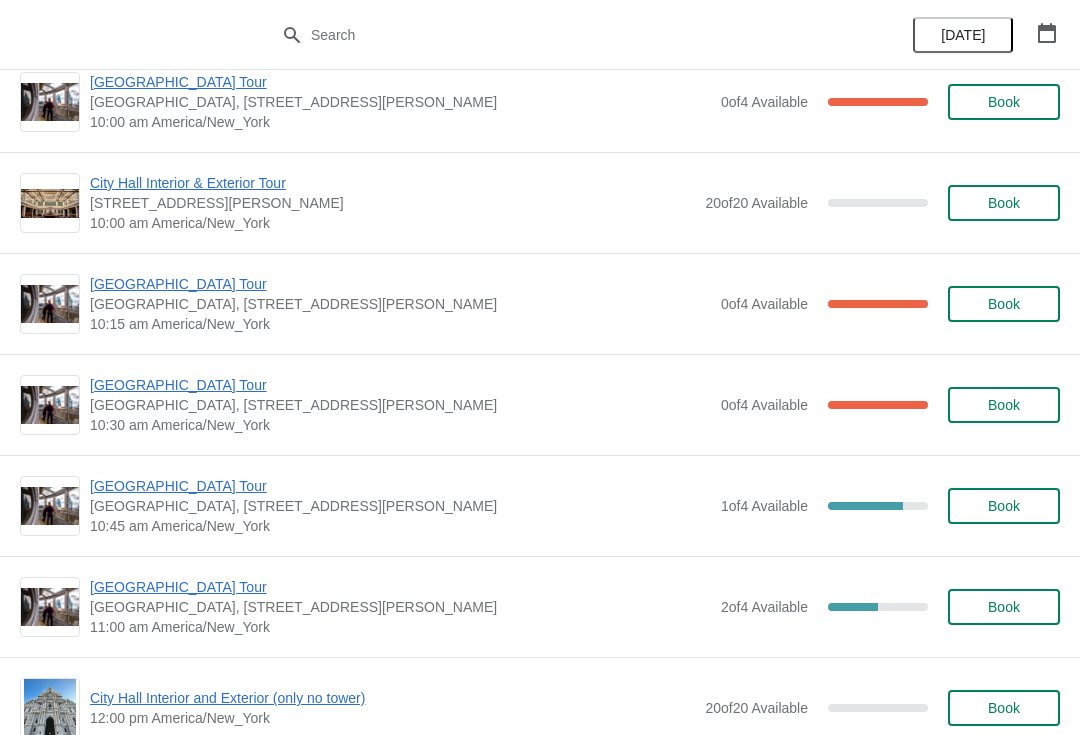 scroll, scrollTop: 8800, scrollLeft: 0, axis: vertical 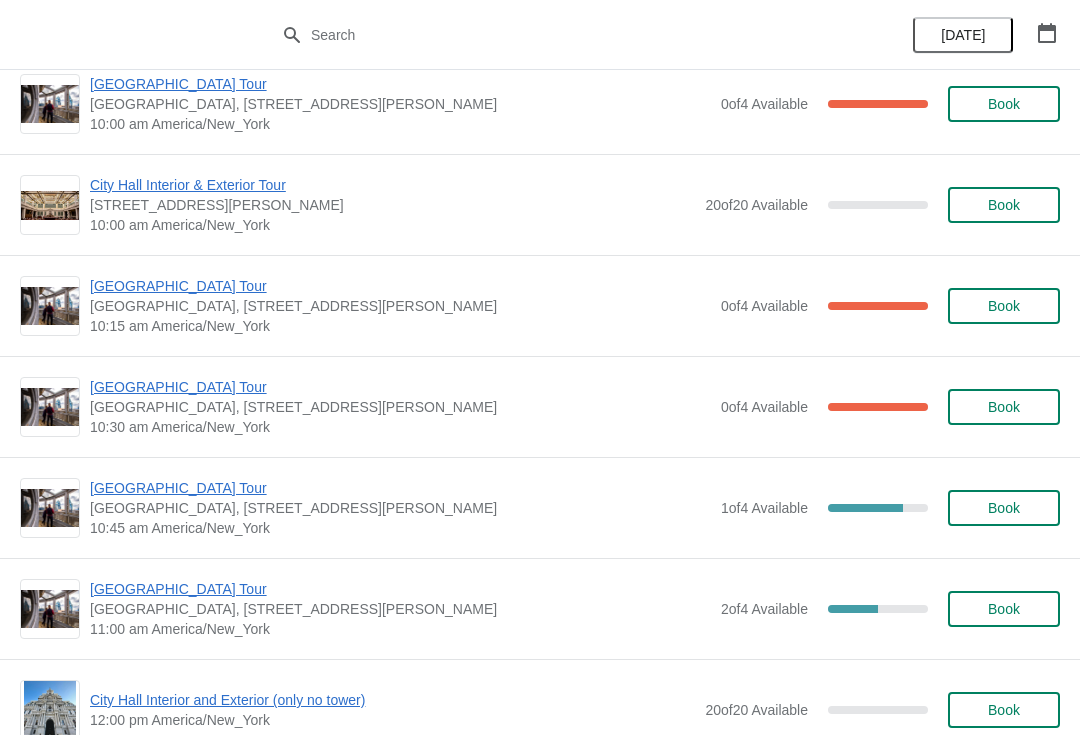 click on "[GEOGRAPHIC_DATA] Tour" at bounding box center [400, 387] 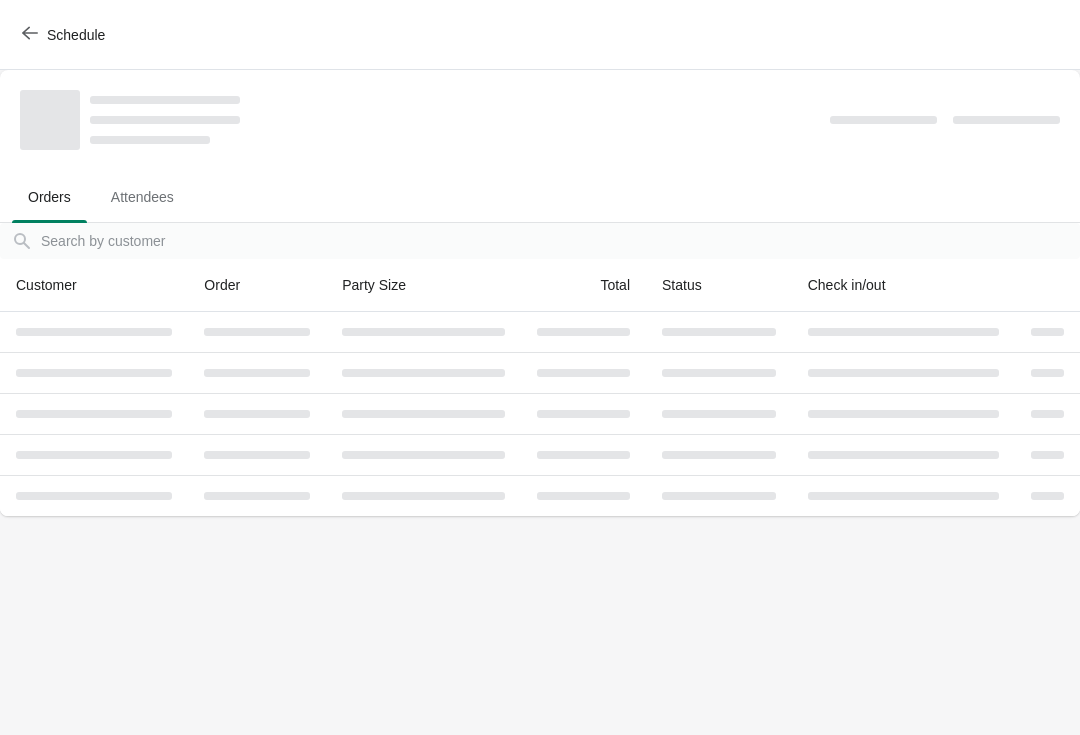 scroll, scrollTop: 0, scrollLeft: 0, axis: both 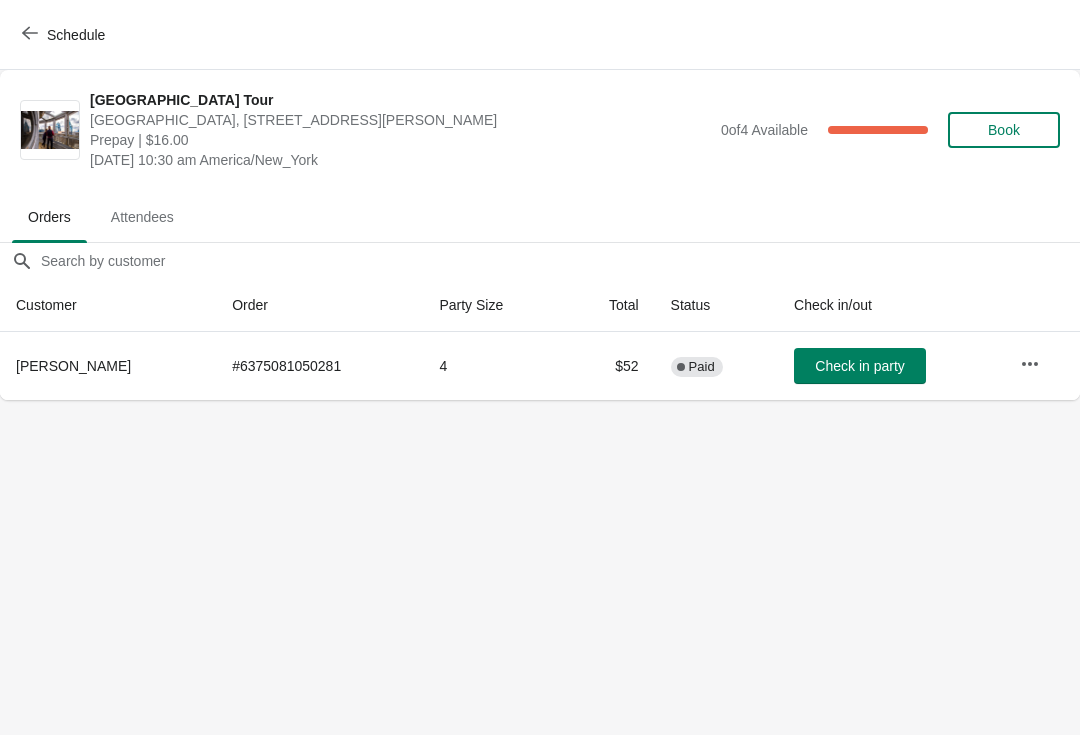 click on "Schedule" at bounding box center [76, 35] 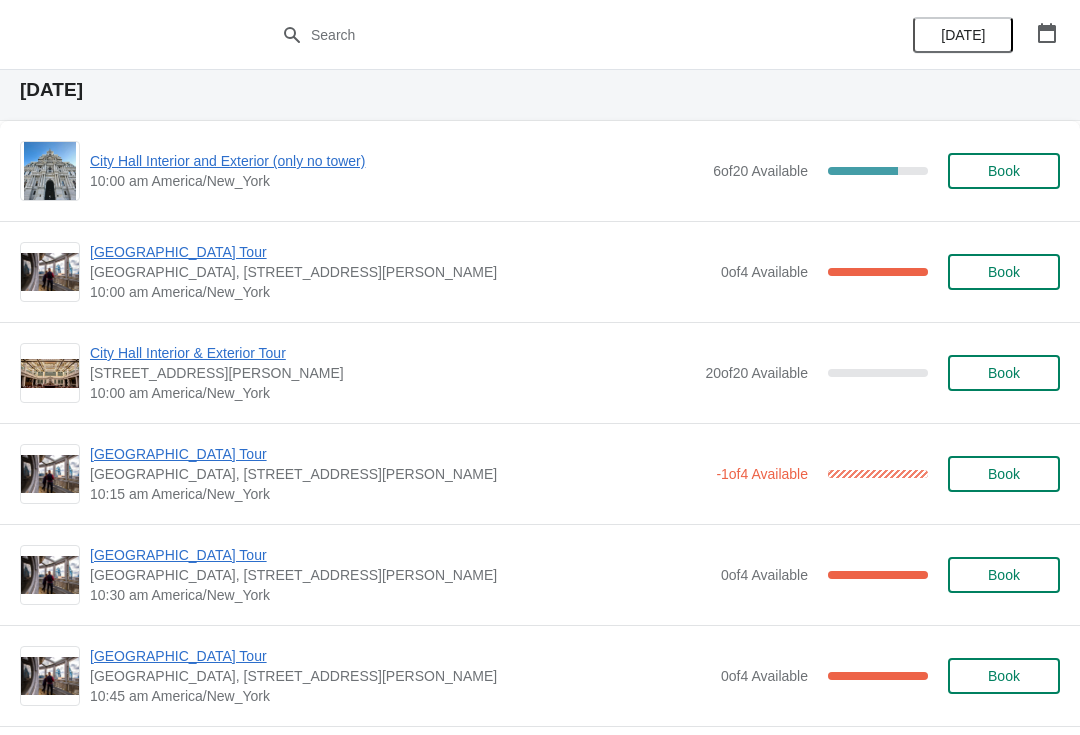 scroll, scrollTop: 282, scrollLeft: 0, axis: vertical 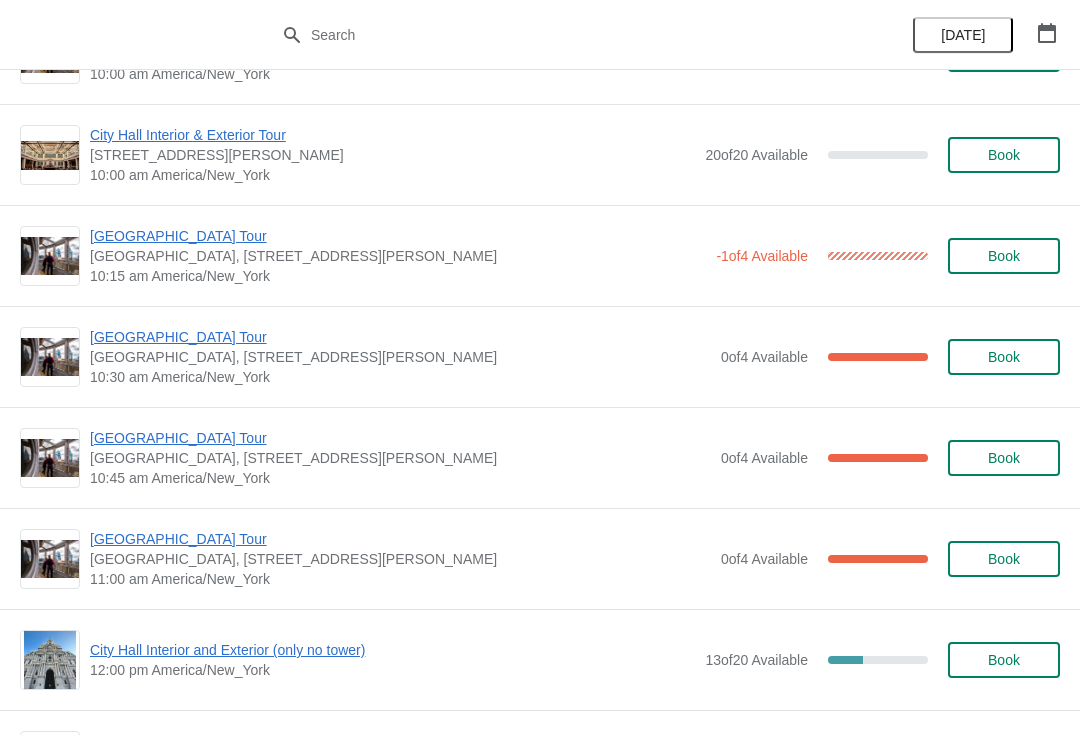 click on "[GEOGRAPHIC_DATA] Tour" at bounding box center (400, 438) 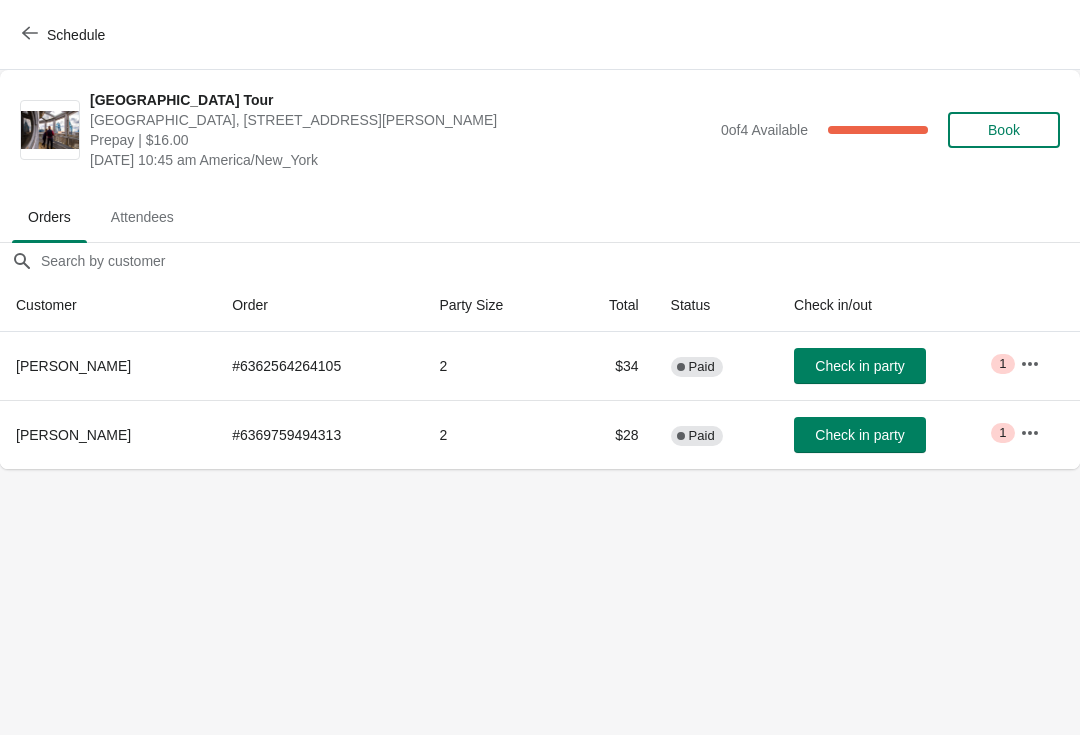 click on "Check in party" at bounding box center (860, 366) 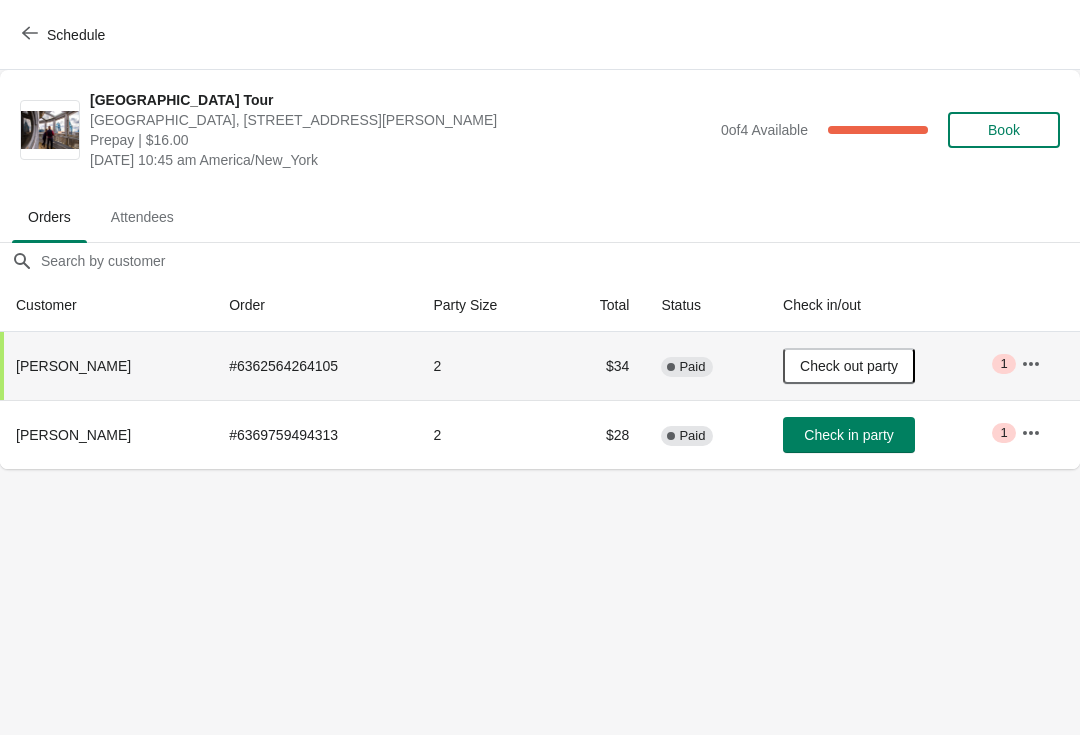 click on "Schedule" at bounding box center (65, 34) 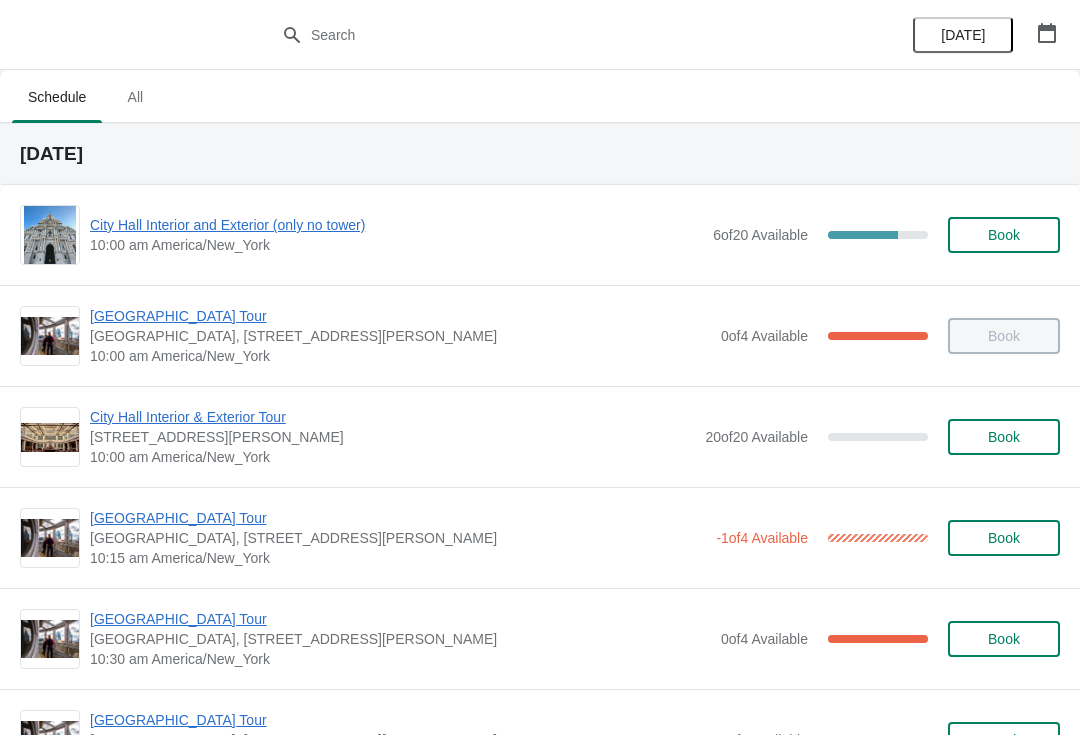 scroll, scrollTop: 107, scrollLeft: 0, axis: vertical 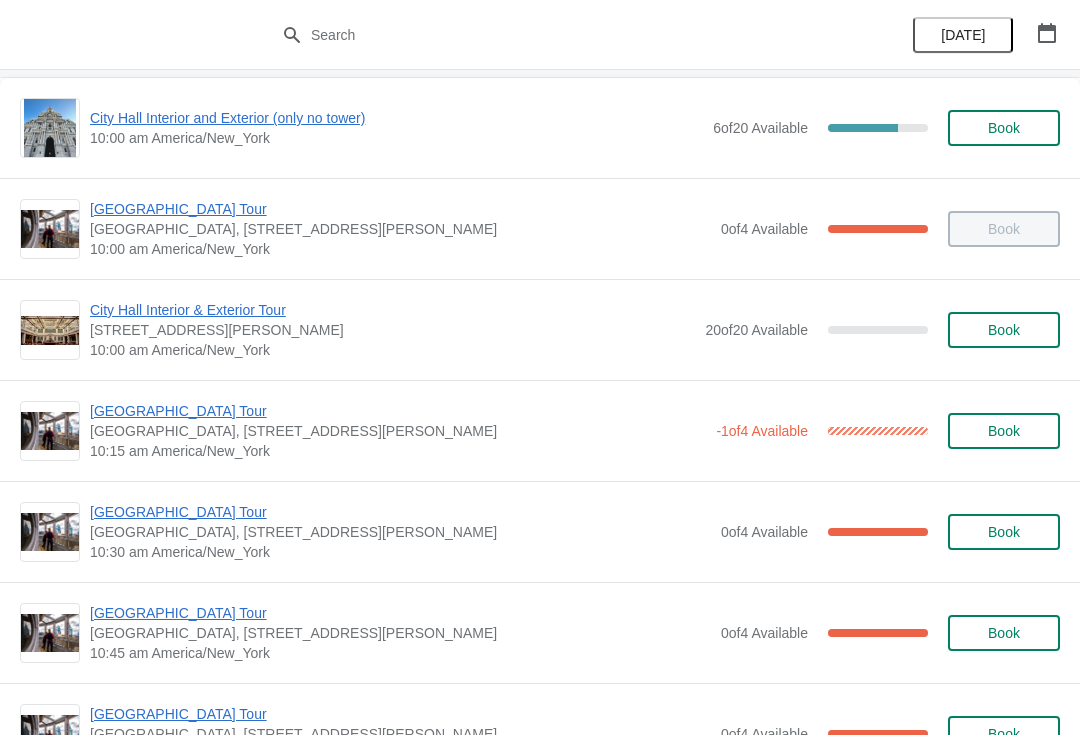 click on "[GEOGRAPHIC_DATA] Tour" at bounding box center [400, 512] 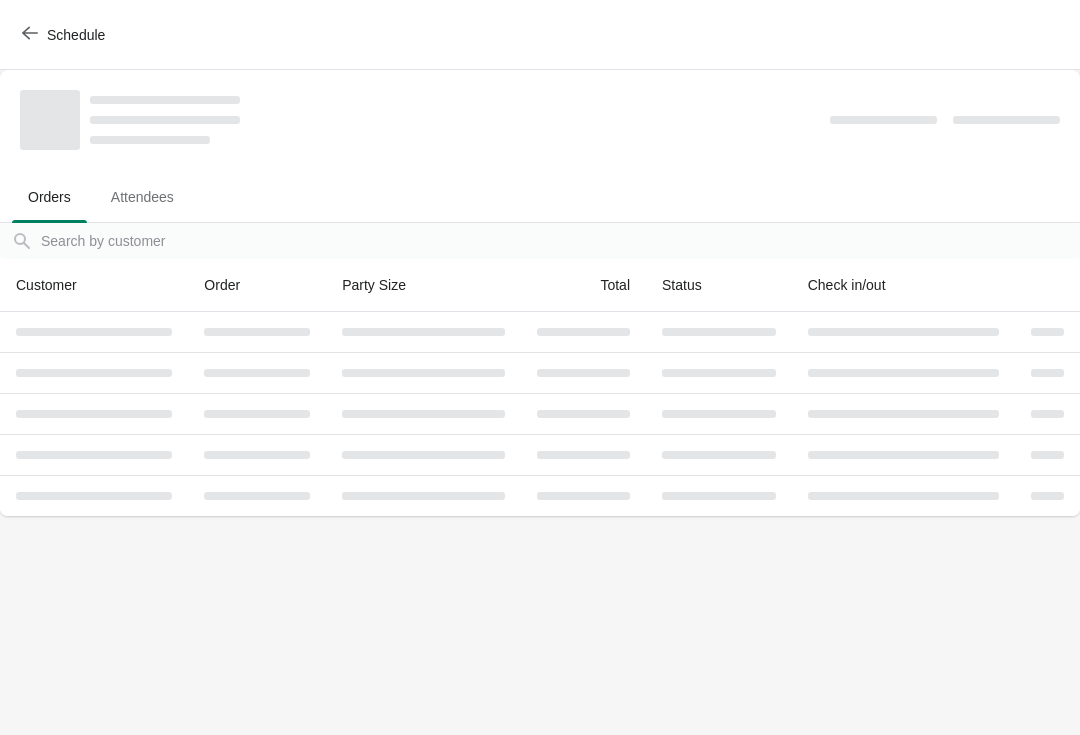 scroll, scrollTop: 0, scrollLeft: 0, axis: both 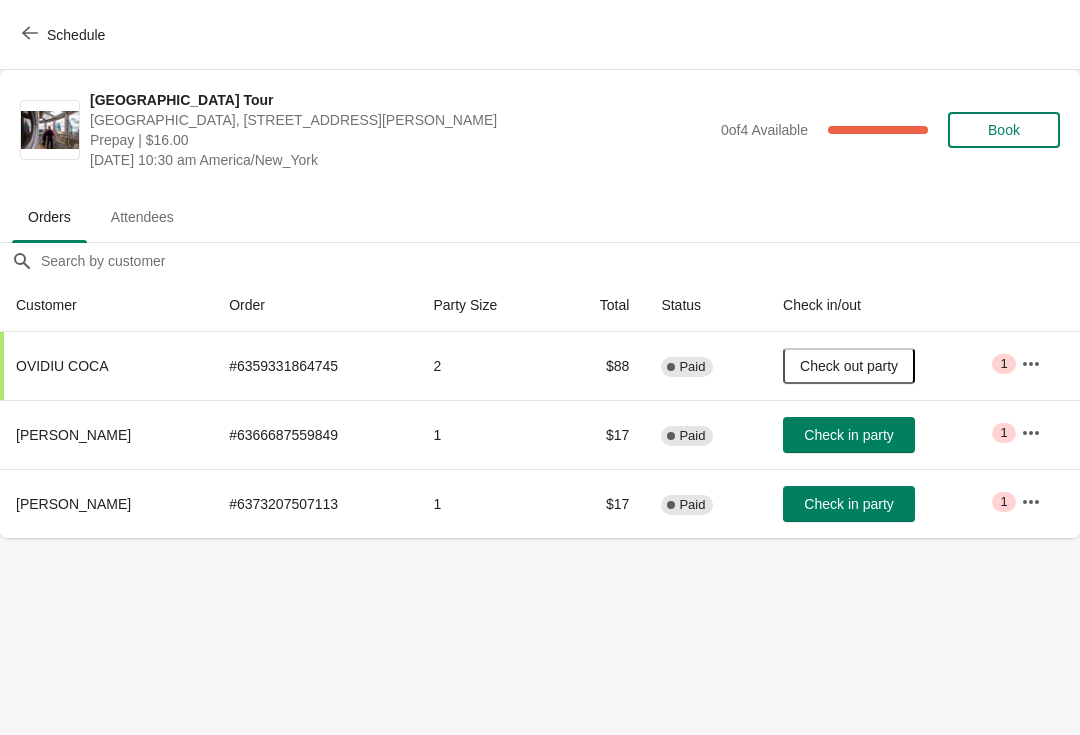 click on "Check in party" at bounding box center (848, 504) 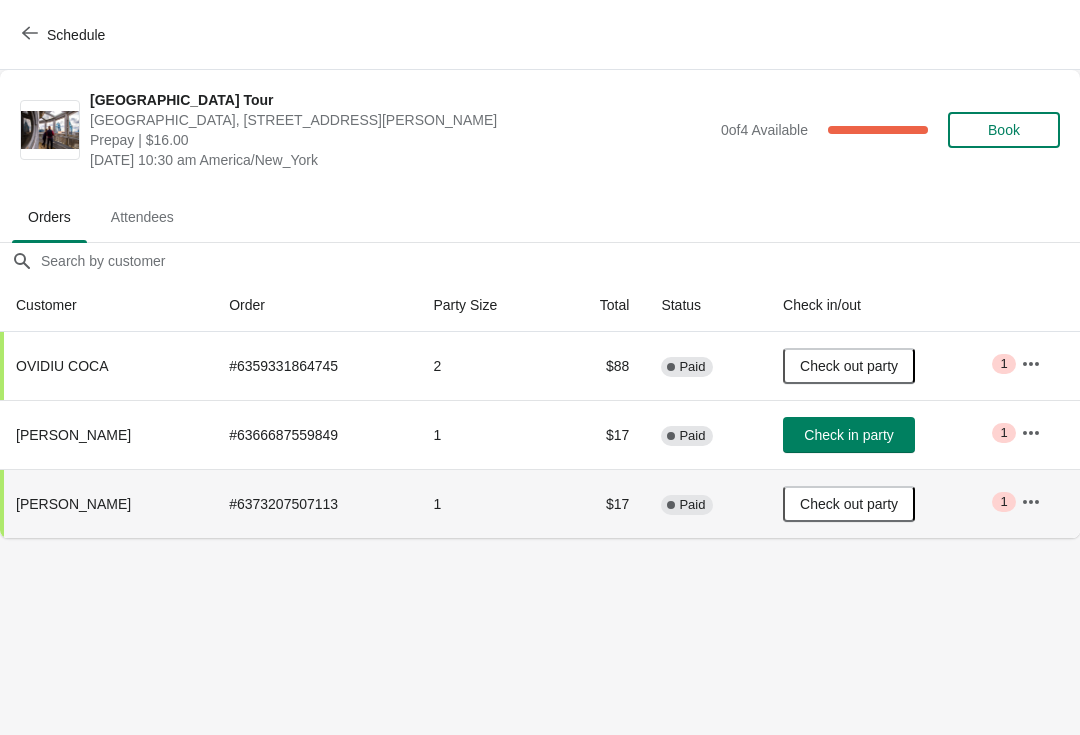 click on "Check out party" at bounding box center [886, 503] 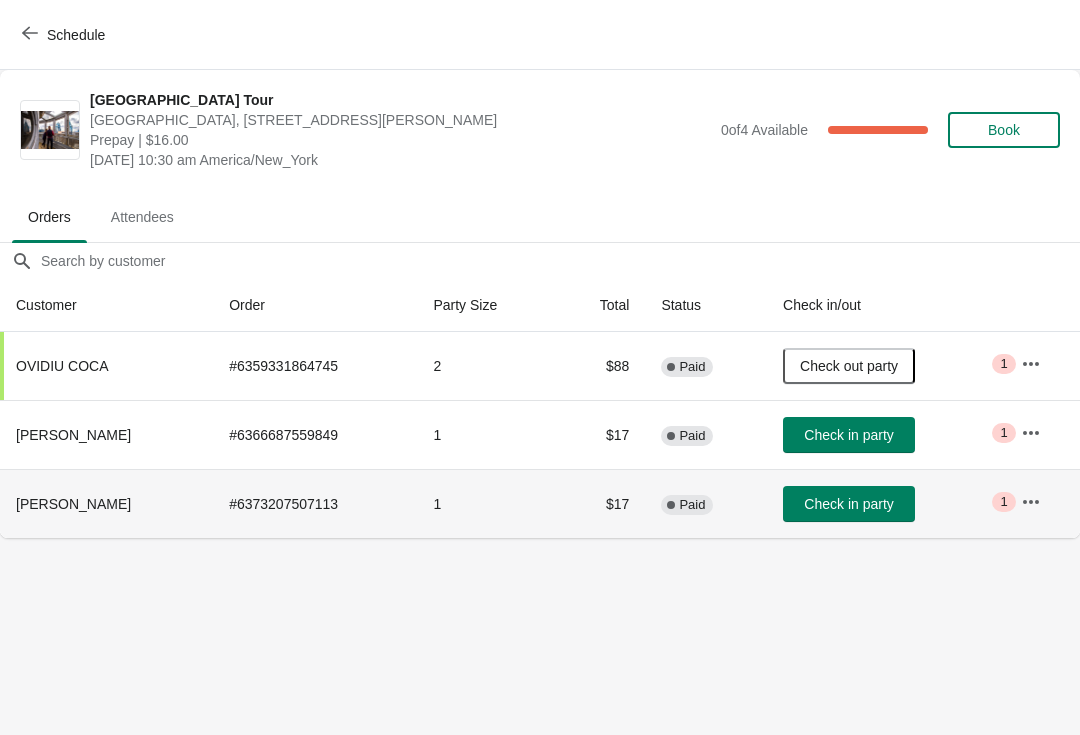 click on "Check in party" at bounding box center (848, 504) 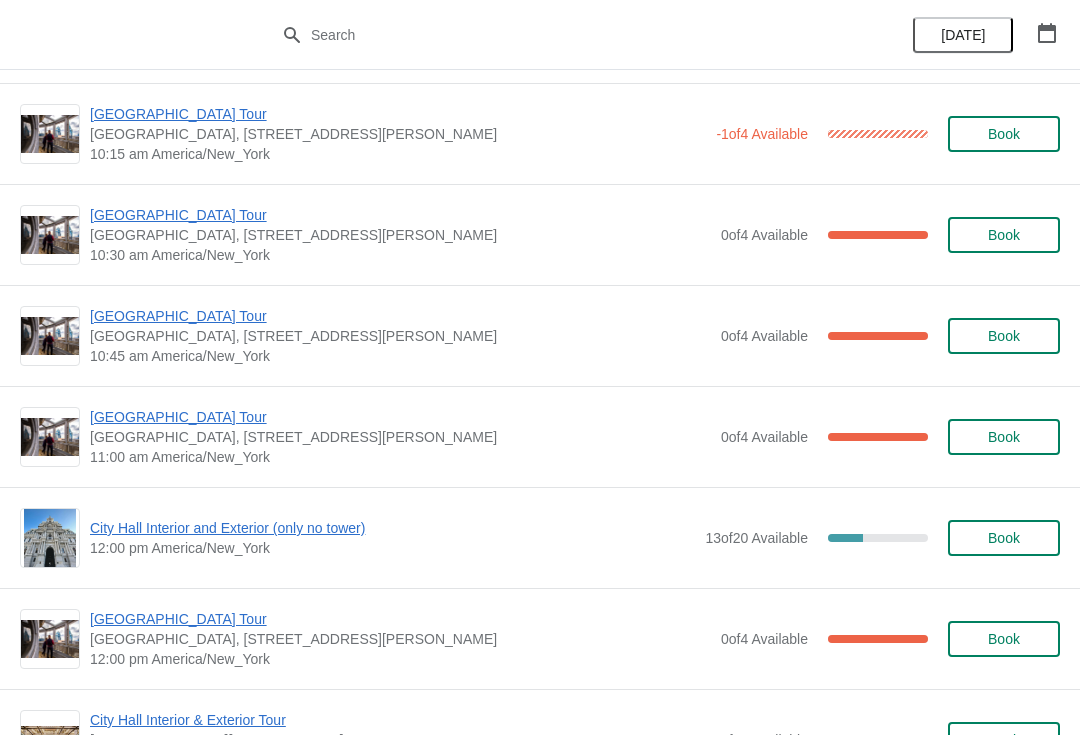scroll, scrollTop: 401, scrollLeft: 0, axis: vertical 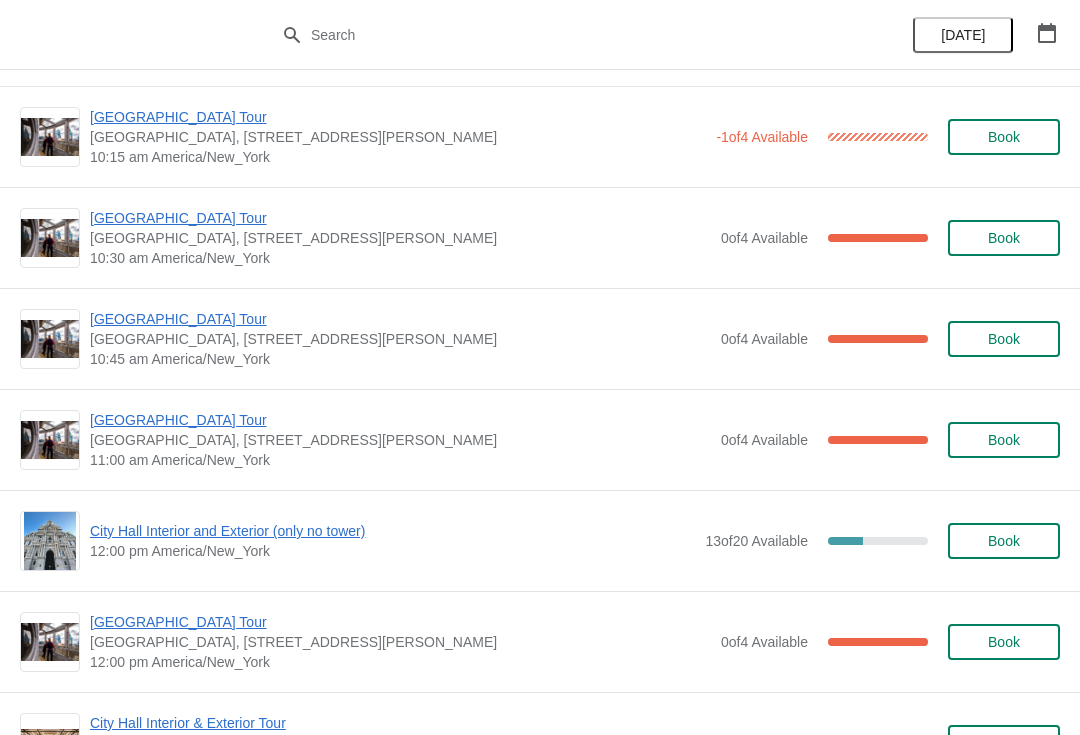 click on "[GEOGRAPHIC_DATA] Tour" at bounding box center [400, 319] 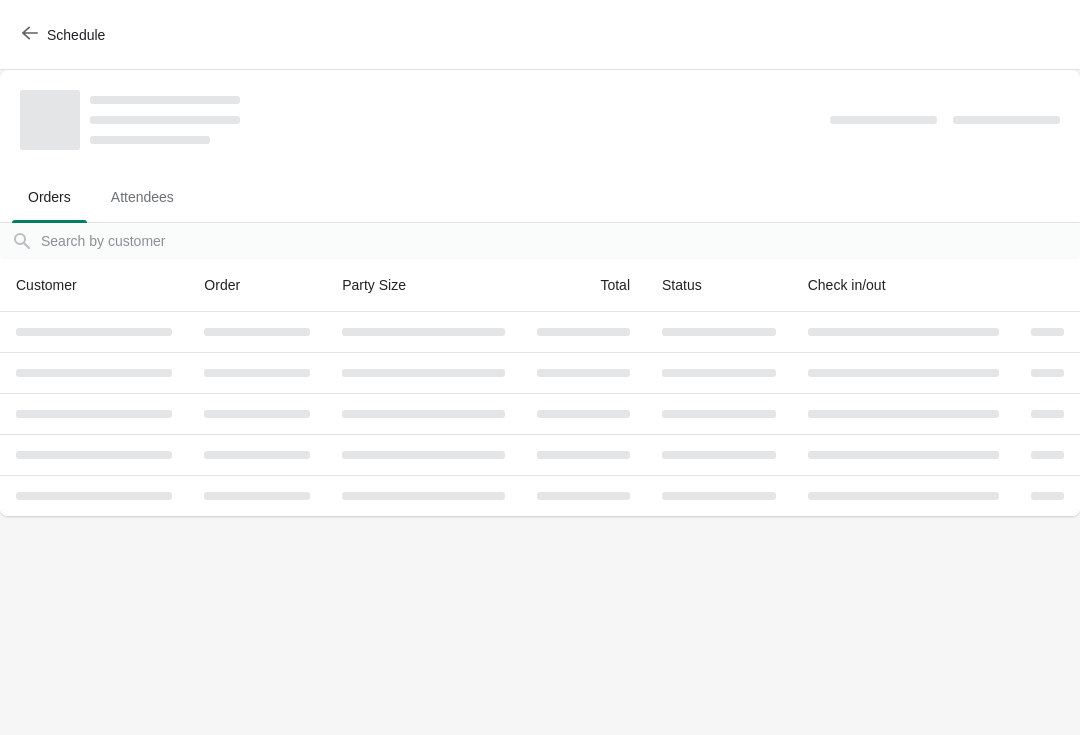scroll, scrollTop: 0, scrollLeft: 0, axis: both 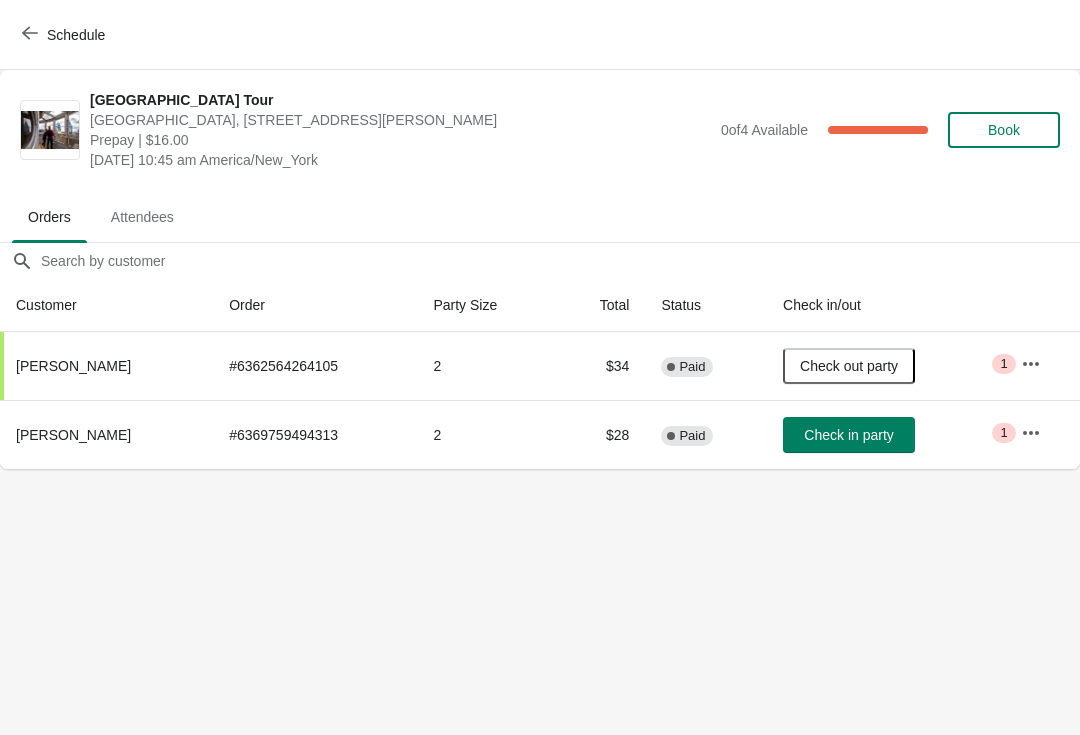 click on "Check in party" at bounding box center (848, 435) 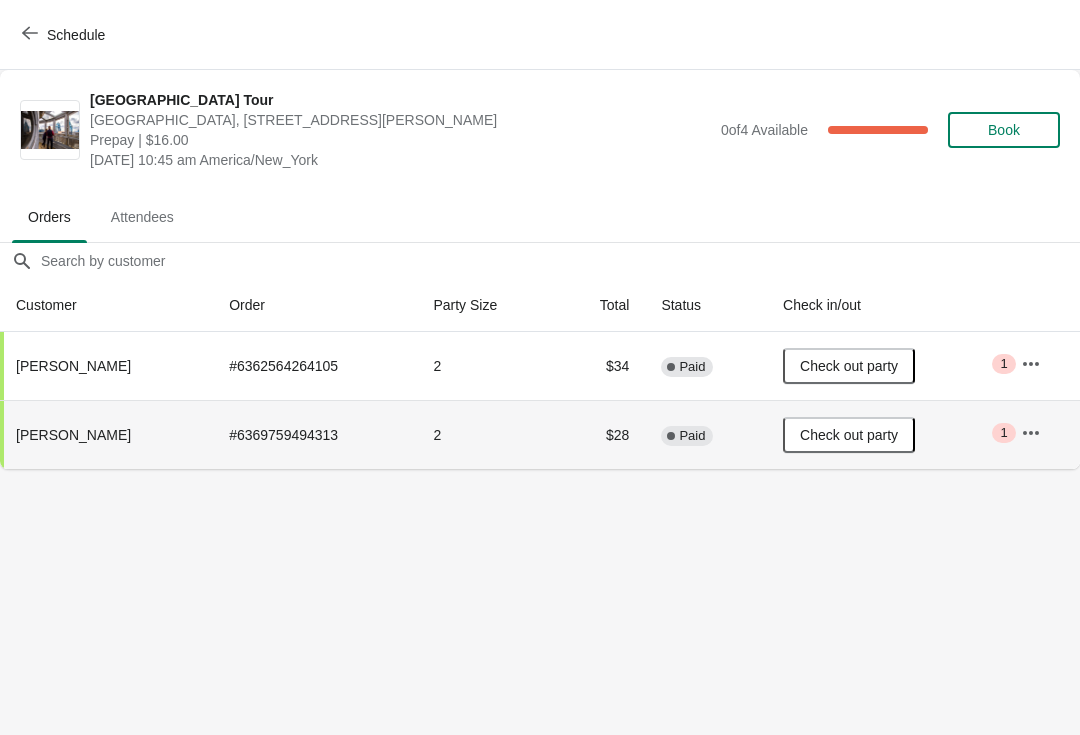 click 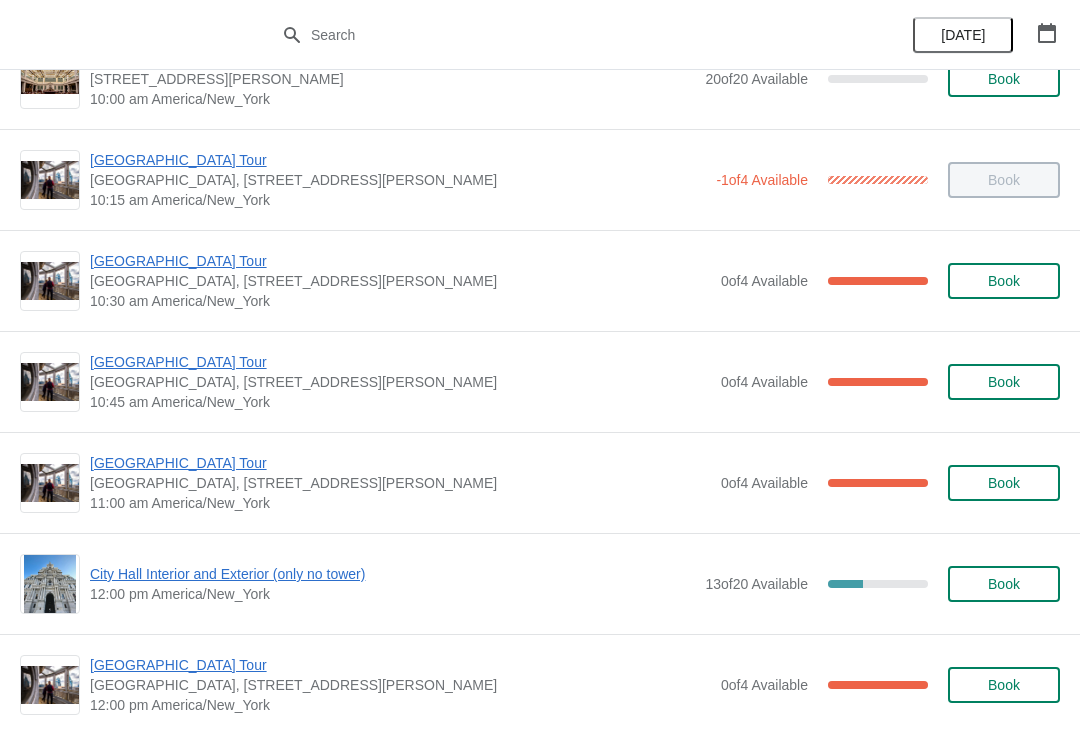 scroll, scrollTop: 491, scrollLeft: 0, axis: vertical 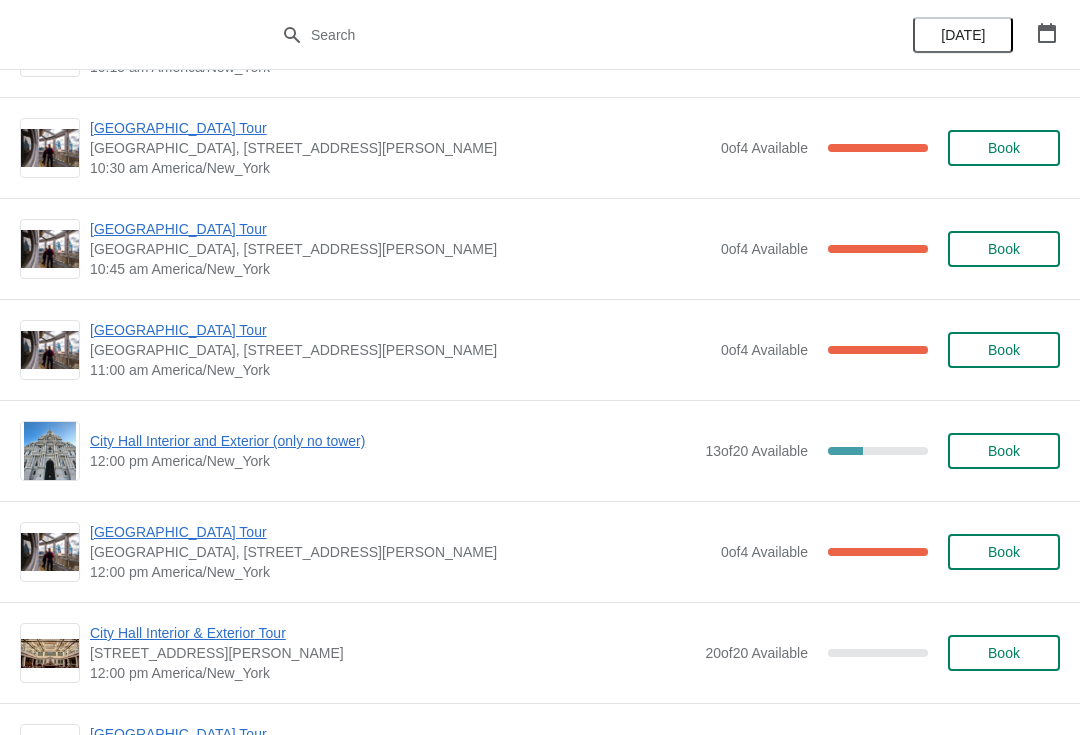 click on "[GEOGRAPHIC_DATA] Tour" at bounding box center (400, 330) 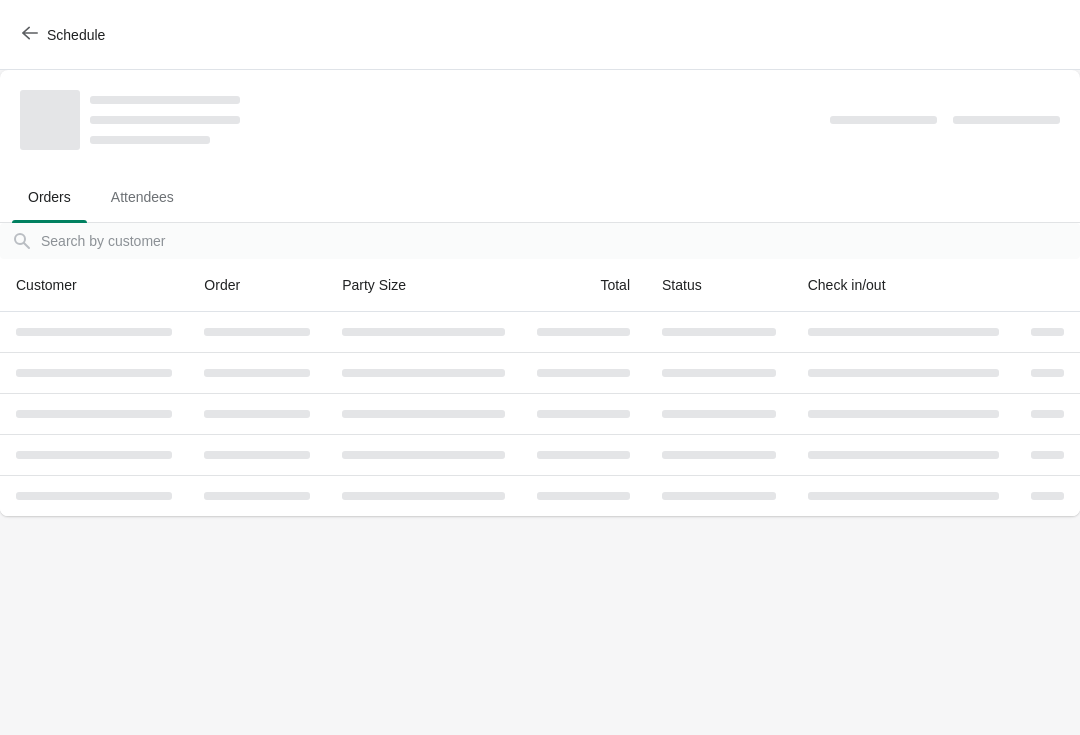 scroll, scrollTop: 0, scrollLeft: 0, axis: both 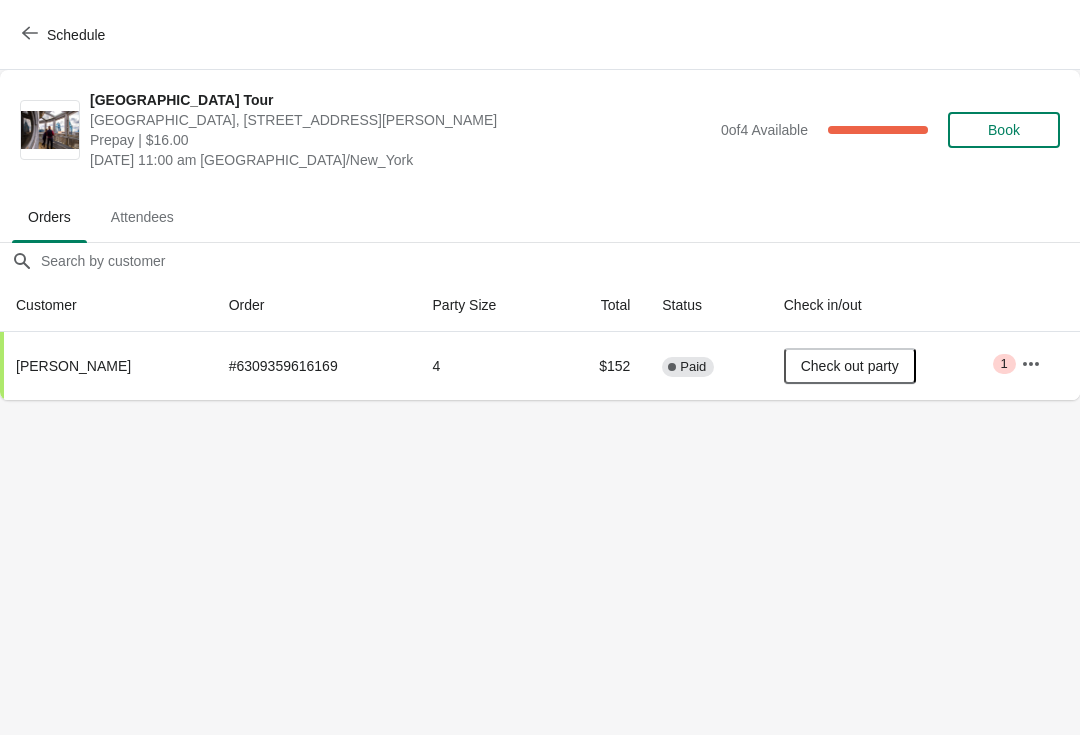 click 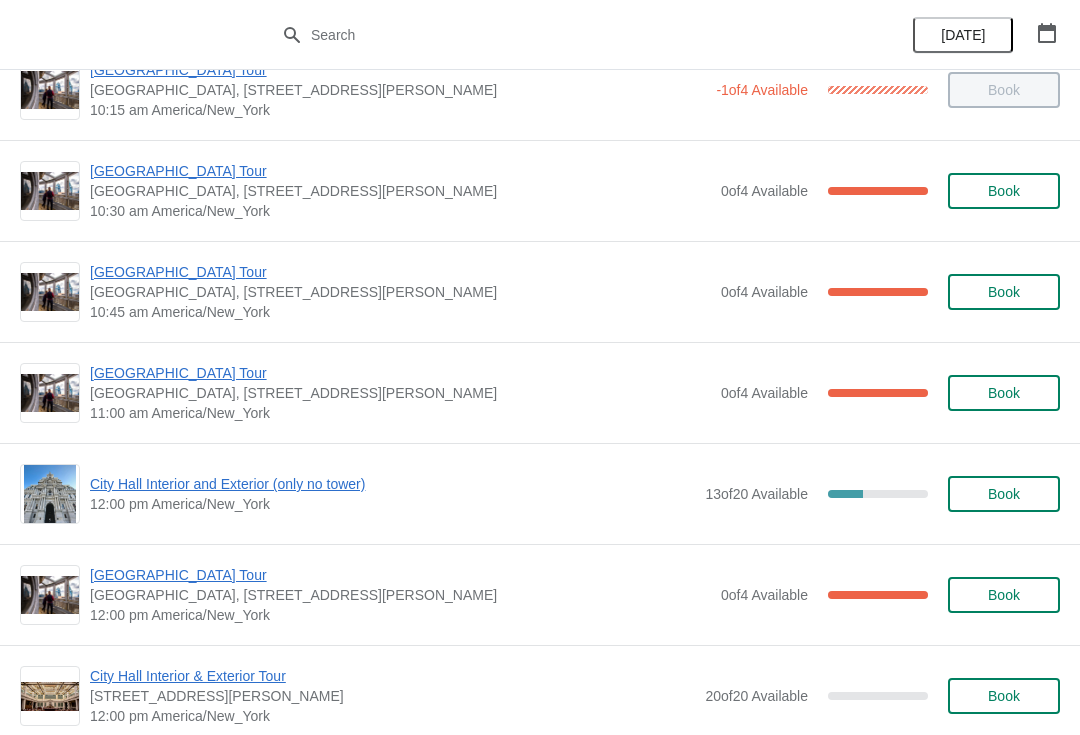 scroll, scrollTop: 458, scrollLeft: 0, axis: vertical 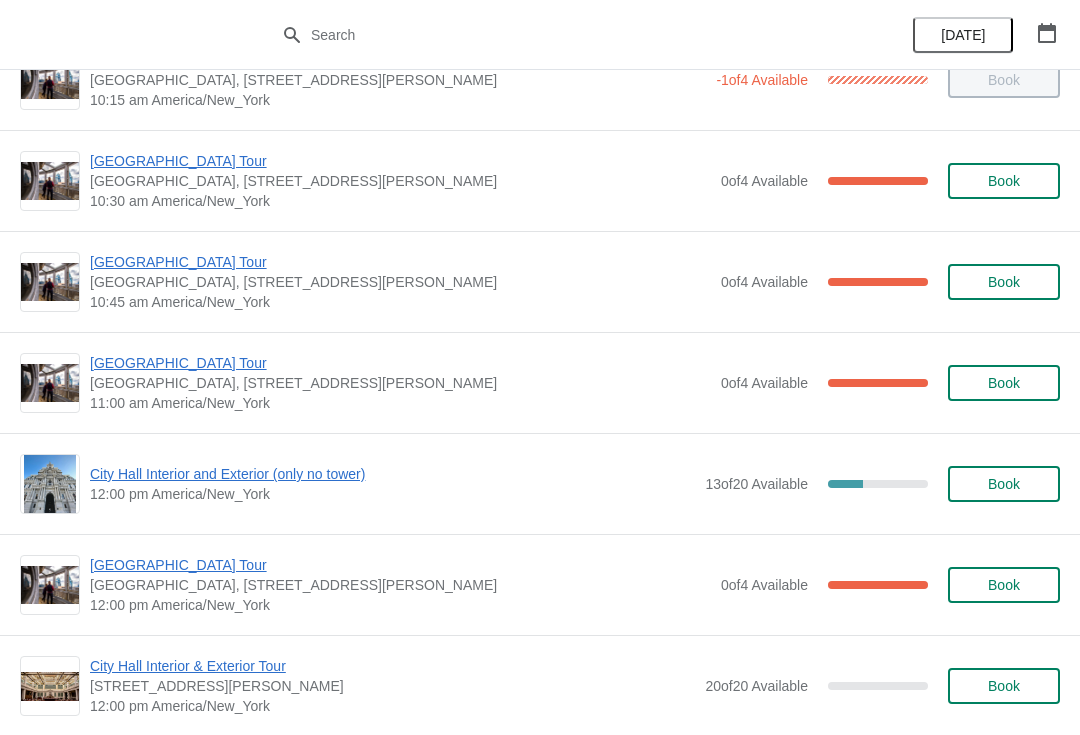 click on "[GEOGRAPHIC_DATA] Tour" at bounding box center (400, 262) 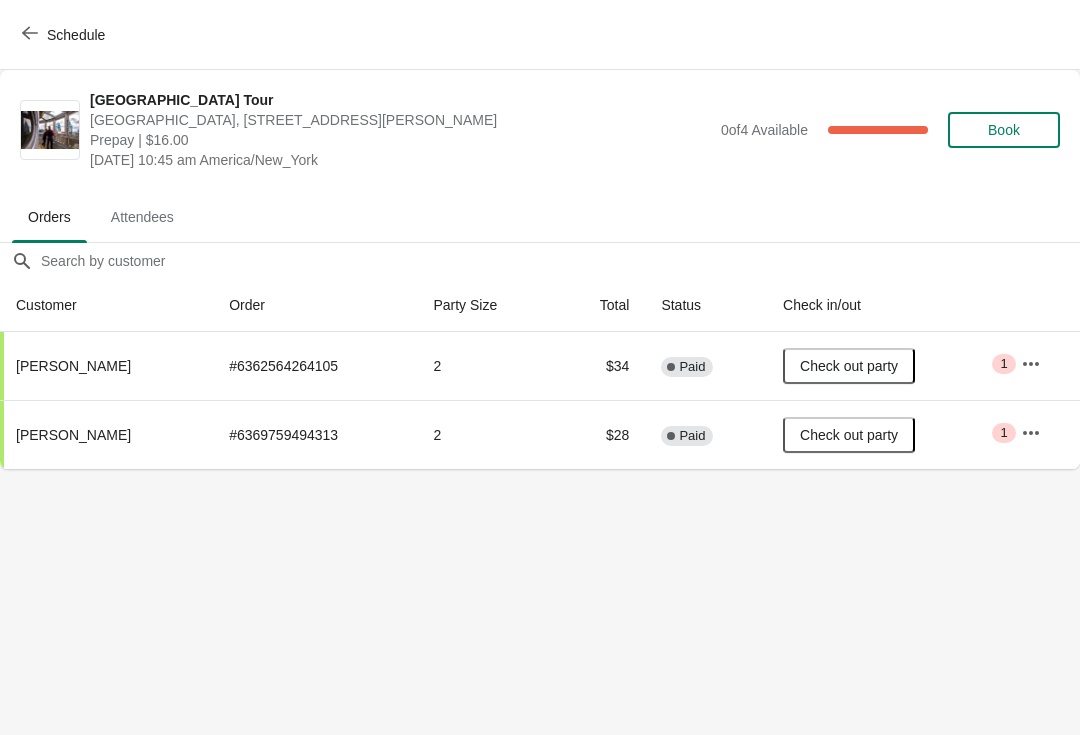 click on "Schedule" at bounding box center (65, 35) 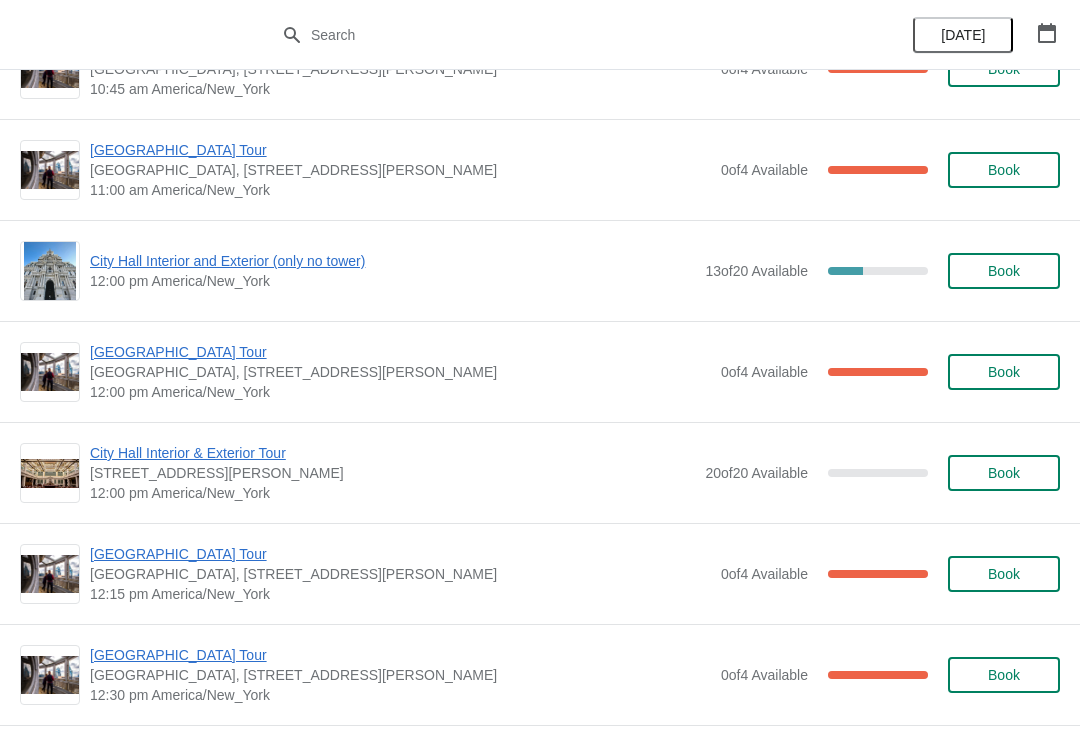 scroll, scrollTop: 591, scrollLeft: 0, axis: vertical 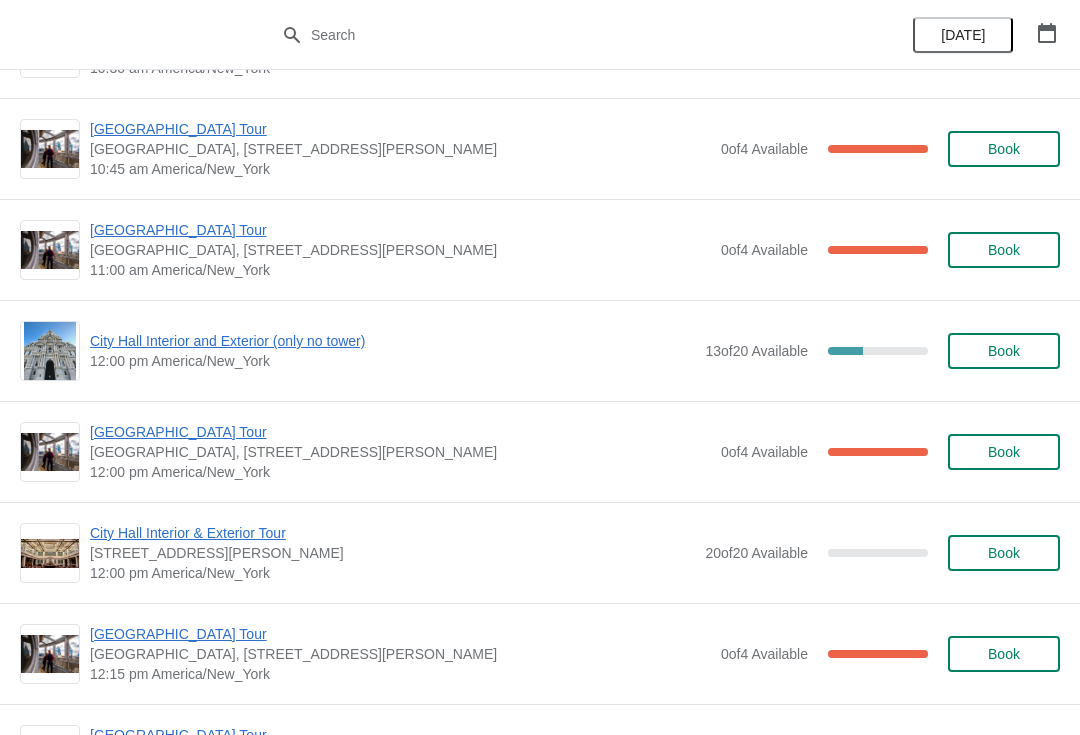 click on "City Hall Interior and Exterior (only no tower)" at bounding box center [392, 341] 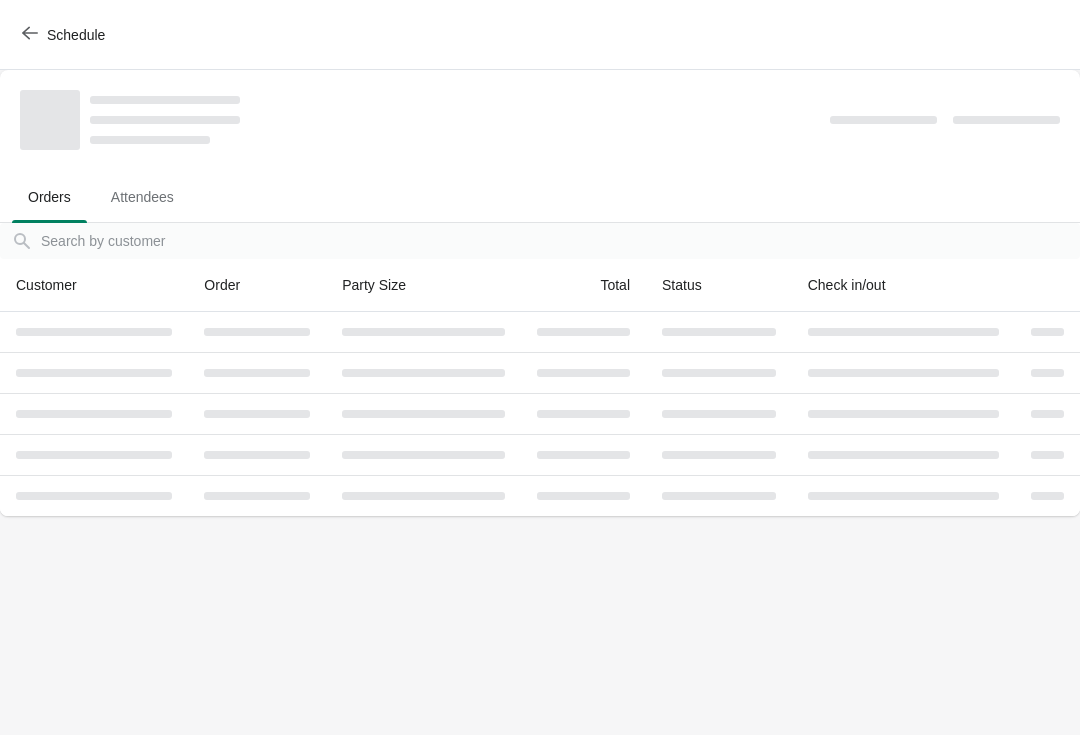 scroll, scrollTop: 0, scrollLeft: 0, axis: both 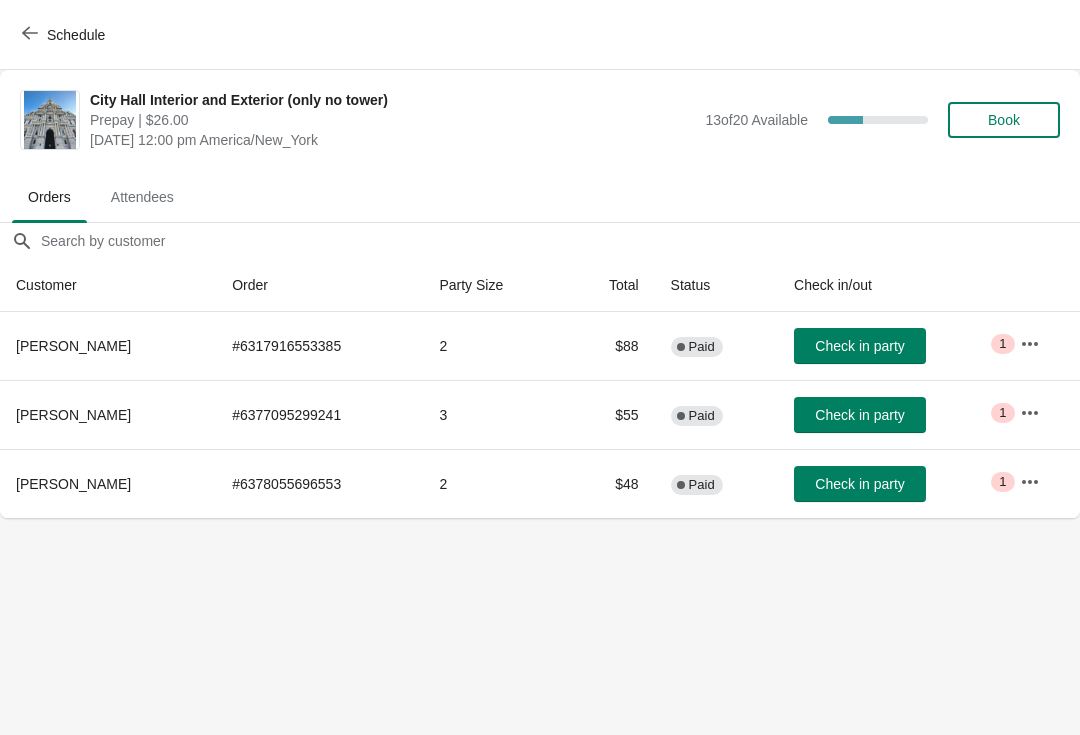 click on "Book" at bounding box center [1004, 120] 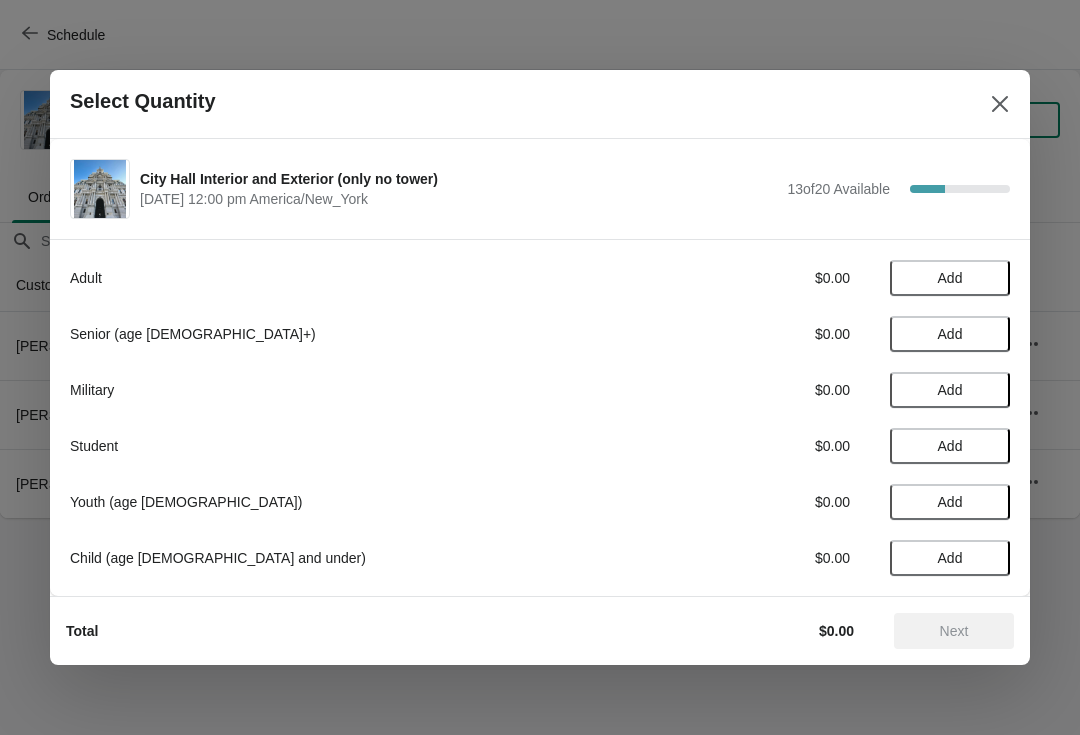 click on "Add" at bounding box center (950, 334) 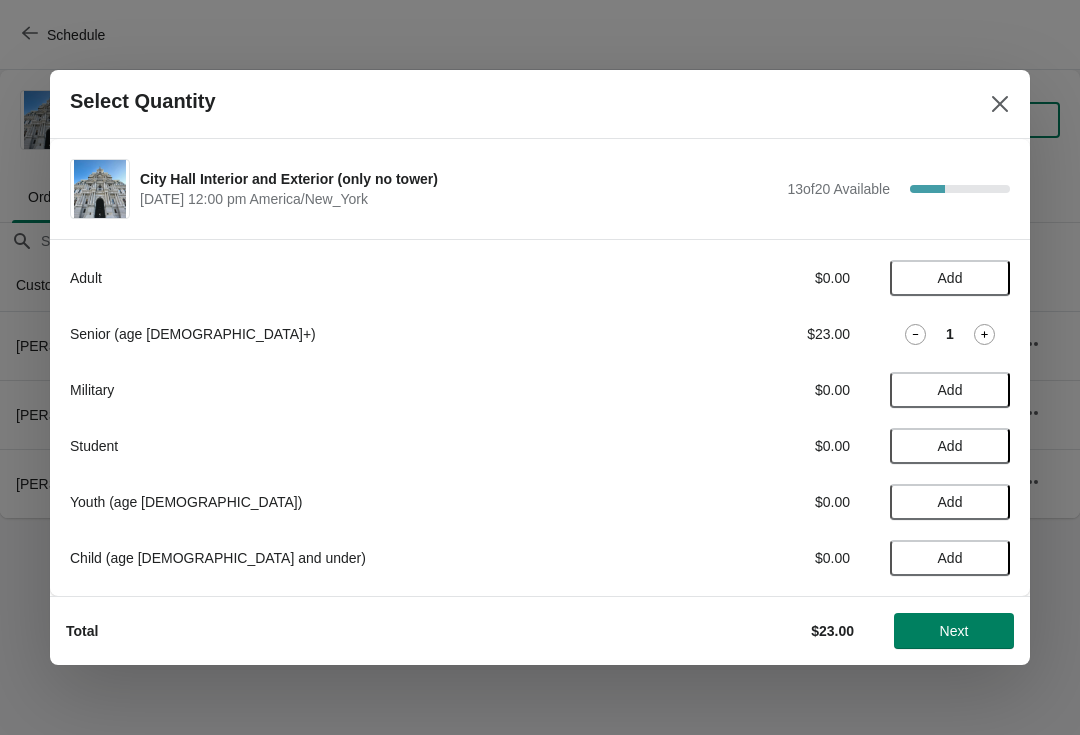 click 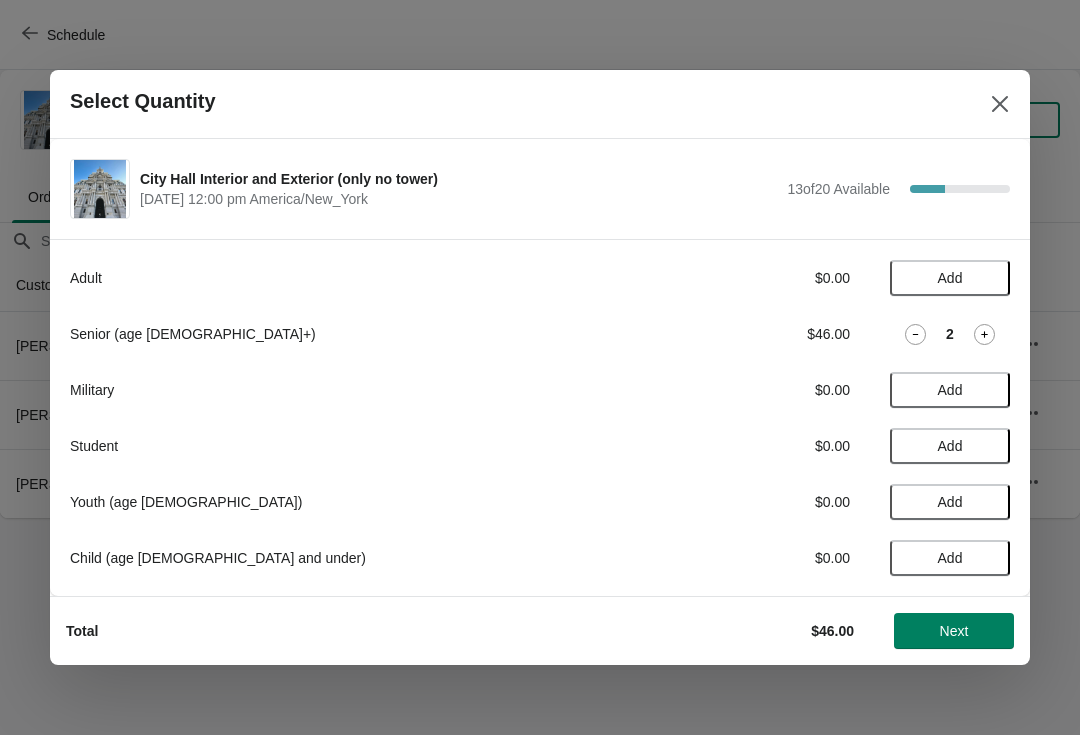 click on "Next" at bounding box center (954, 631) 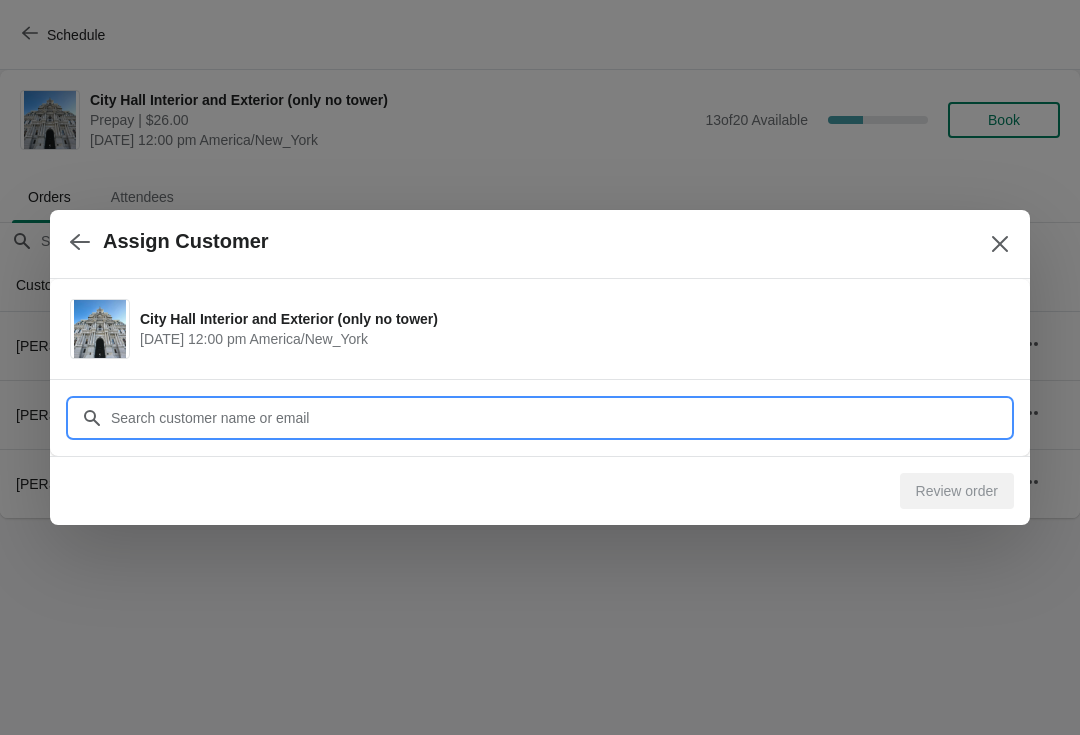 click on "Customer" at bounding box center [560, 418] 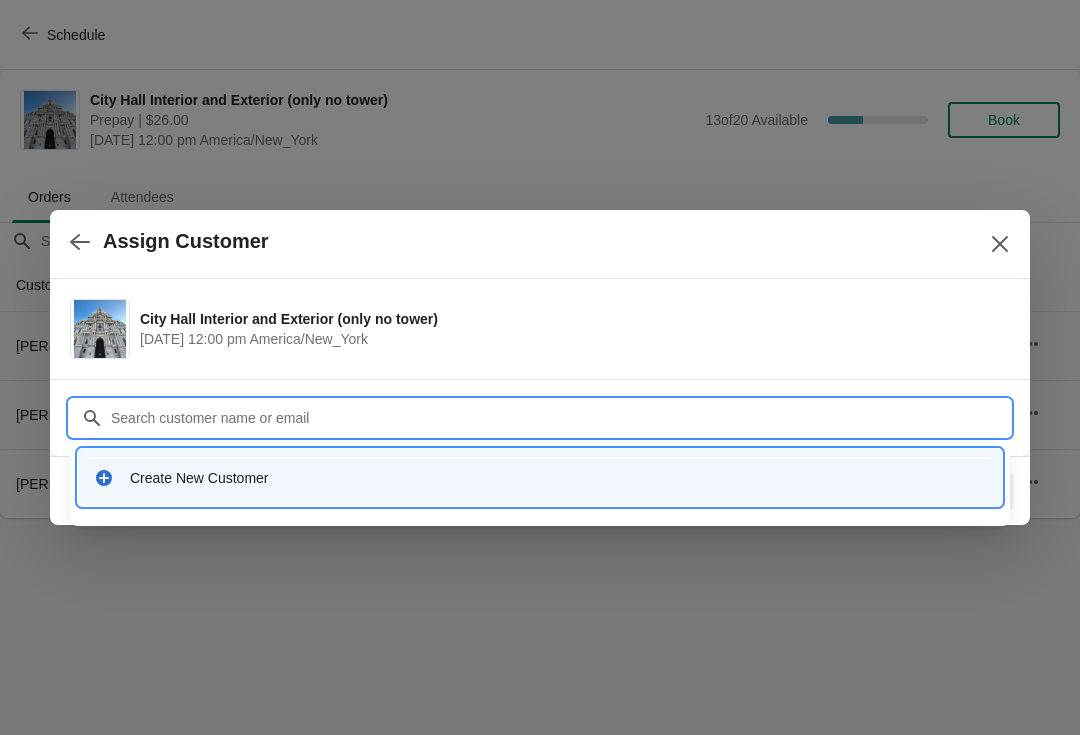 click on "Create New Customer" at bounding box center [558, 478] 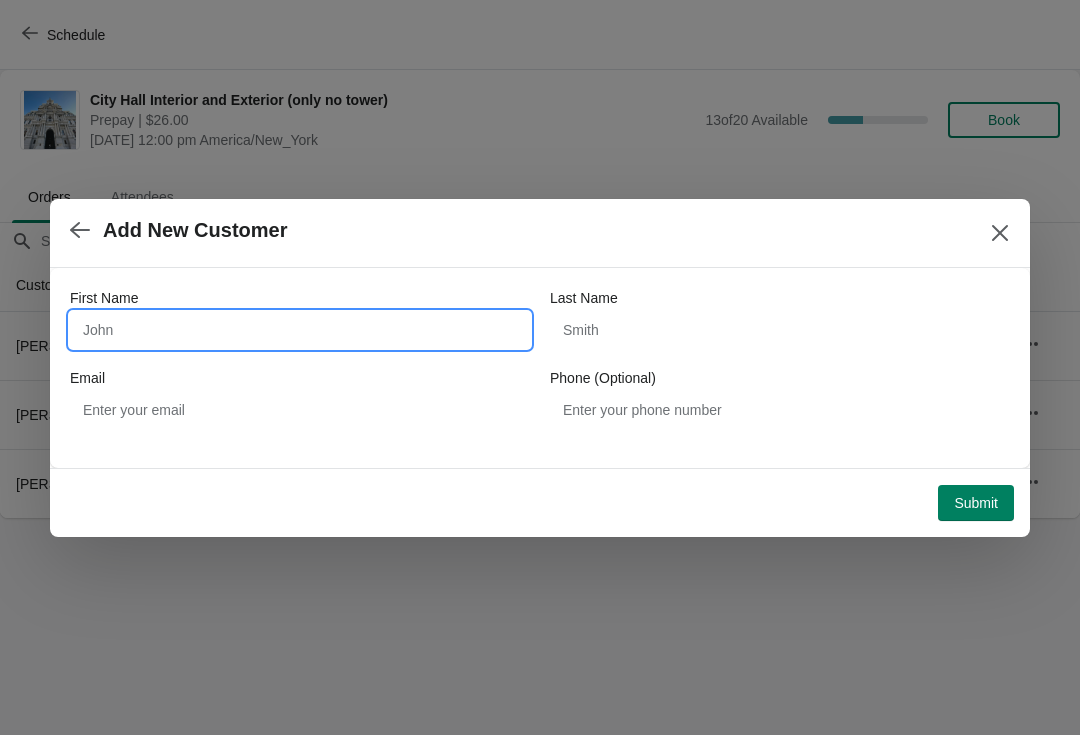 click on "First Name" at bounding box center (300, 330) 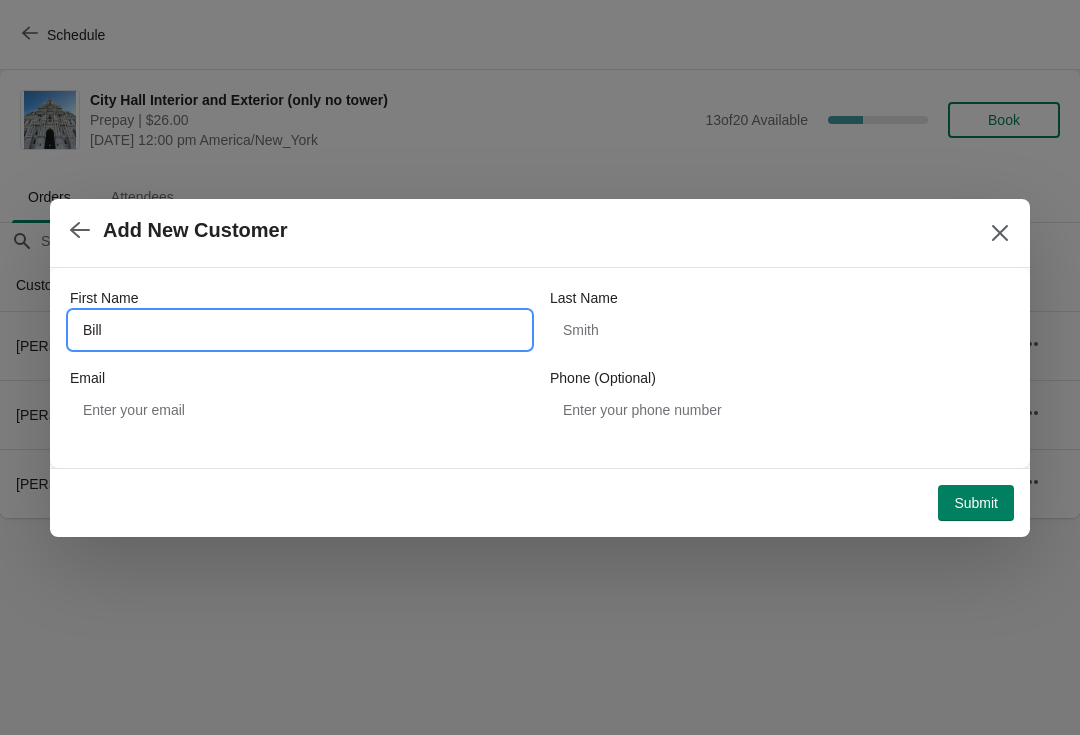 type on "Bill" 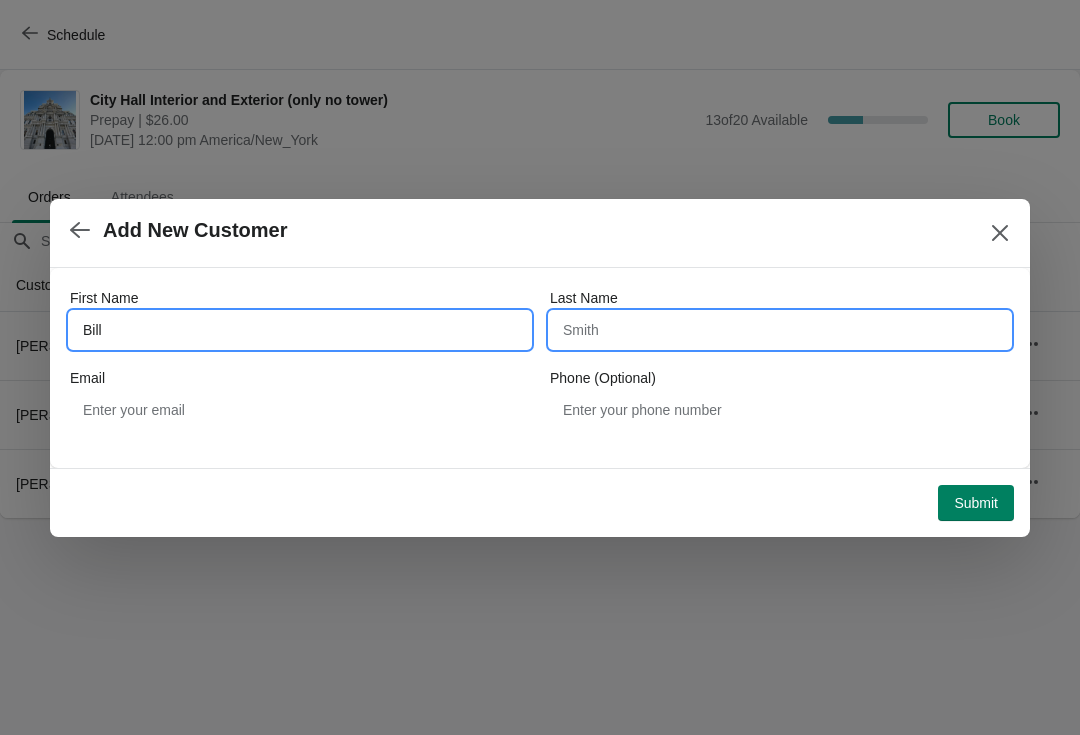 click on "Last Name" at bounding box center (780, 330) 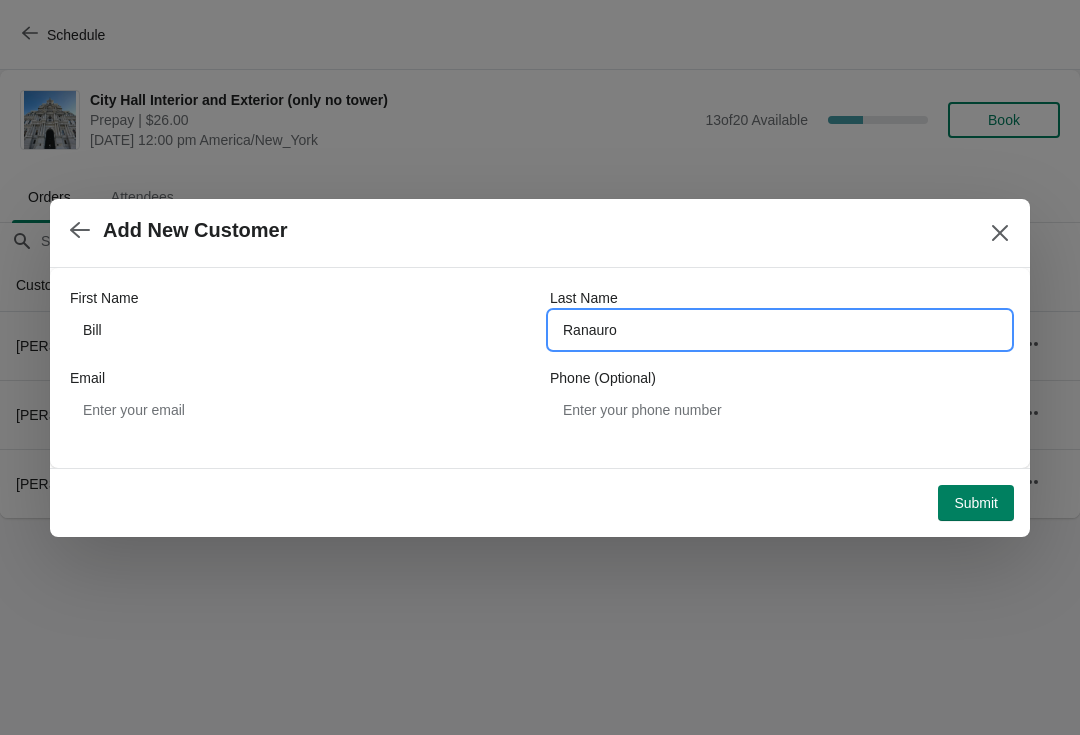 type on "Ranauro" 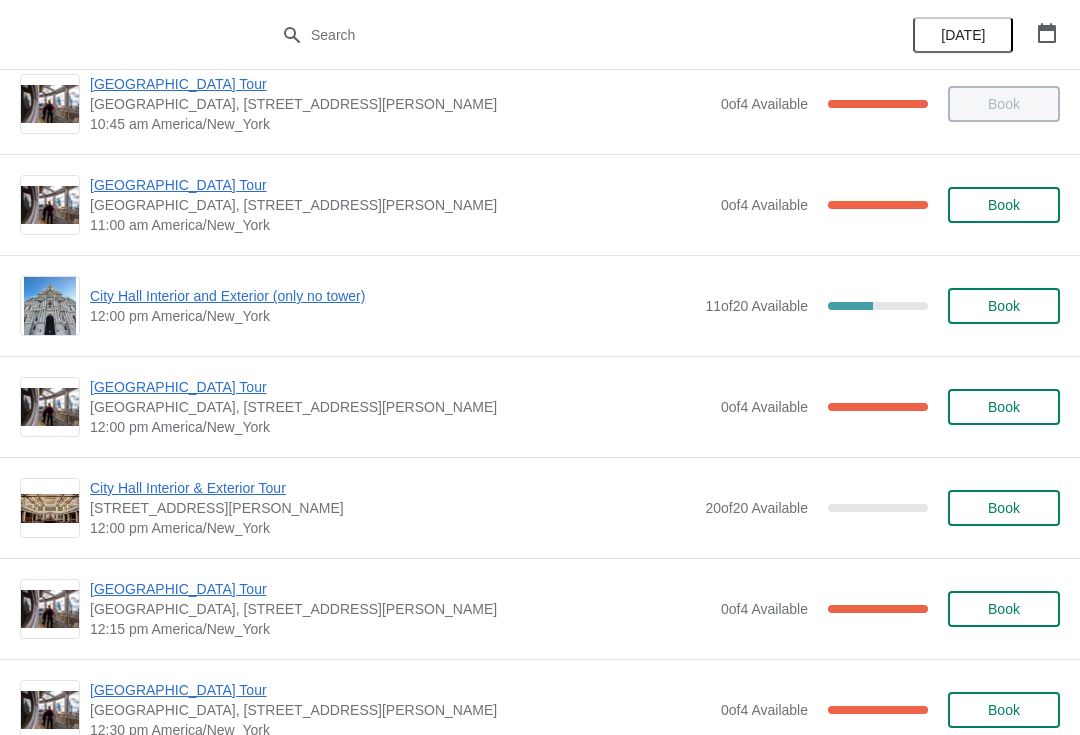 scroll, scrollTop: 667, scrollLeft: 0, axis: vertical 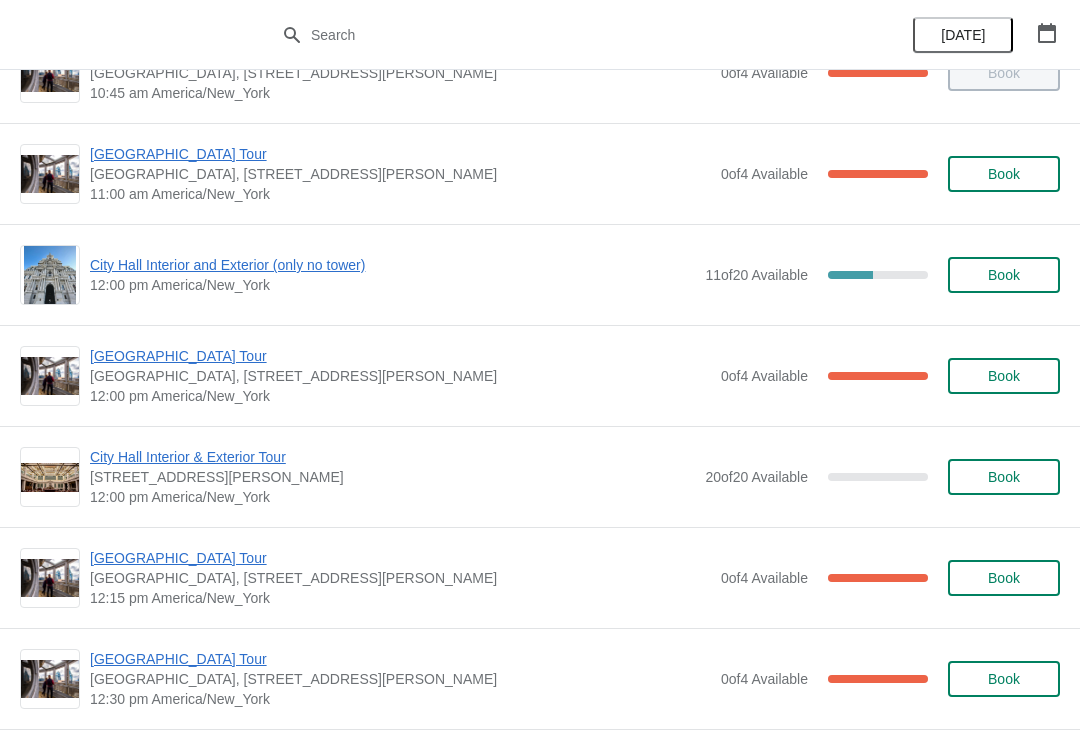 click on "City Hall Interior and Exterior (only no tower)" at bounding box center (392, 265) 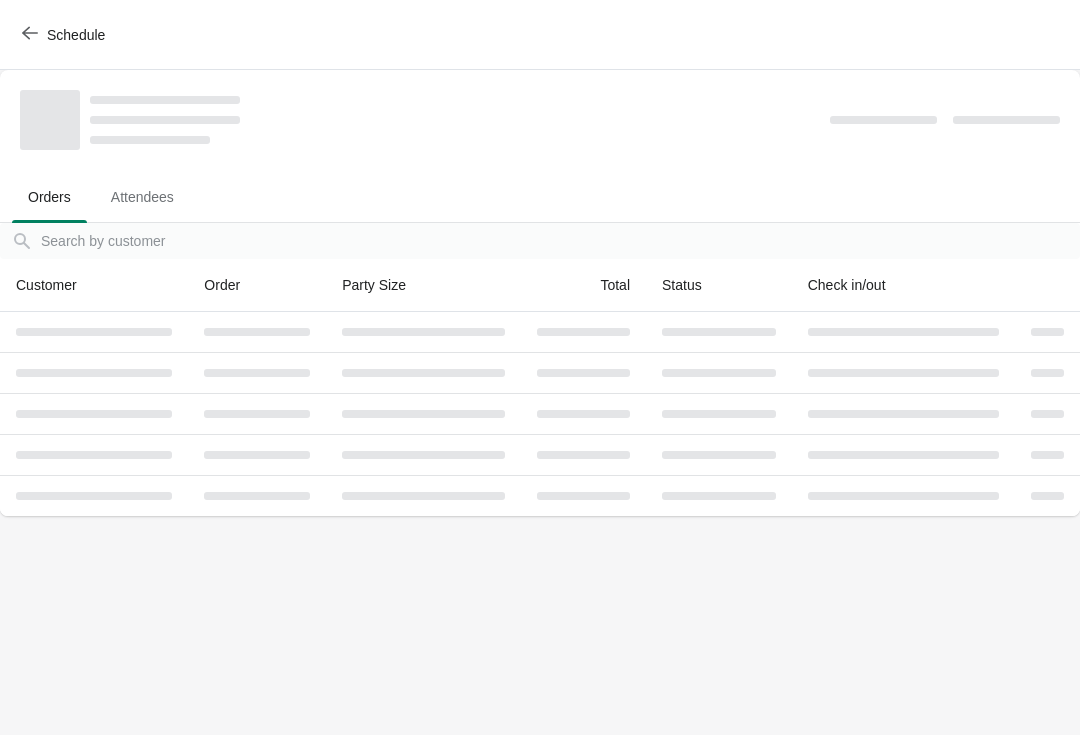 scroll, scrollTop: 0, scrollLeft: 0, axis: both 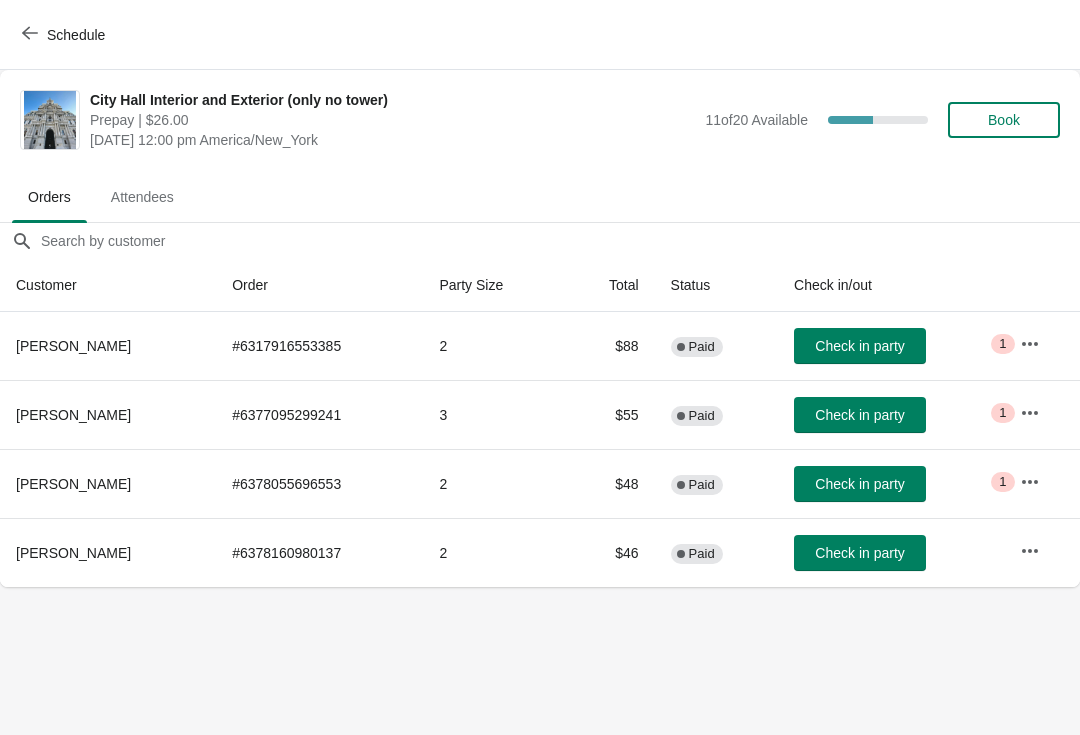 click on "Schedule" at bounding box center (65, 34) 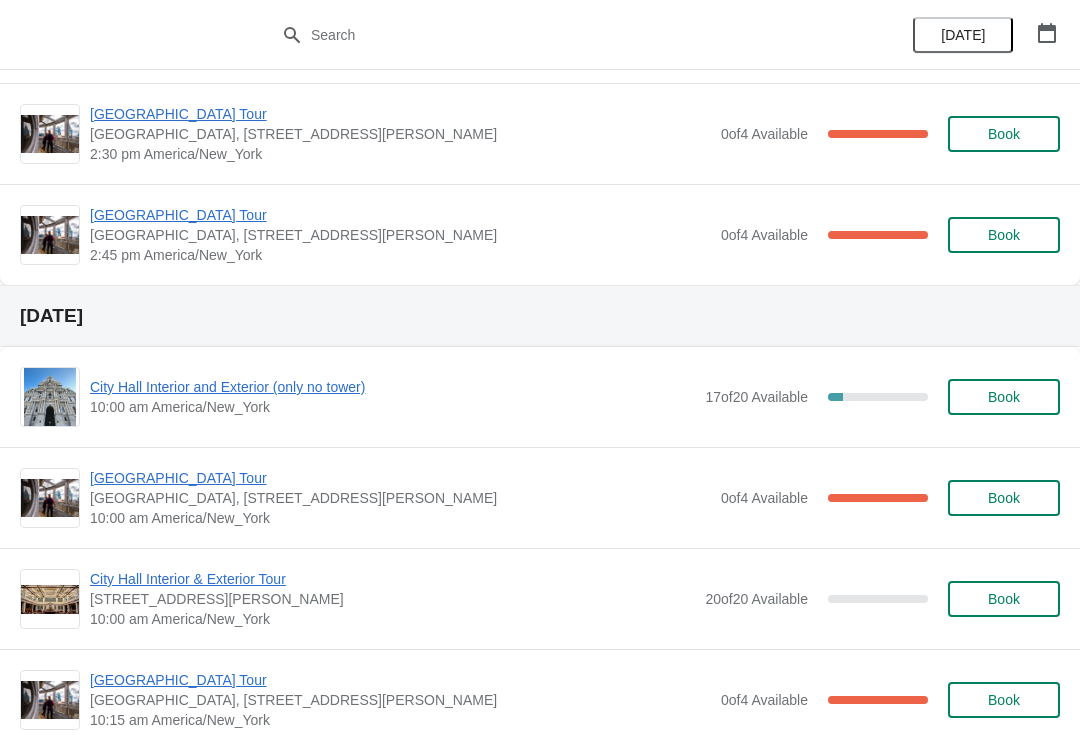 scroll, scrollTop: 3902, scrollLeft: 0, axis: vertical 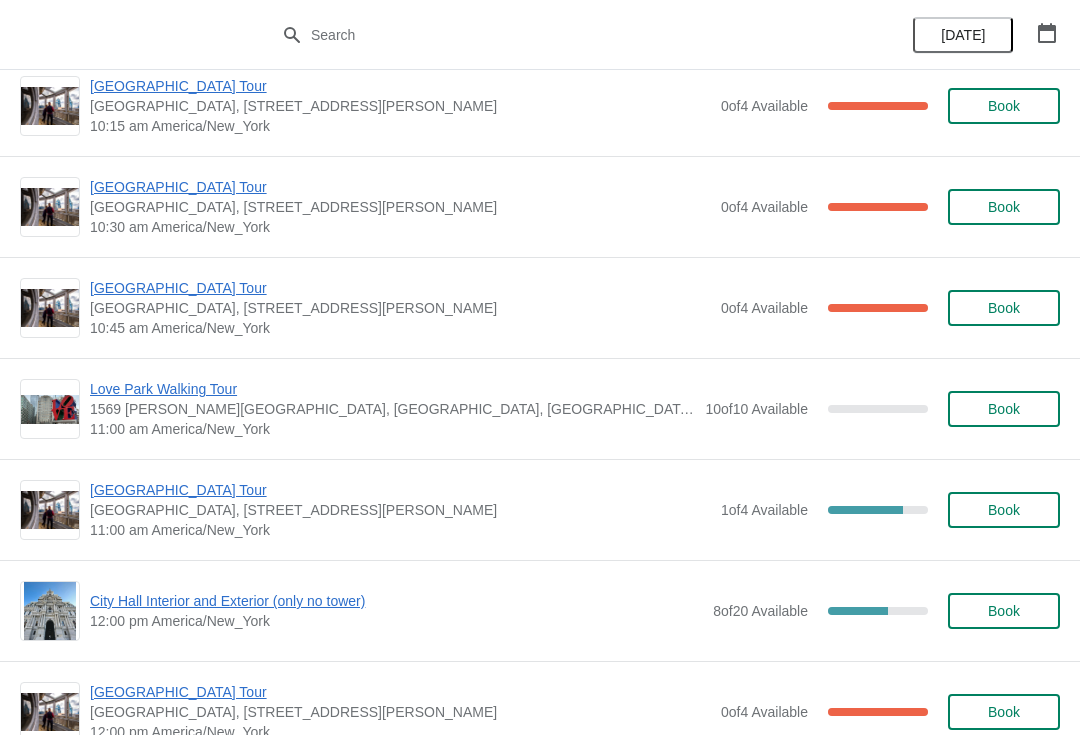 click on "[GEOGRAPHIC_DATA] Tour" at bounding box center (400, 490) 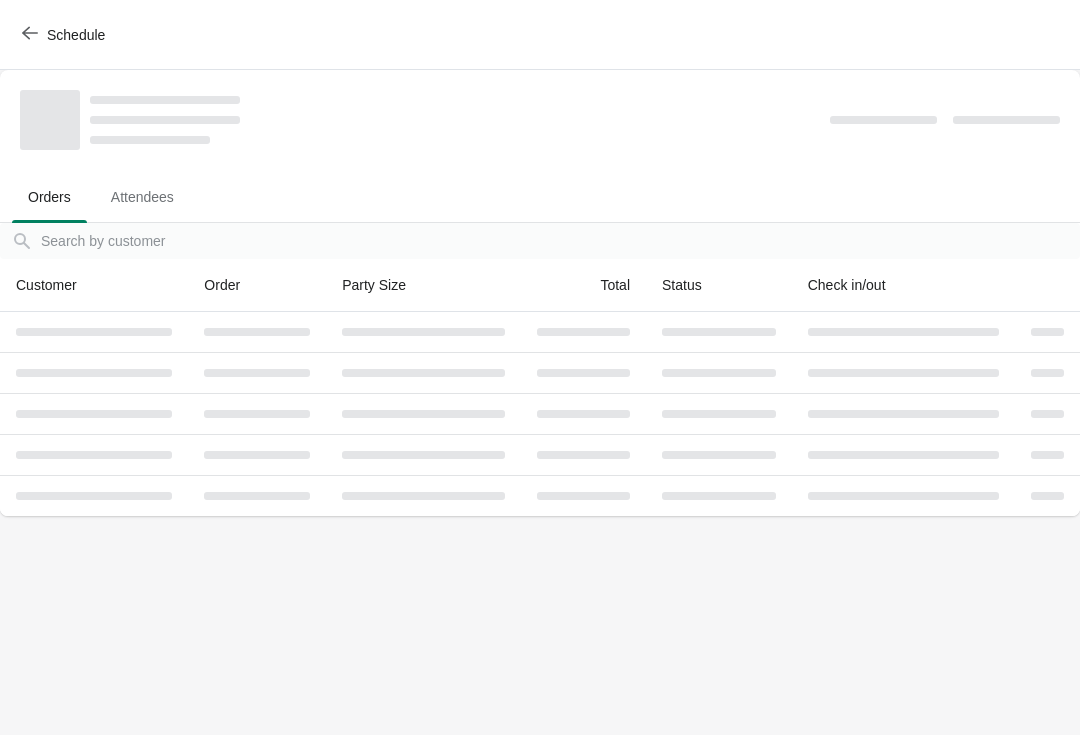 scroll, scrollTop: 0, scrollLeft: 0, axis: both 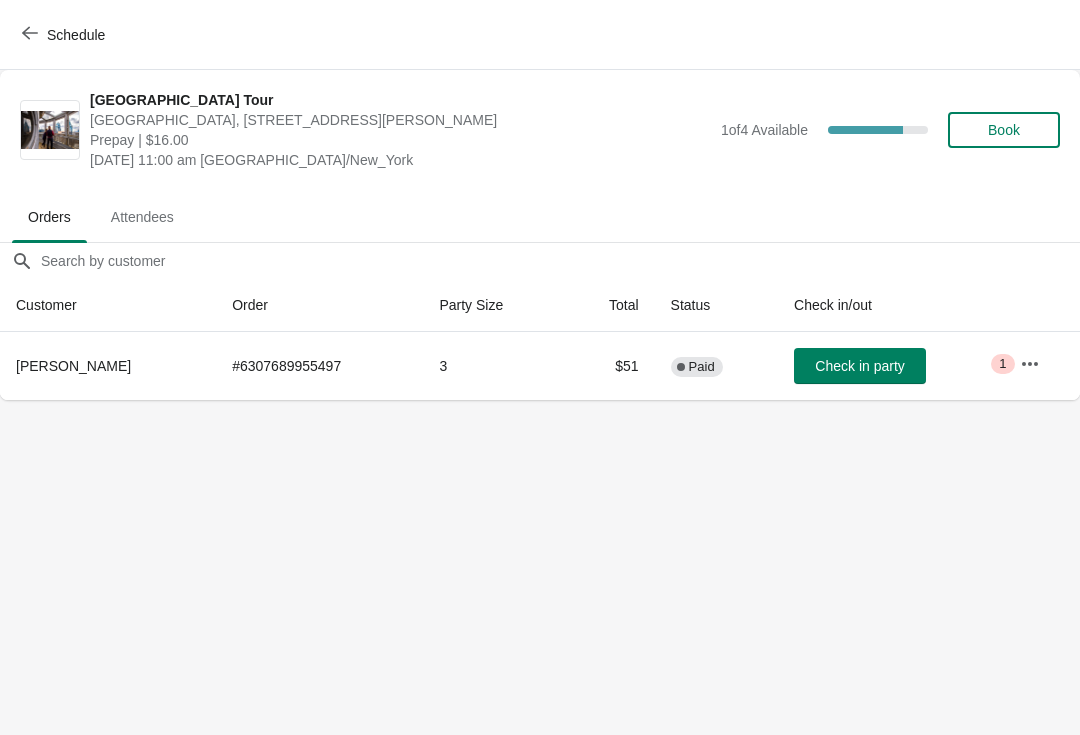 click on "Schedule" at bounding box center [65, 35] 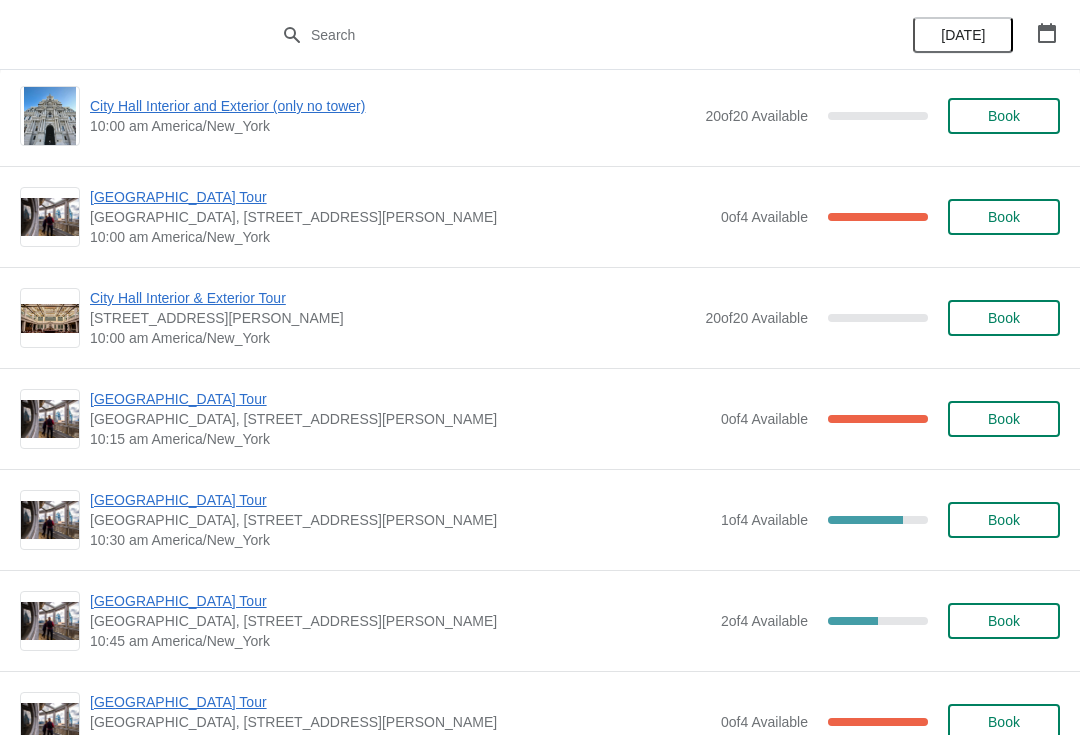 scroll, scrollTop: 6708, scrollLeft: 0, axis: vertical 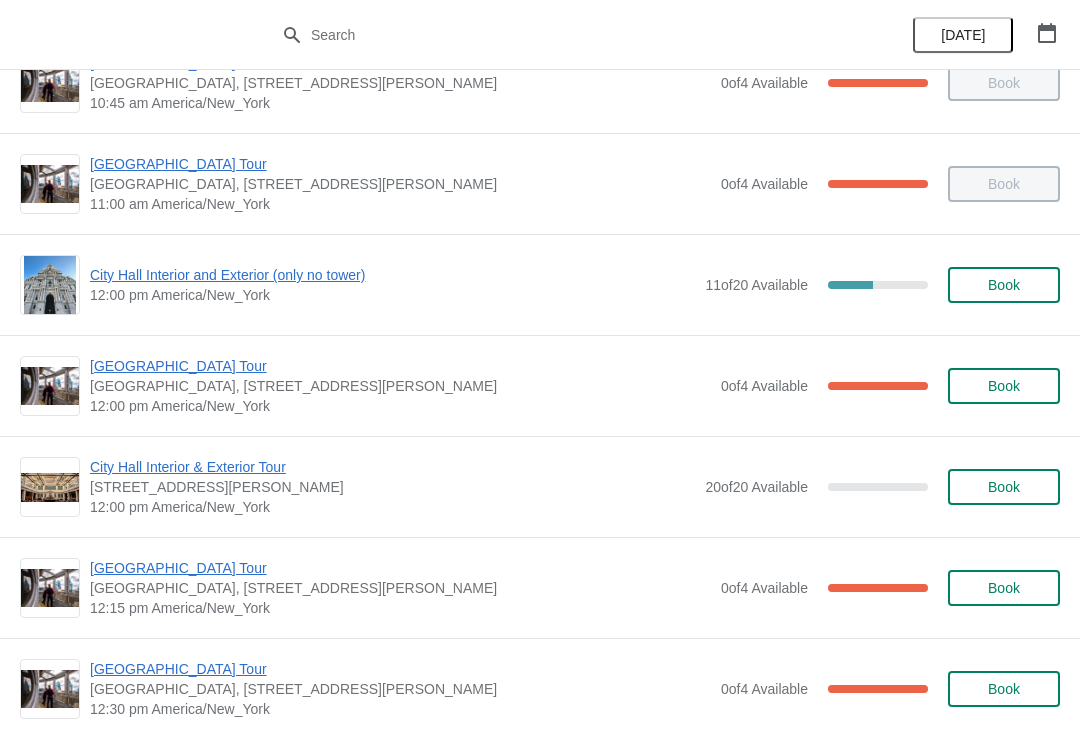 click on "City Hall Interior and Exterior (only no tower)" at bounding box center [392, 275] 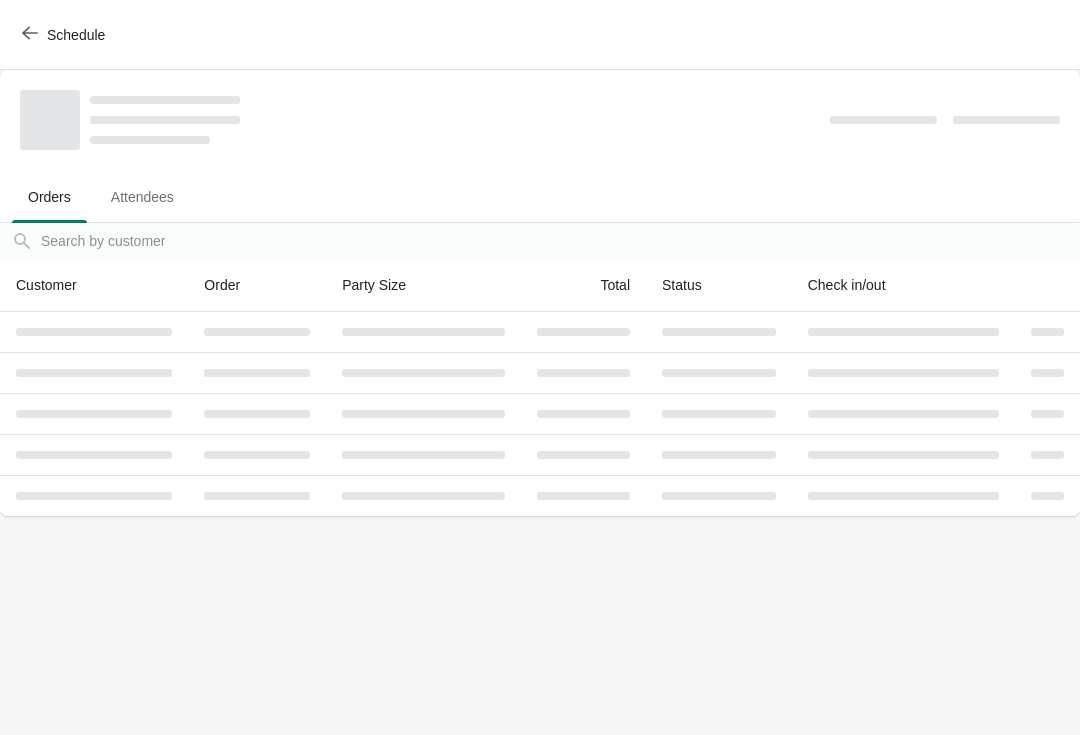 scroll, scrollTop: 0, scrollLeft: 0, axis: both 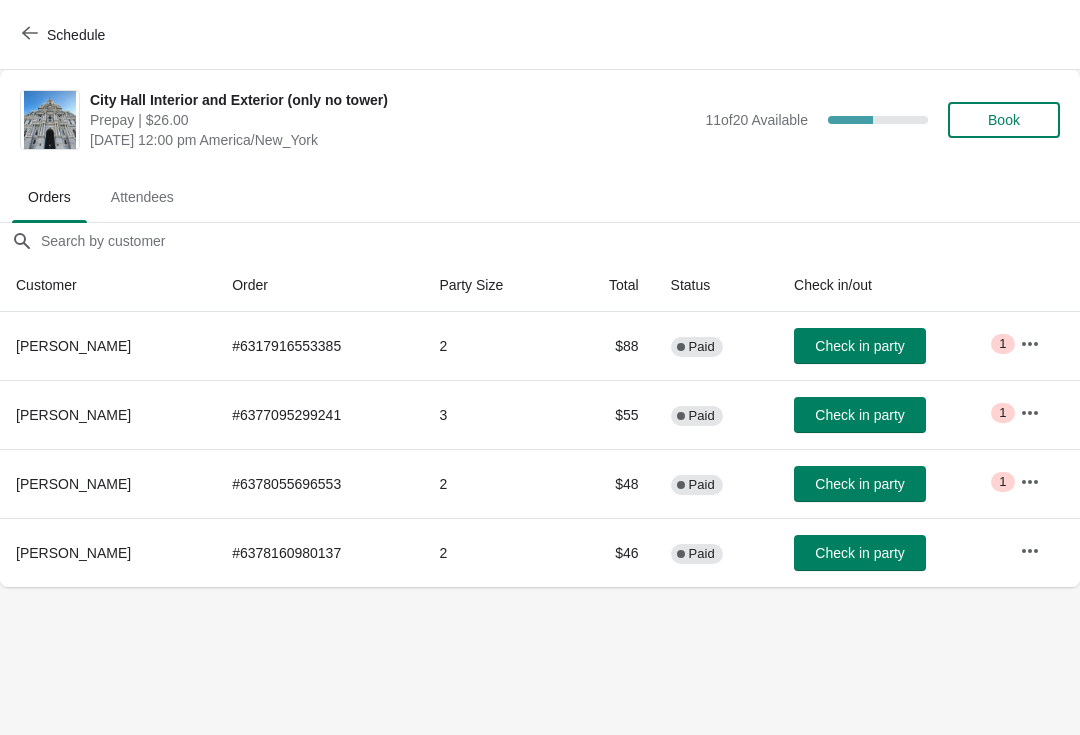 click on "Book" at bounding box center [1004, 120] 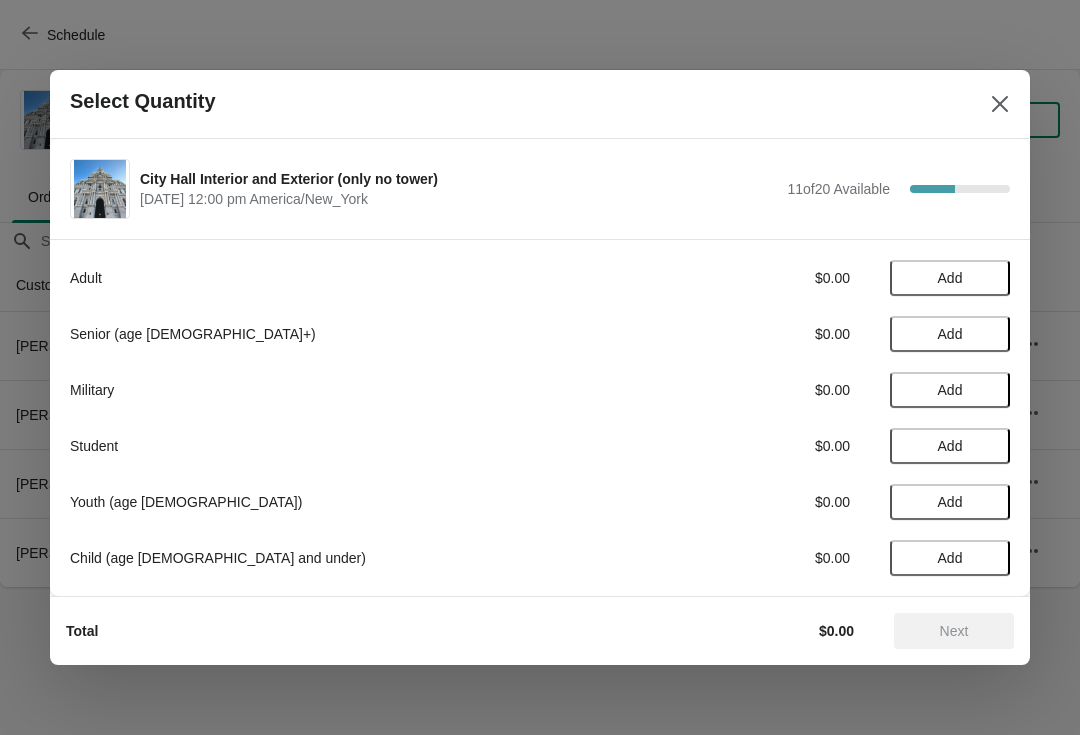 click on "Add" at bounding box center [950, 334] 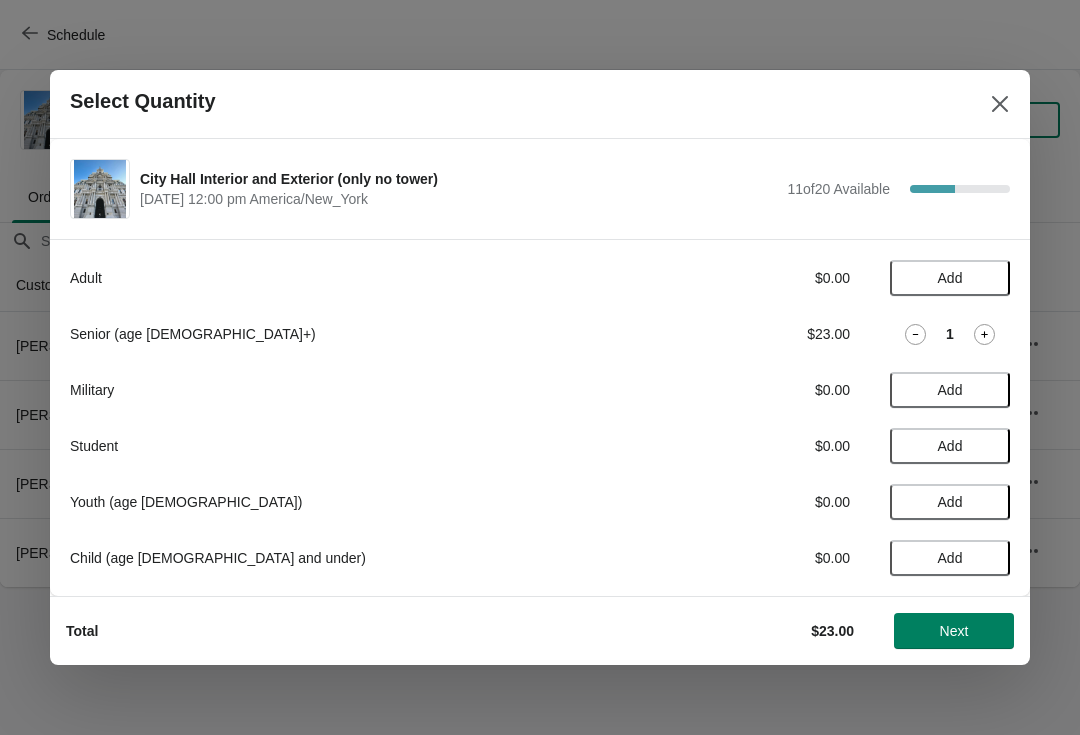 click 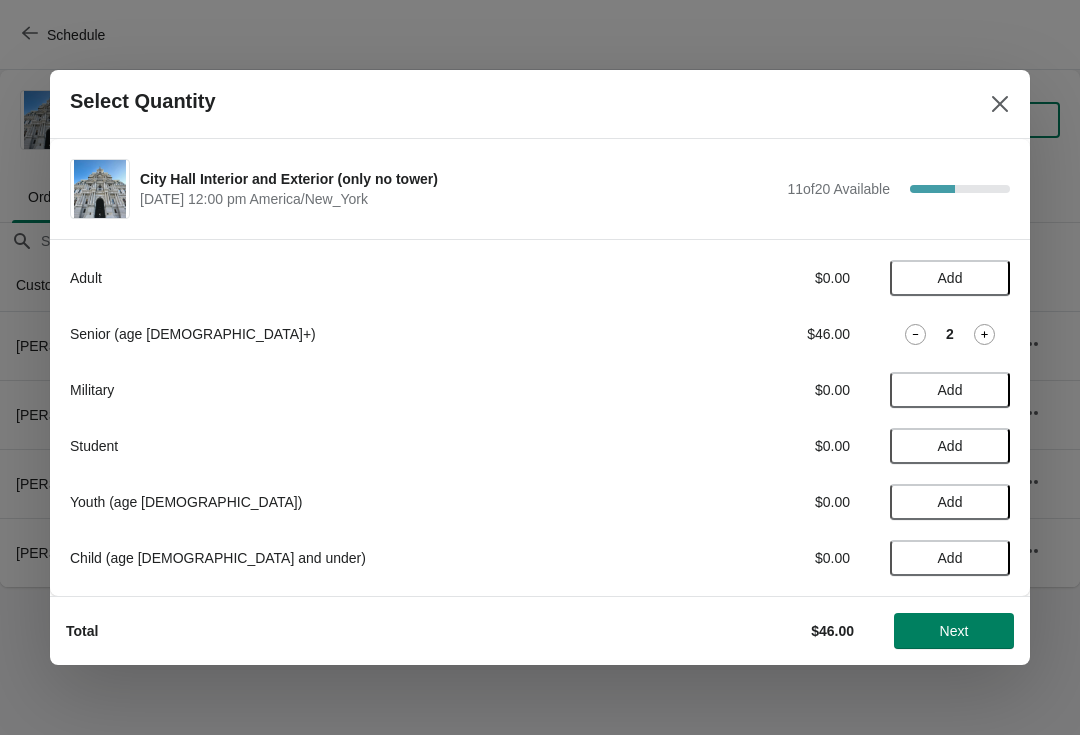 click on "Next" at bounding box center (954, 631) 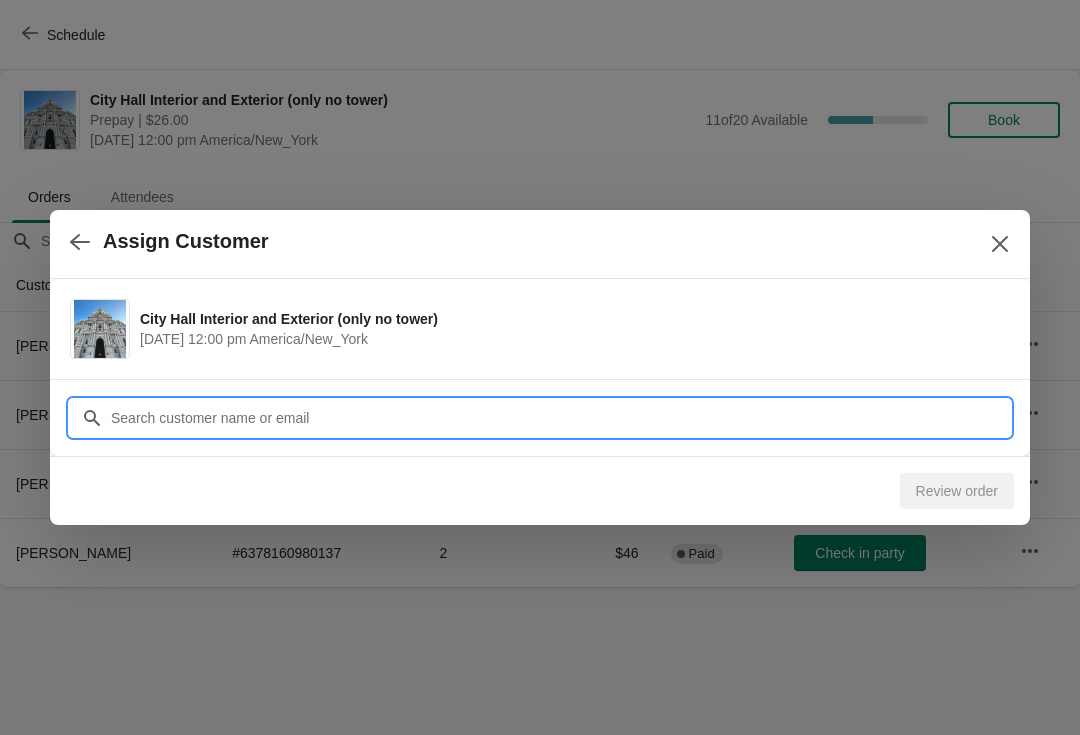 click on "Customer" at bounding box center (560, 418) 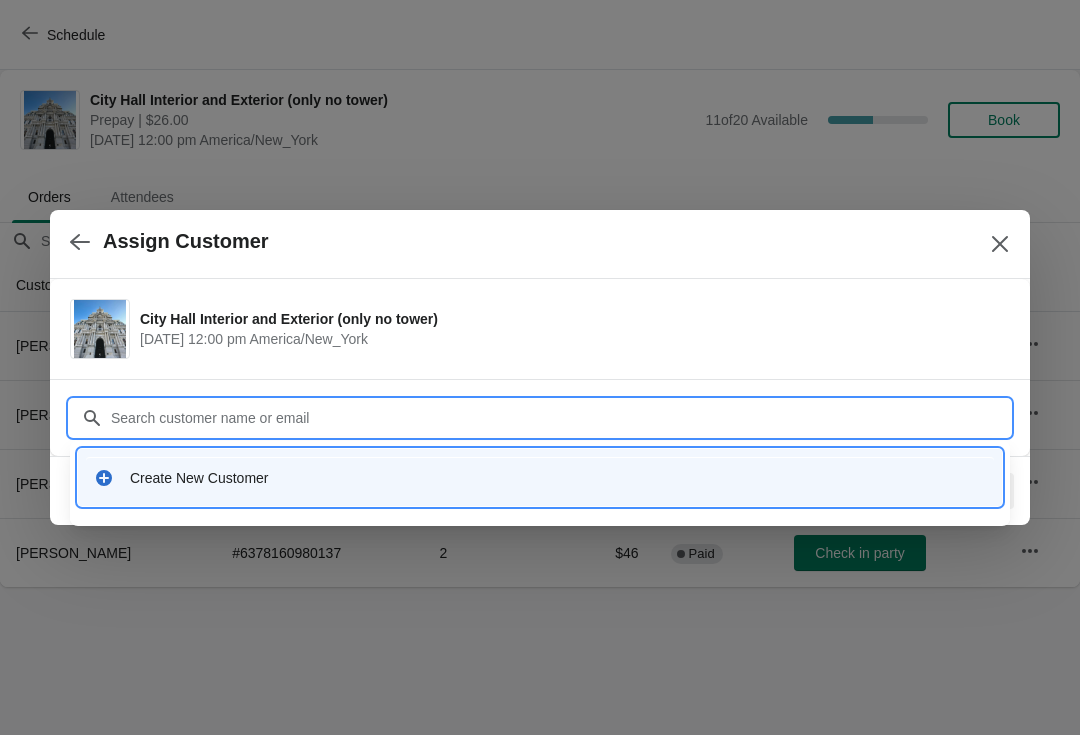 click on "Create New Customer" at bounding box center [558, 478] 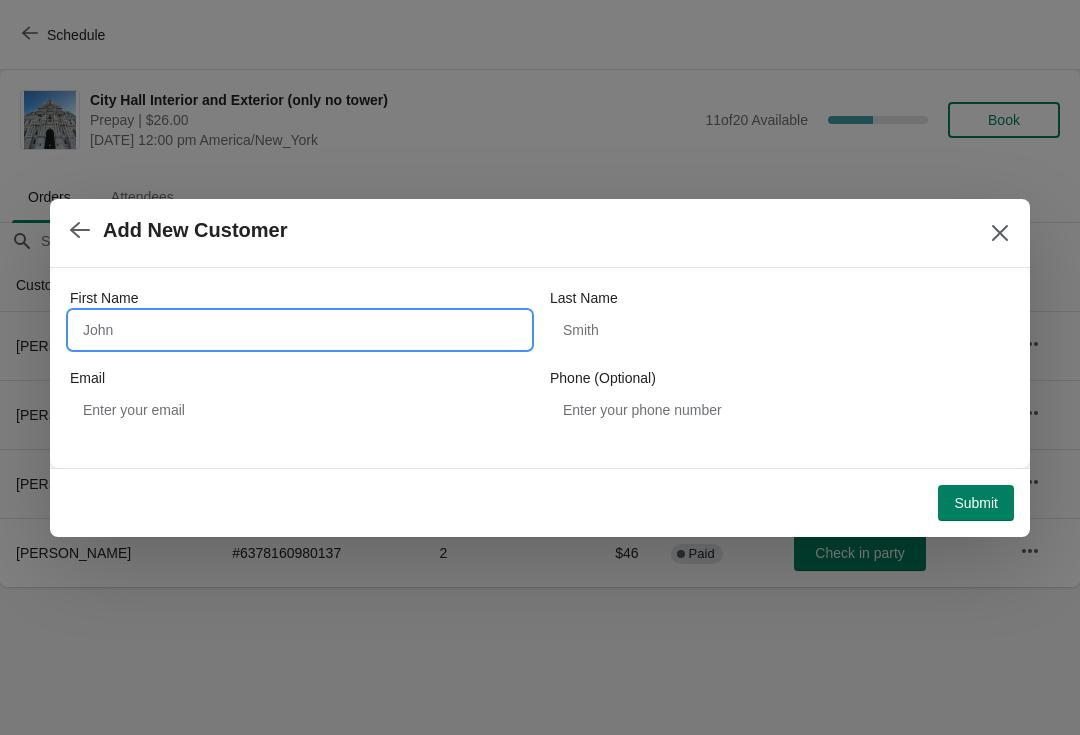 click on "First Name" at bounding box center [300, 330] 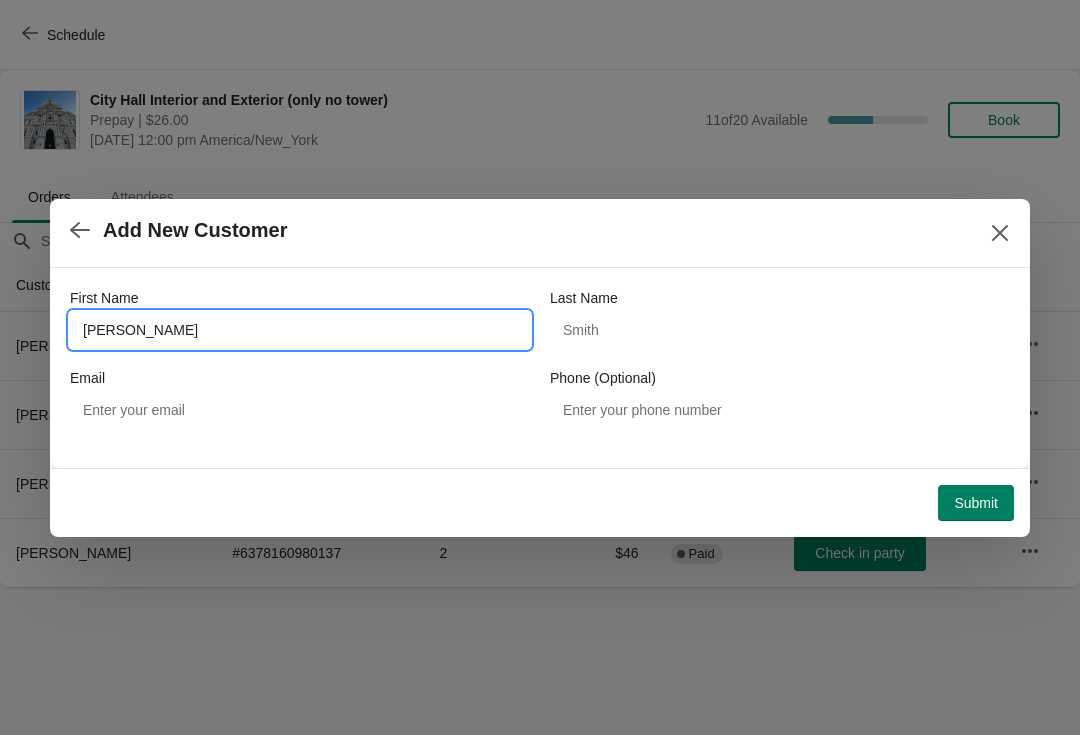 type on "Justin" 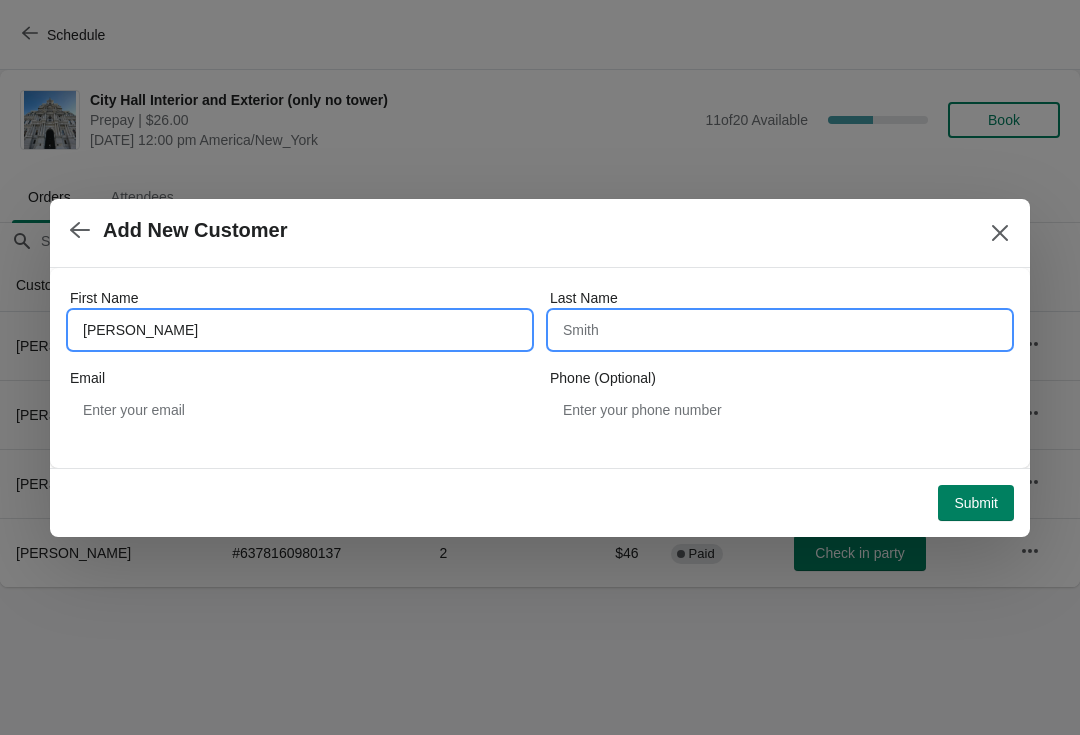 click on "Last Name" at bounding box center (780, 330) 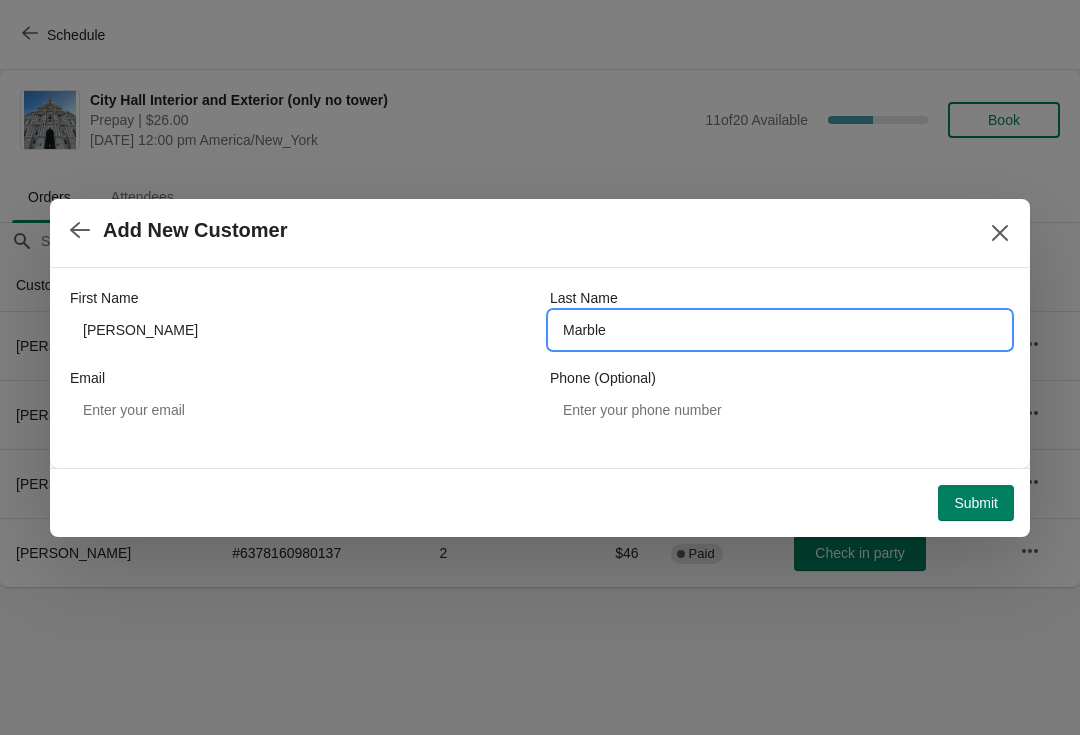 type on "Marble" 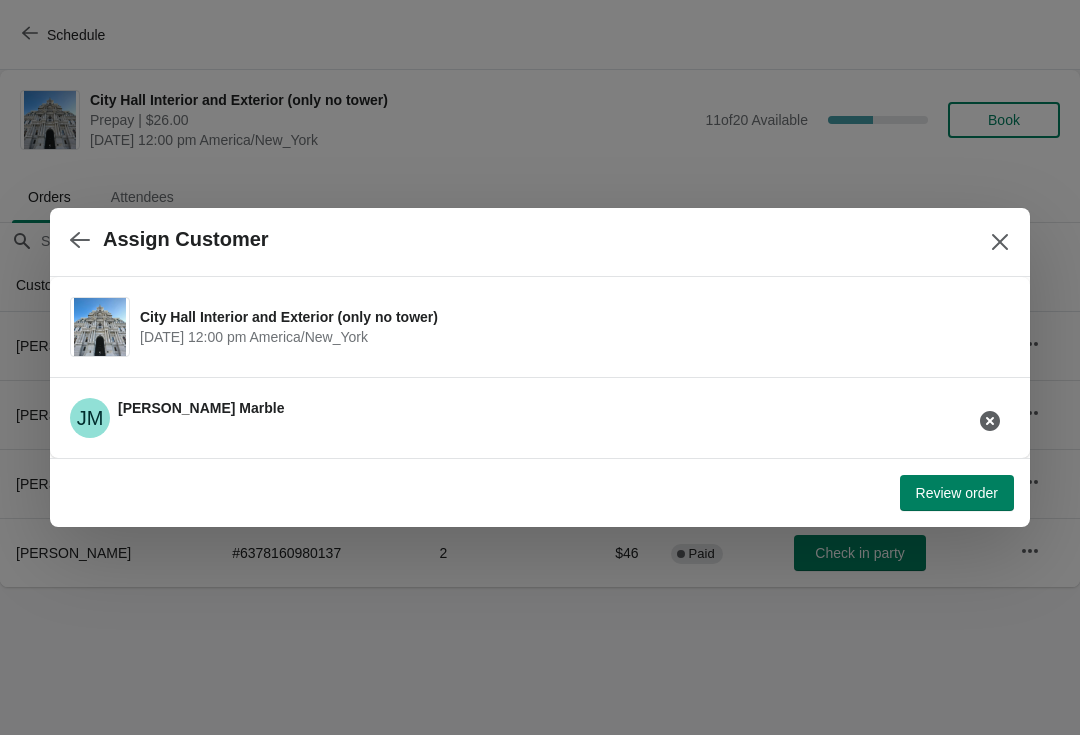 click on "Review order" at bounding box center (957, 493) 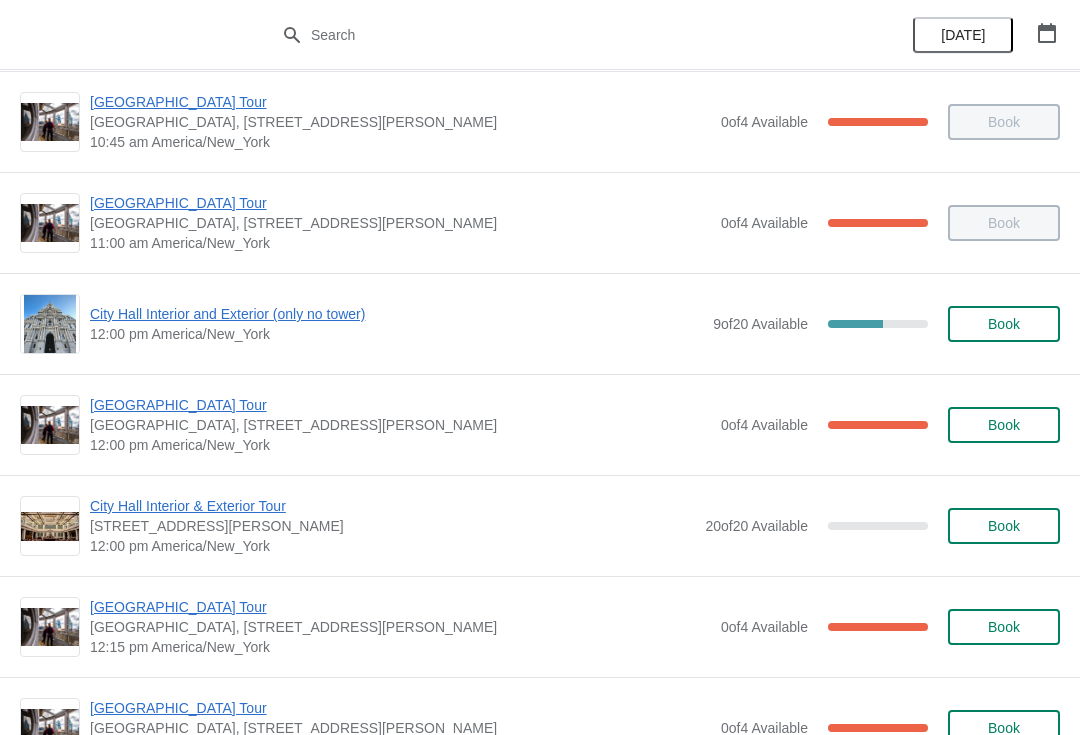 scroll, scrollTop: 627, scrollLeft: 0, axis: vertical 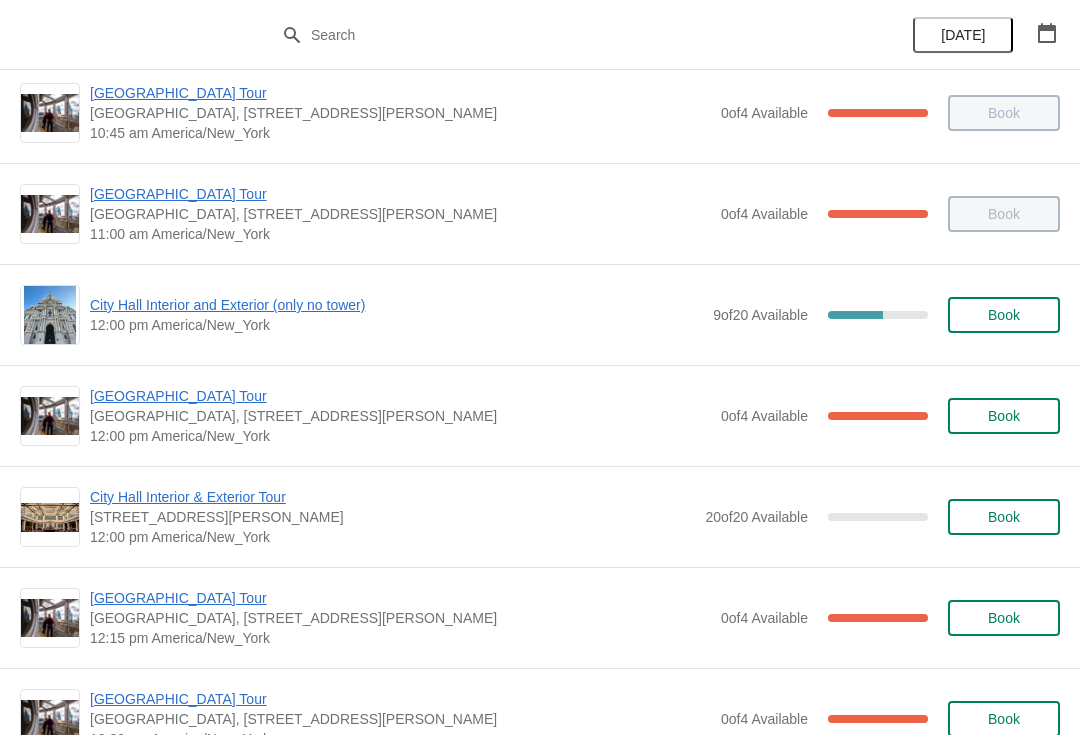 click on "City Hall Interior and Exterior (only no tower)" at bounding box center (396, 305) 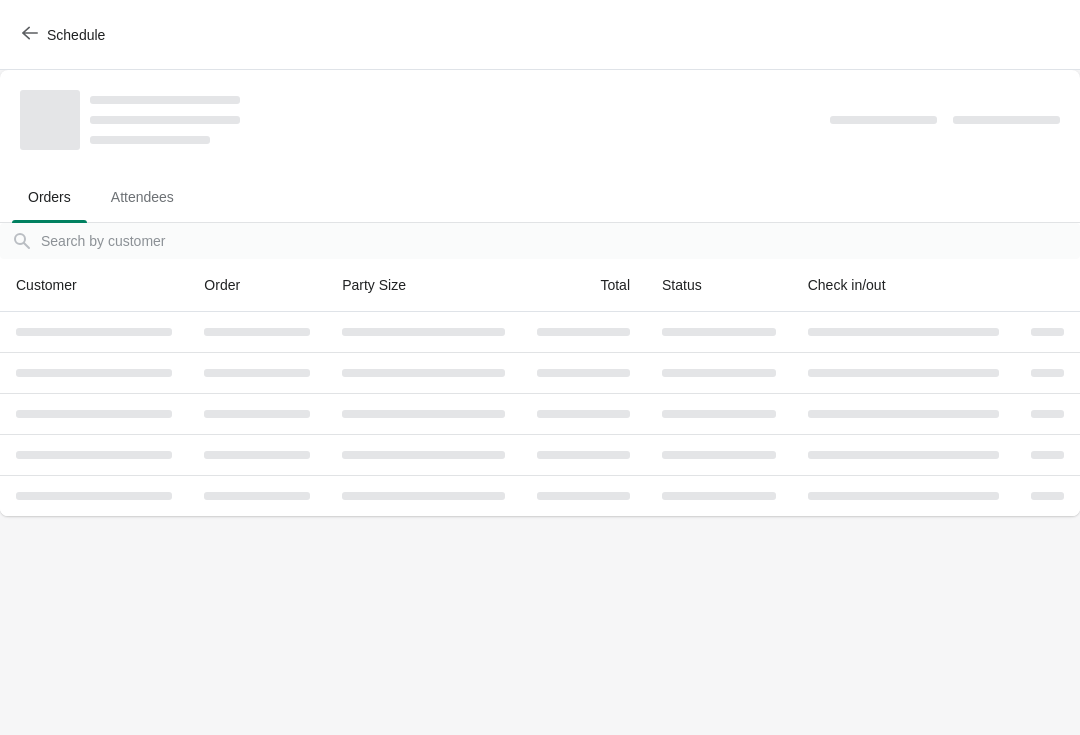 scroll, scrollTop: 0, scrollLeft: 0, axis: both 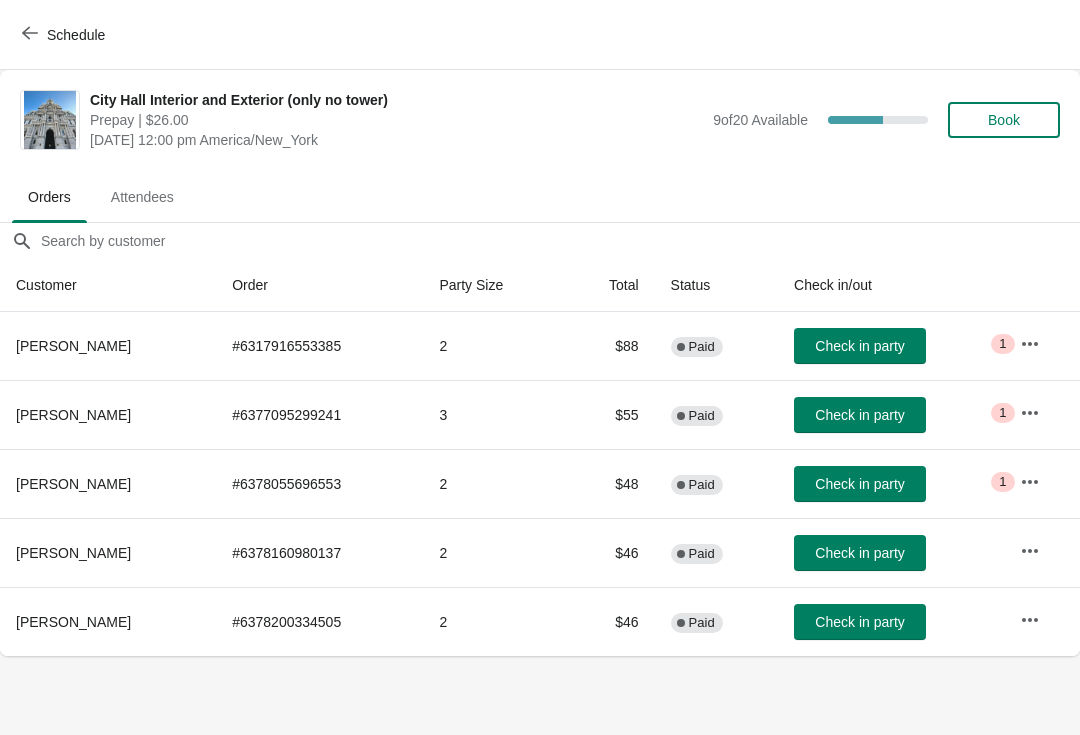click on "Check in party" at bounding box center [859, 346] 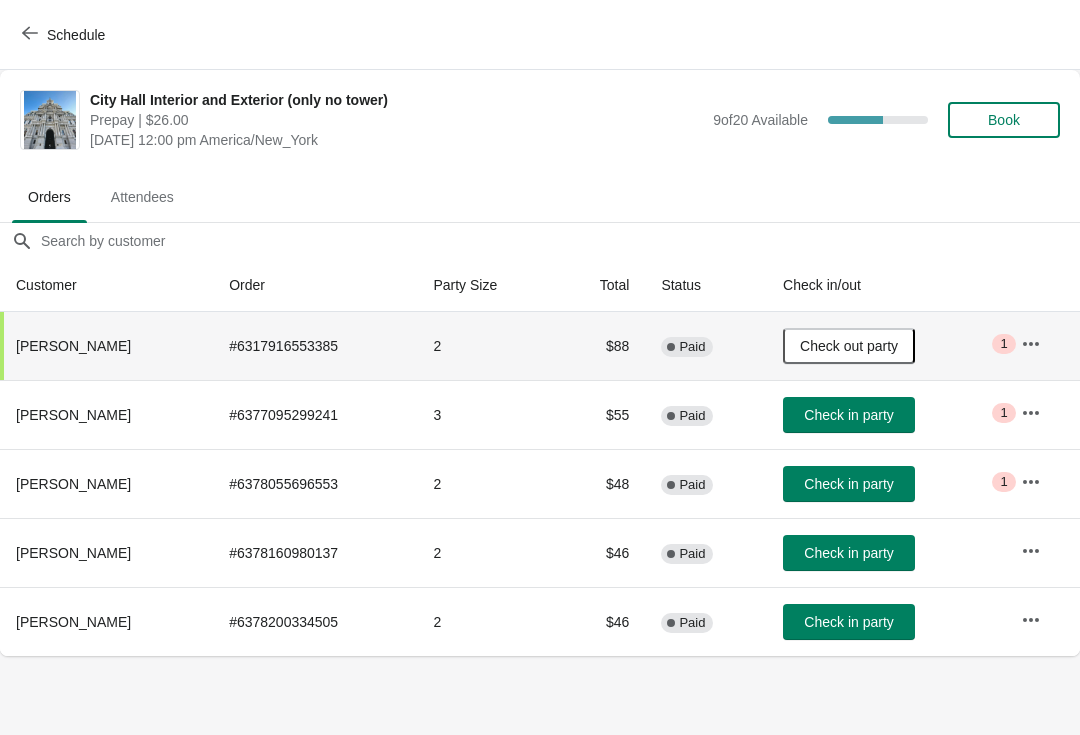click 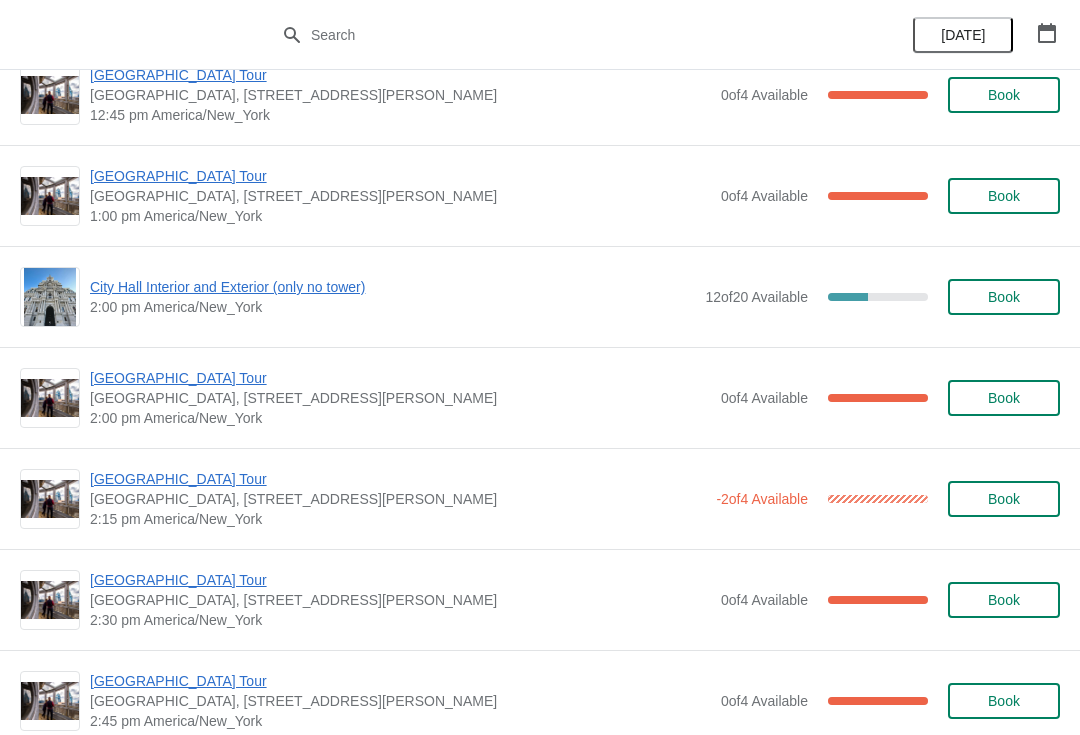 scroll, scrollTop: 1358, scrollLeft: 0, axis: vertical 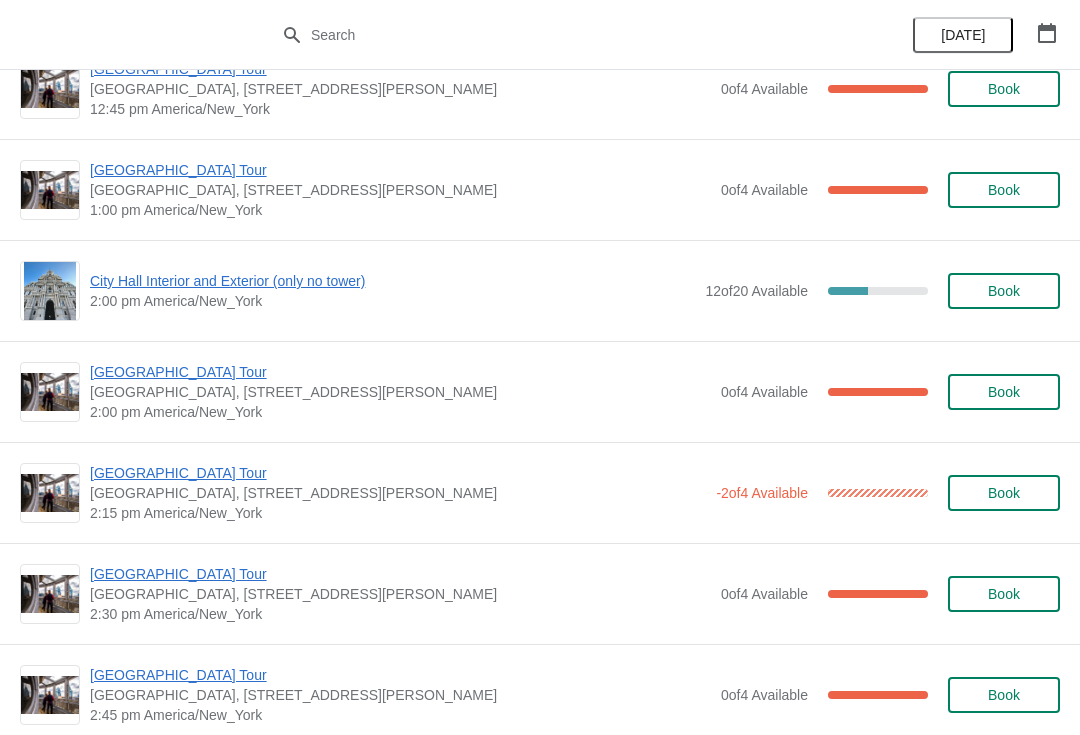 click on "[GEOGRAPHIC_DATA] Tour" at bounding box center [400, 372] 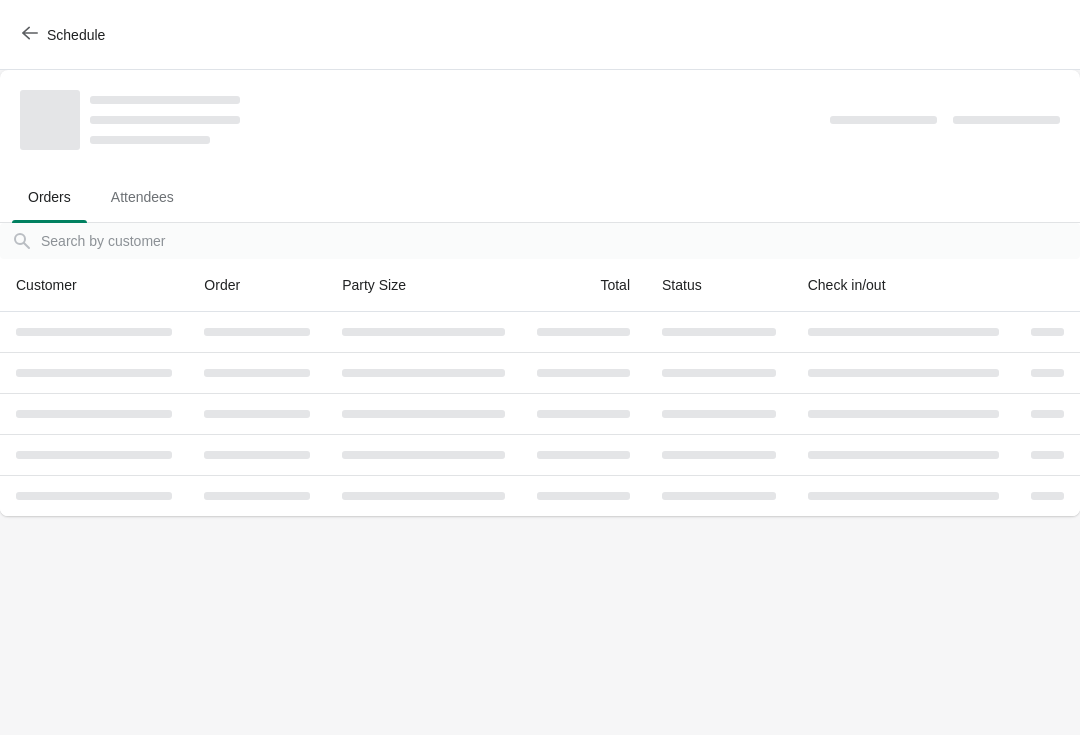 scroll, scrollTop: 0, scrollLeft: 0, axis: both 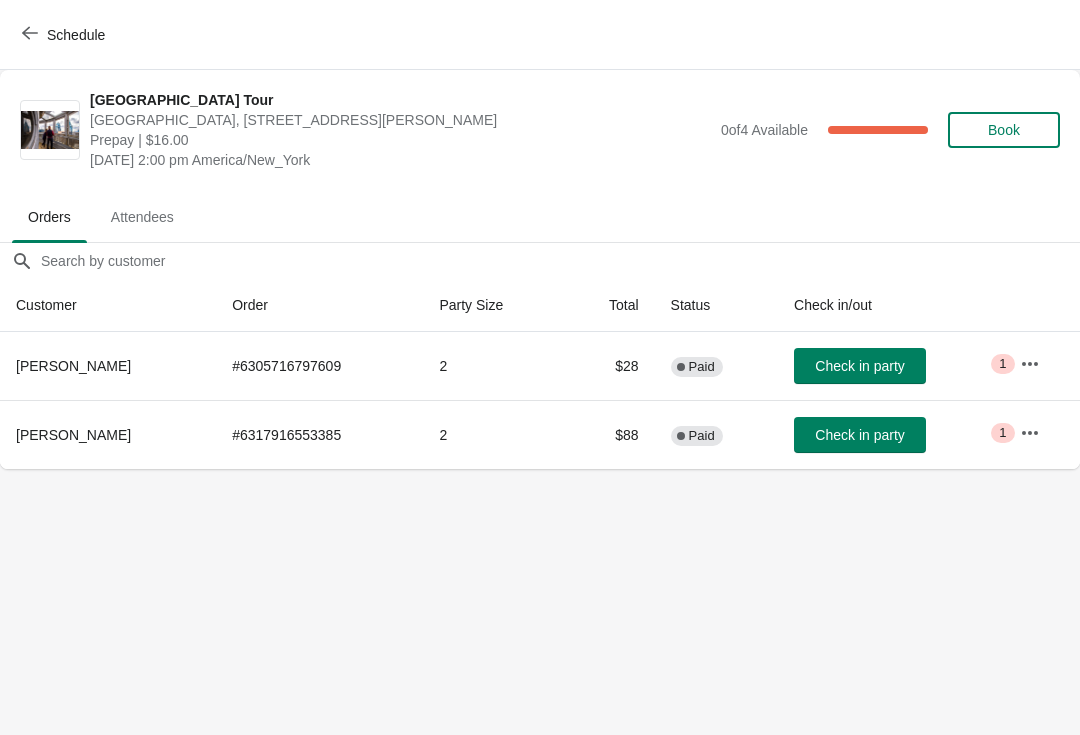 click on "Check in party" at bounding box center [860, 435] 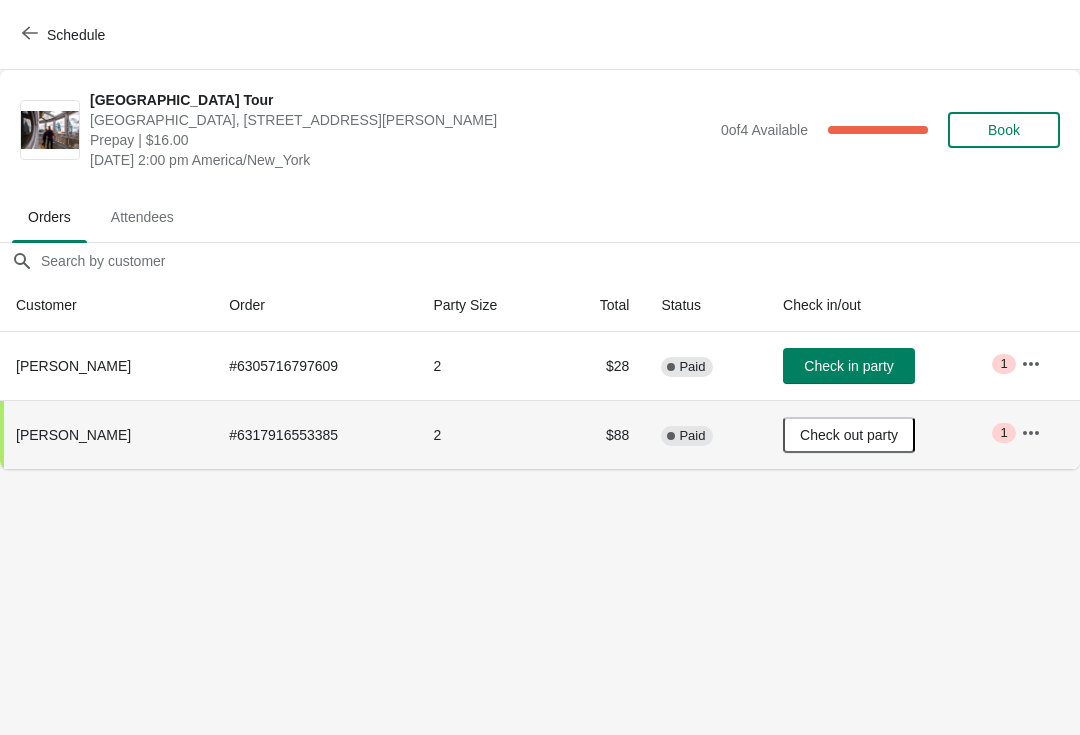 click on "Schedule" at bounding box center [65, 35] 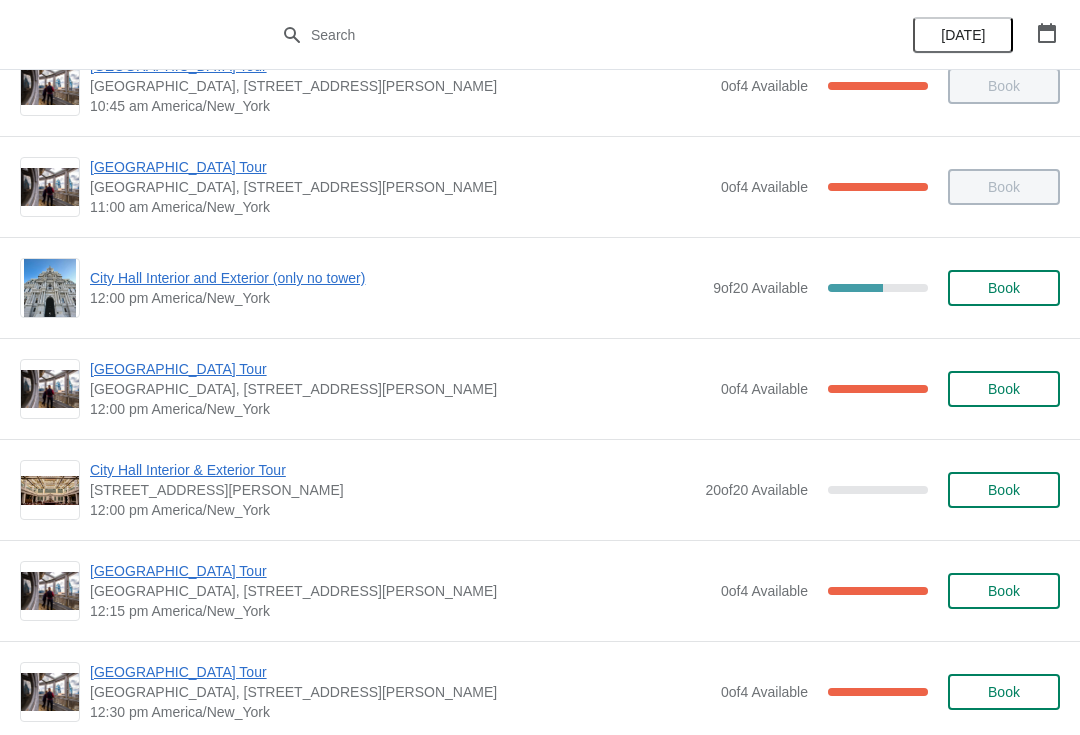 scroll, scrollTop: 655, scrollLeft: 0, axis: vertical 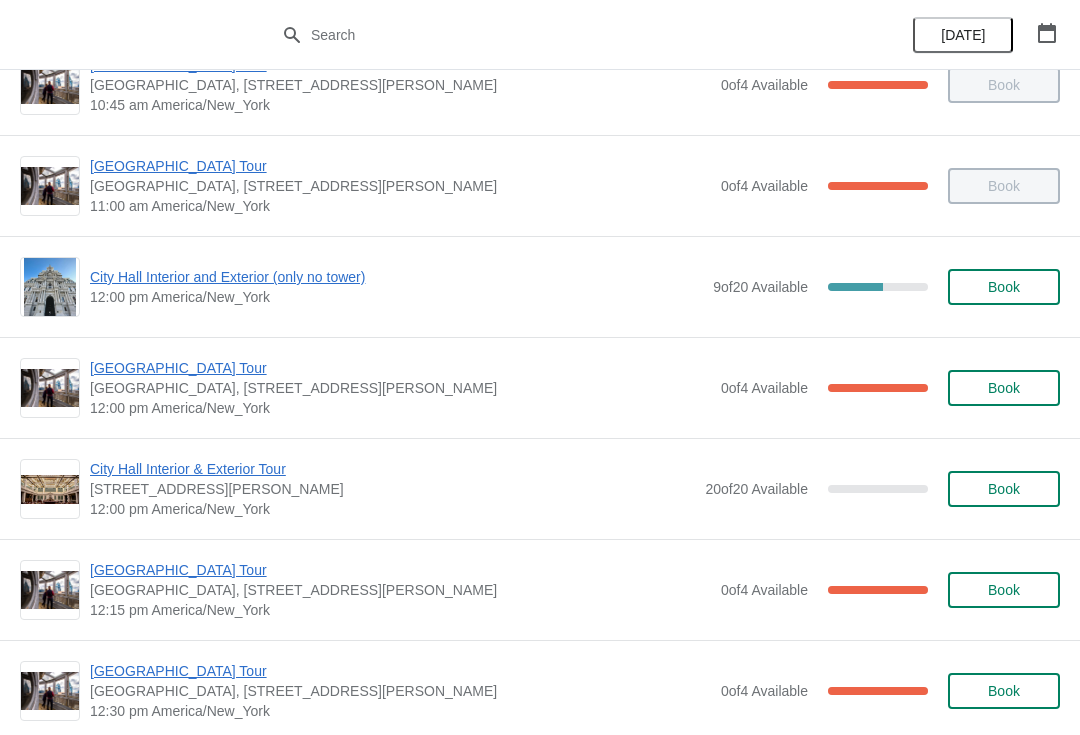 click on "City Hall Interior and Exterior (only no tower)" at bounding box center (396, 277) 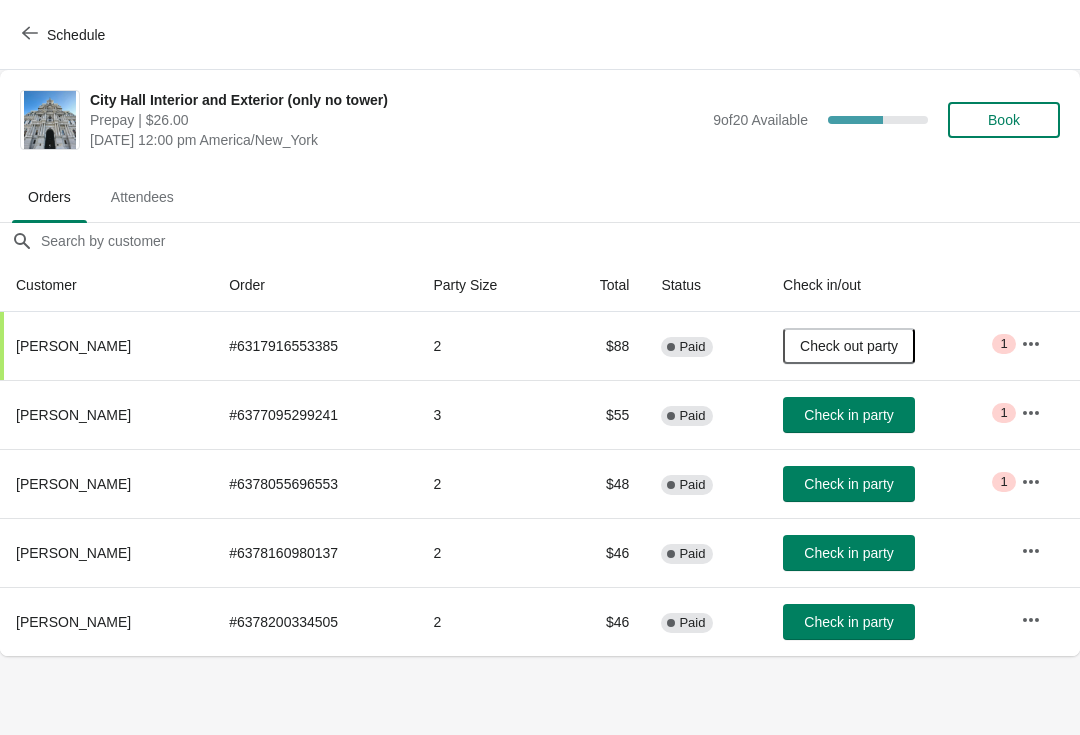 scroll, scrollTop: 0, scrollLeft: 0, axis: both 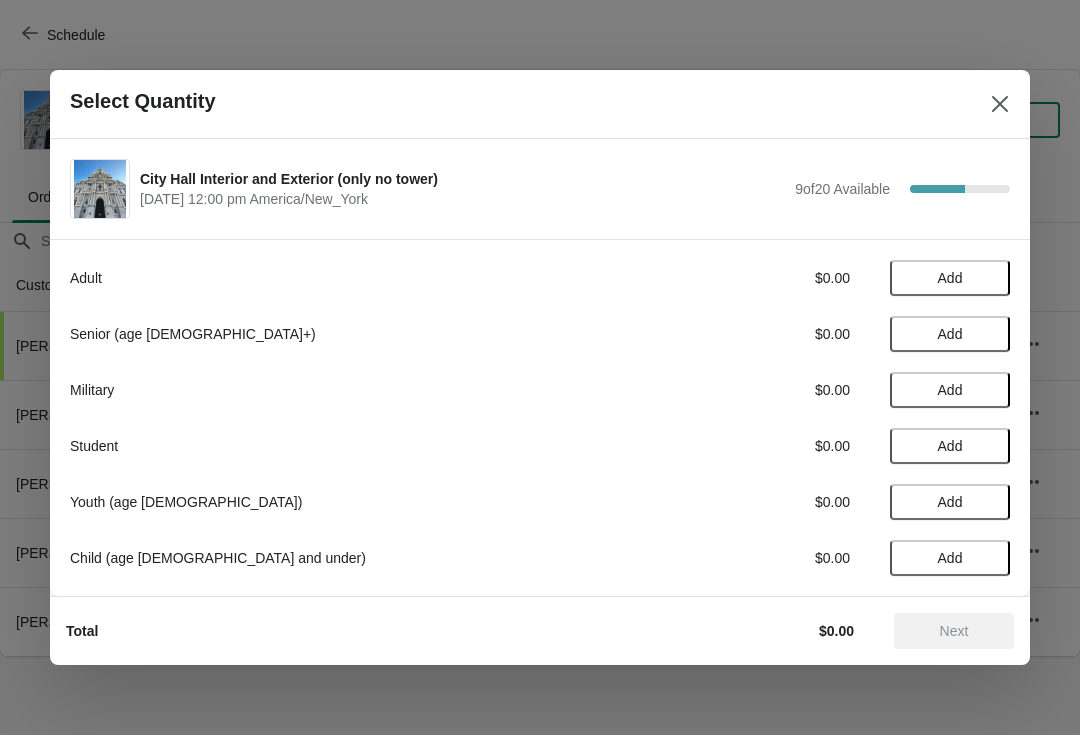 click on "Add" at bounding box center [950, 278] 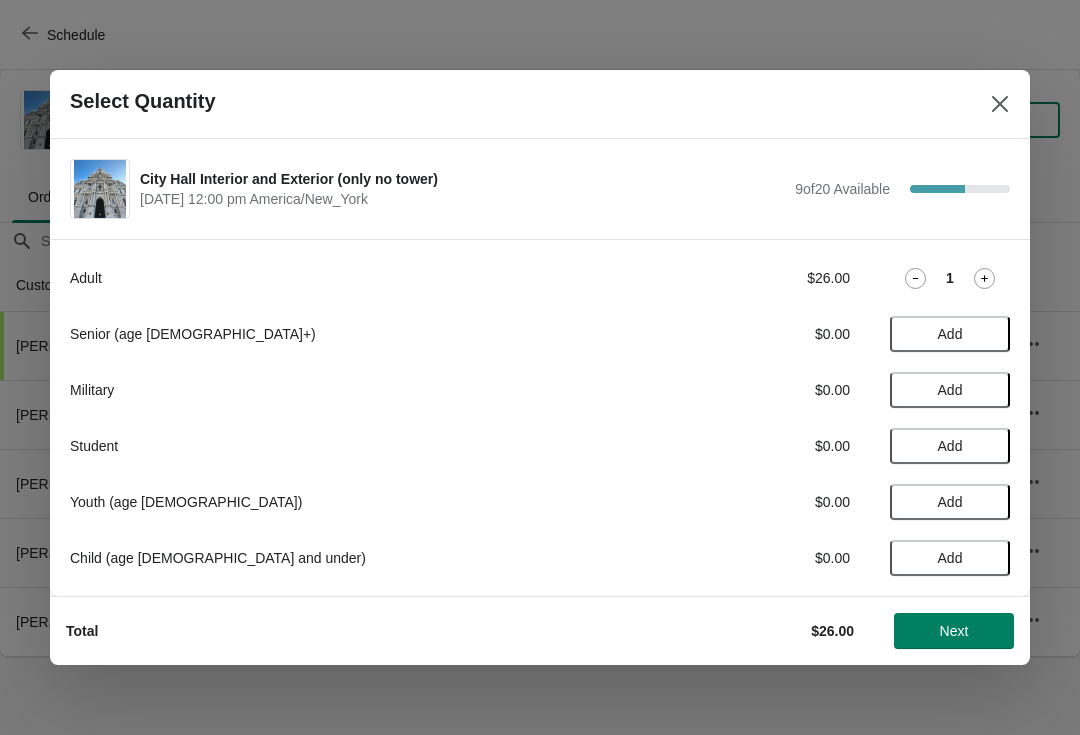 click 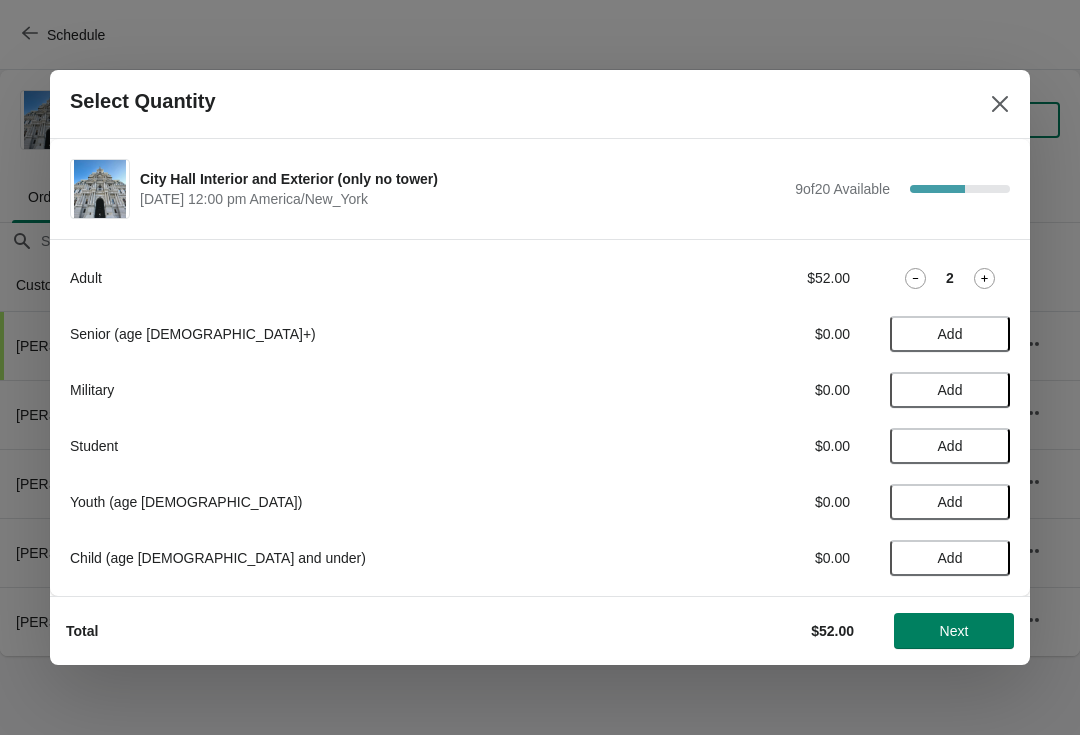 click on "Next" at bounding box center [954, 631] 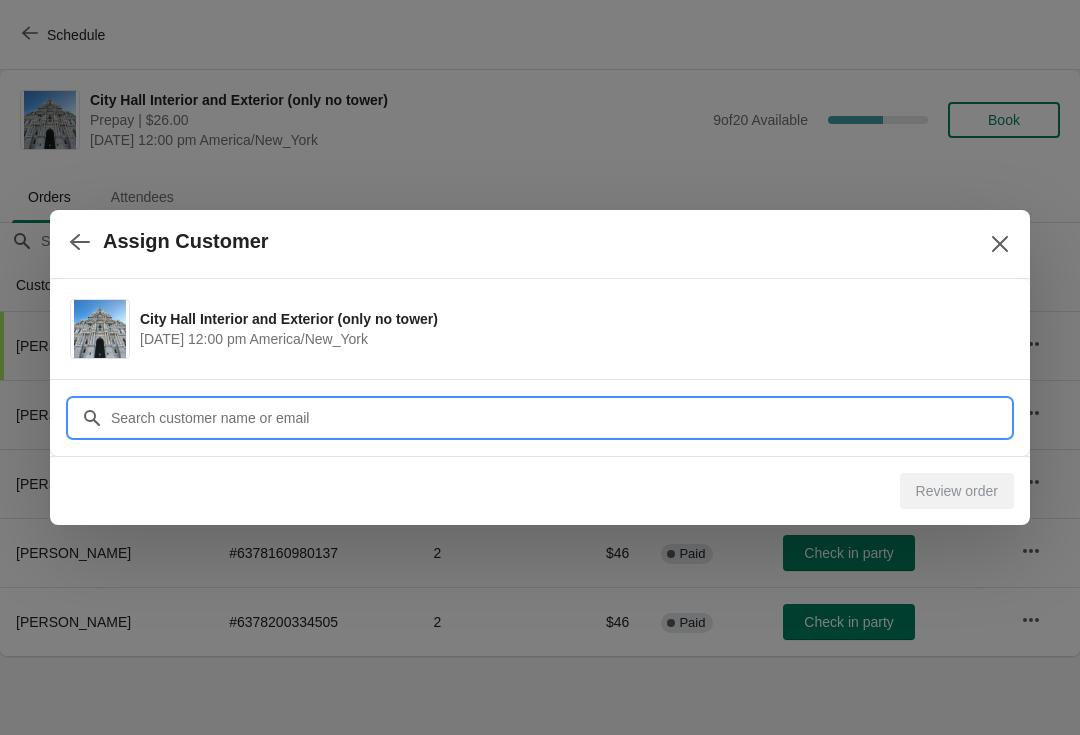 click on "Customer" at bounding box center (560, 418) 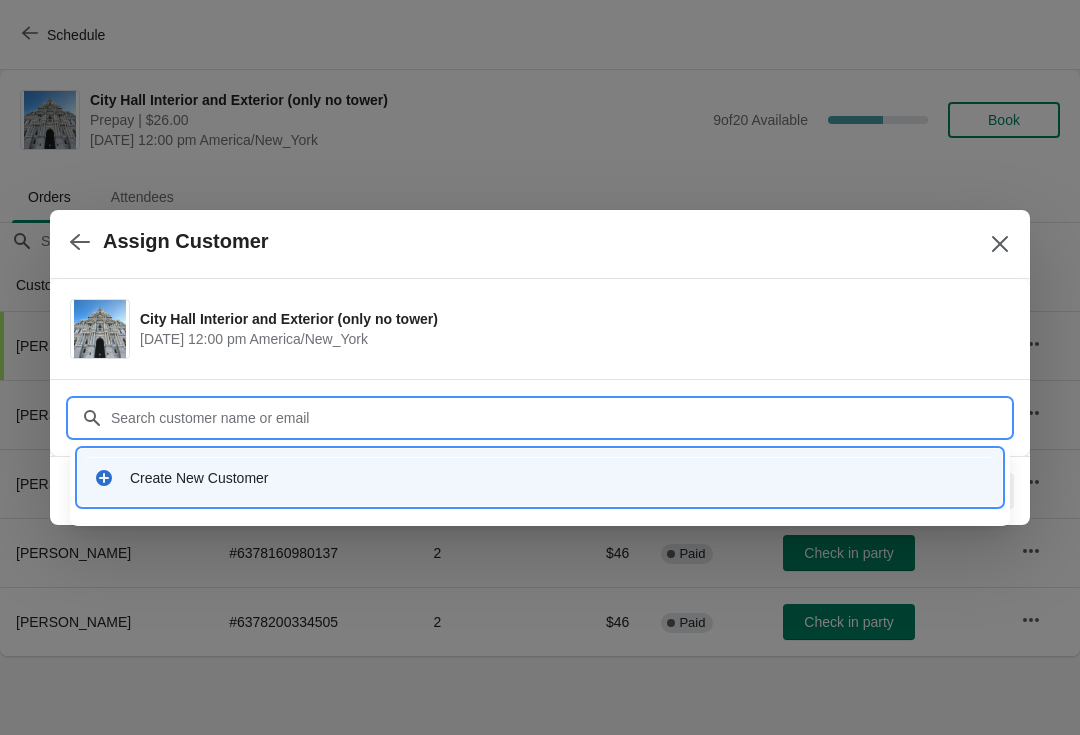 click on "Create New Customer" at bounding box center [558, 478] 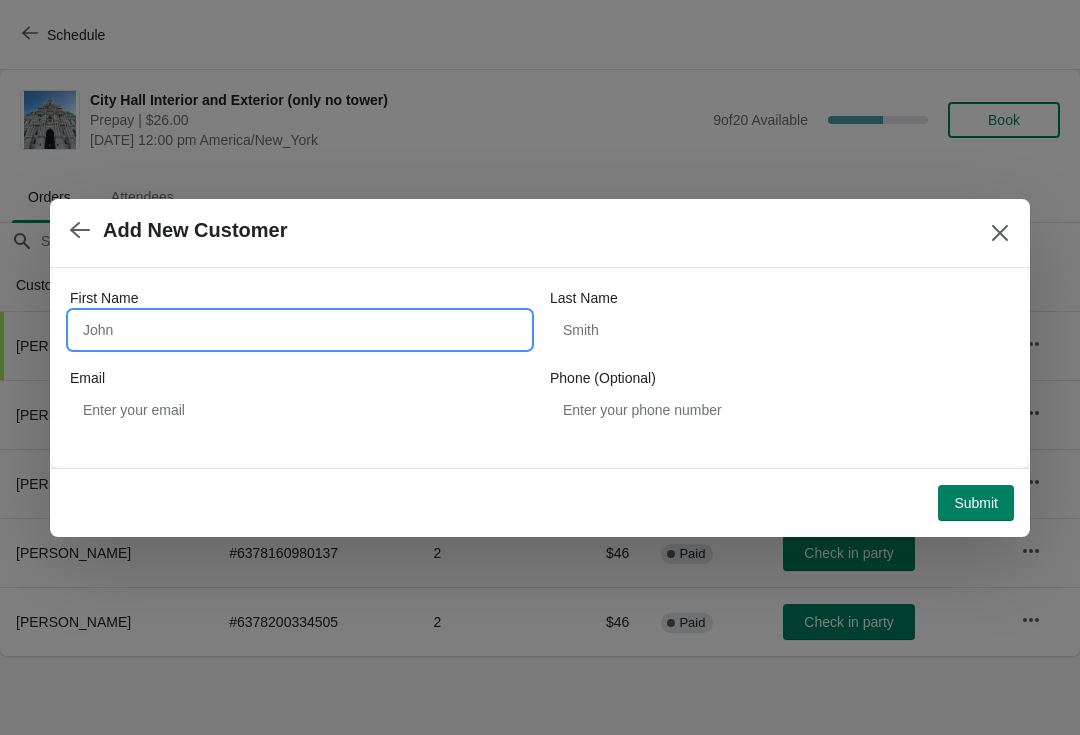 click on "First Name" at bounding box center (300, 330) 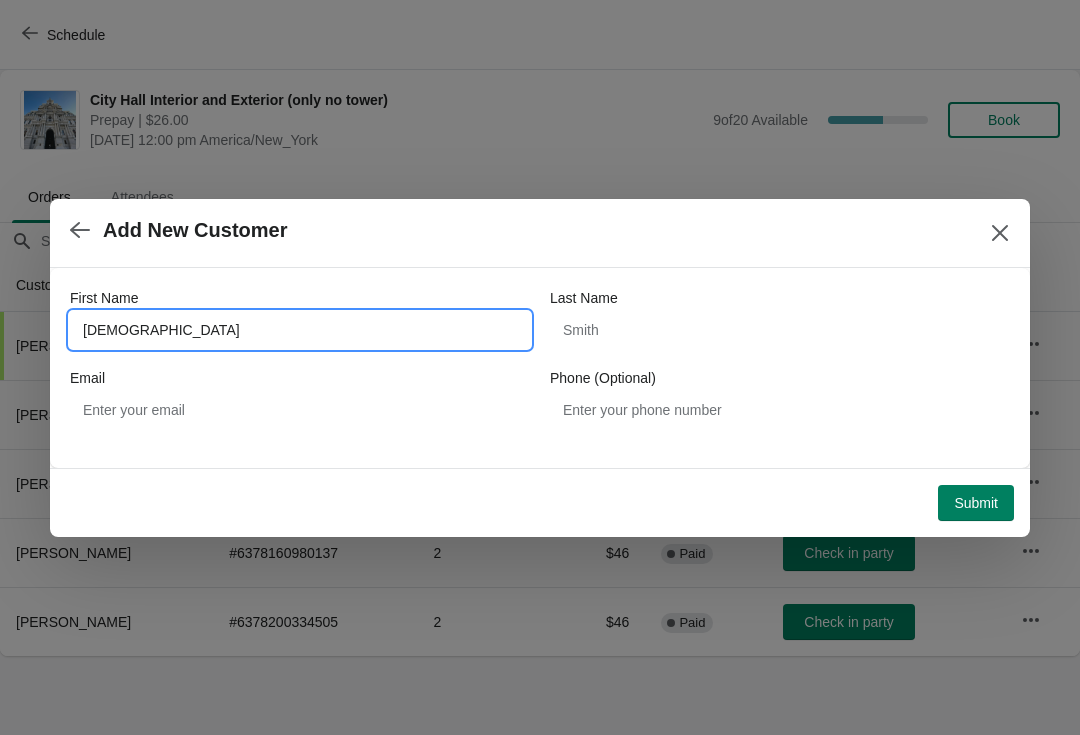 type on "Christian" 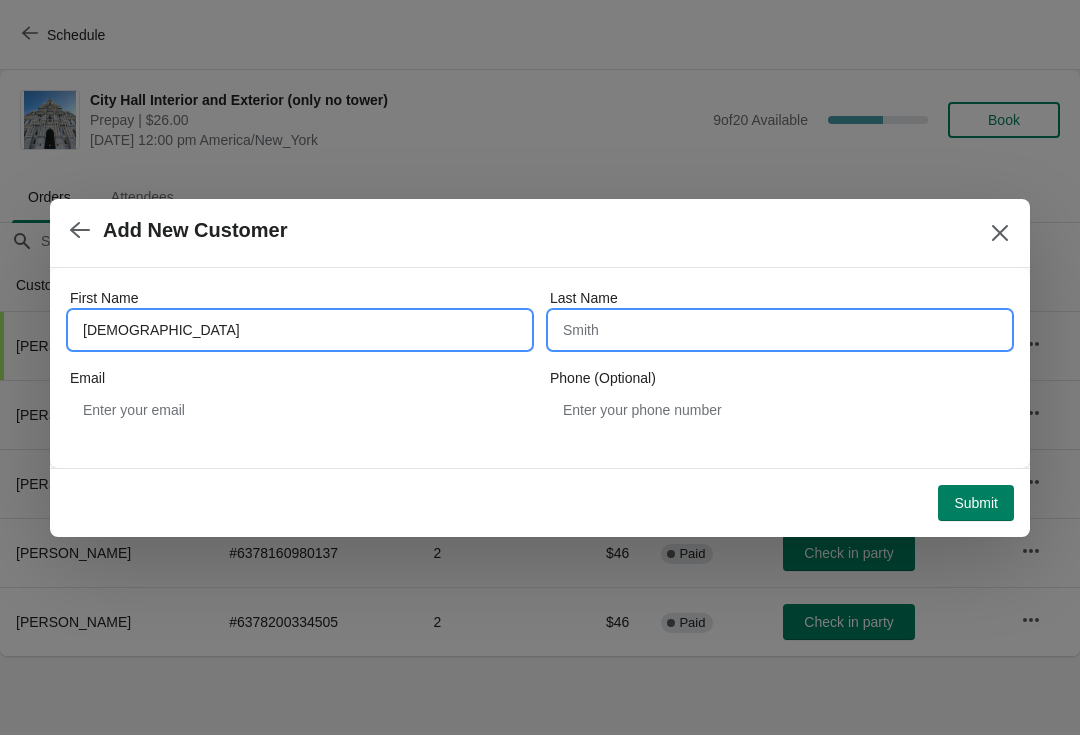 click on "Last Name" at bounding box center [780, 330] 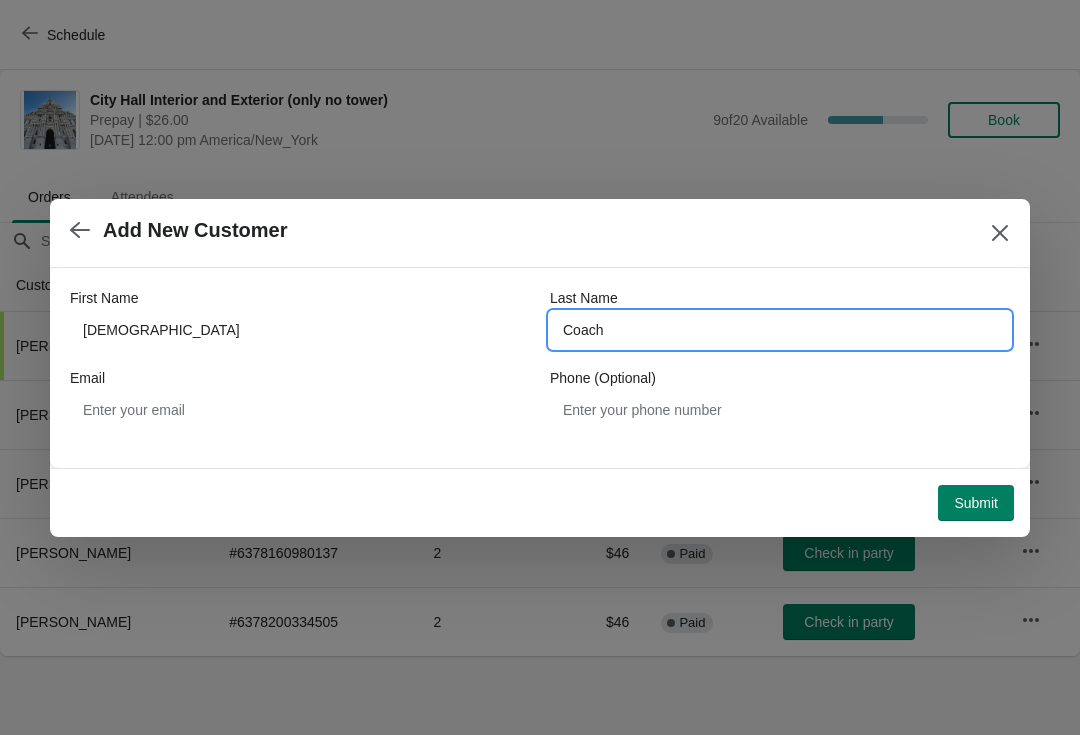 type on "Coach" 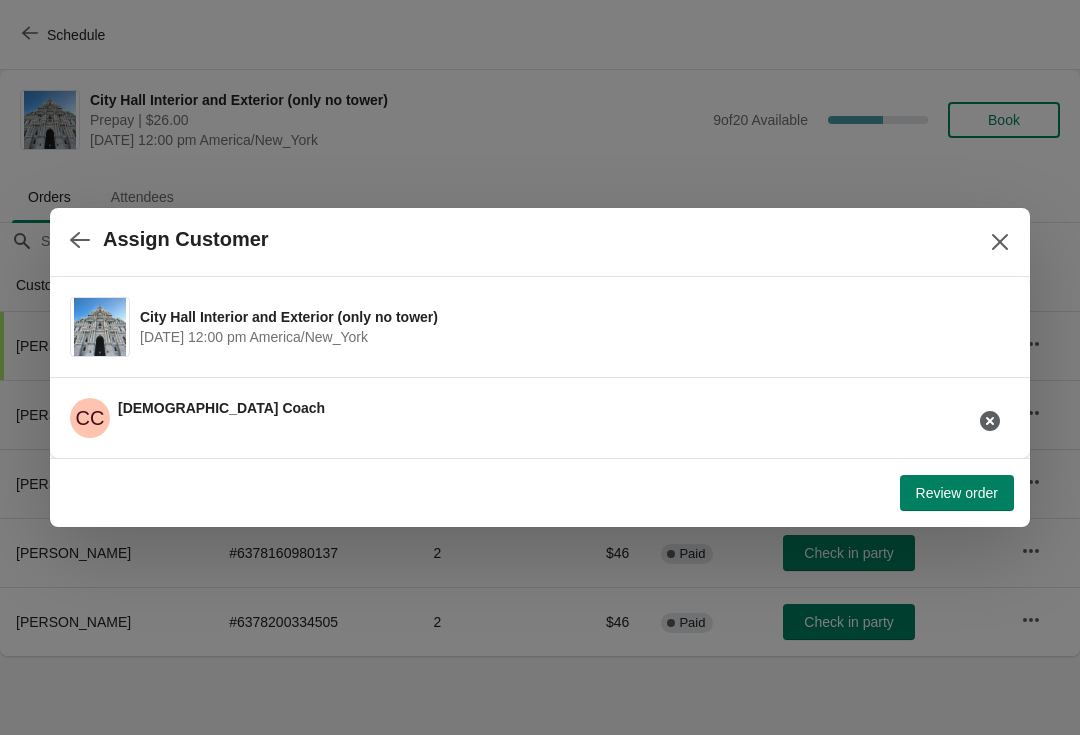 click on "Review order" at bounding box center (957, 493) 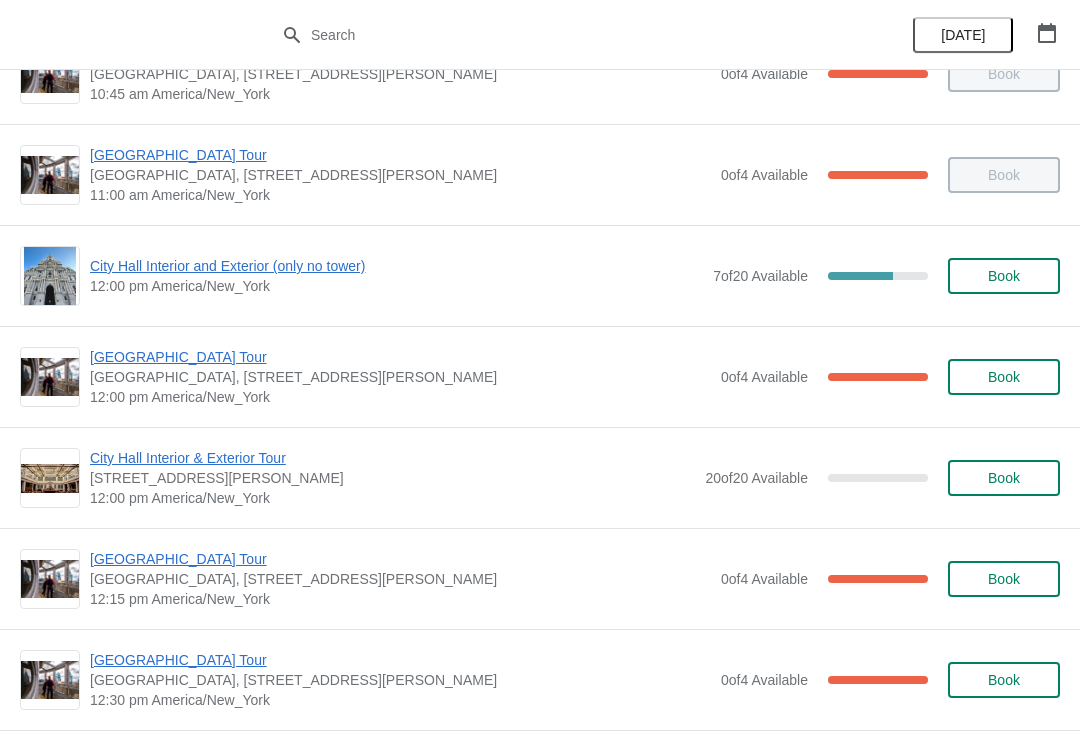 scroll, scrollTop: 668, scrollLeft: 0, axis: vertical 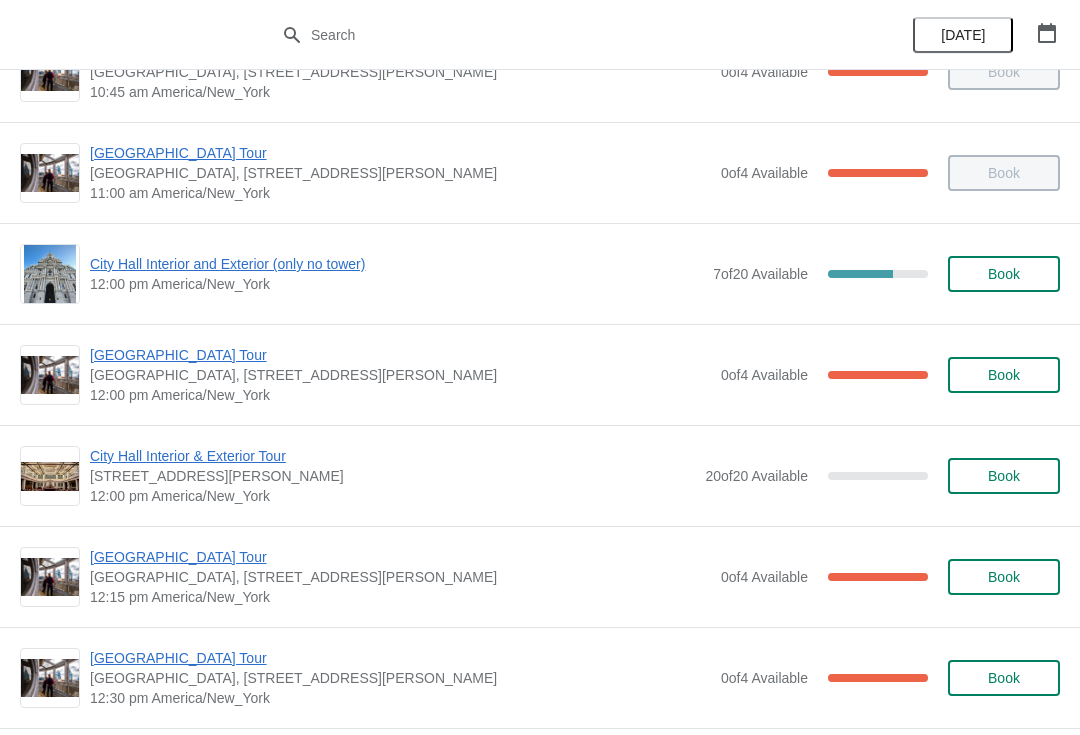 click on "City Hall Interior and Exterior (only no tower)" at bounding box center [396, 264] 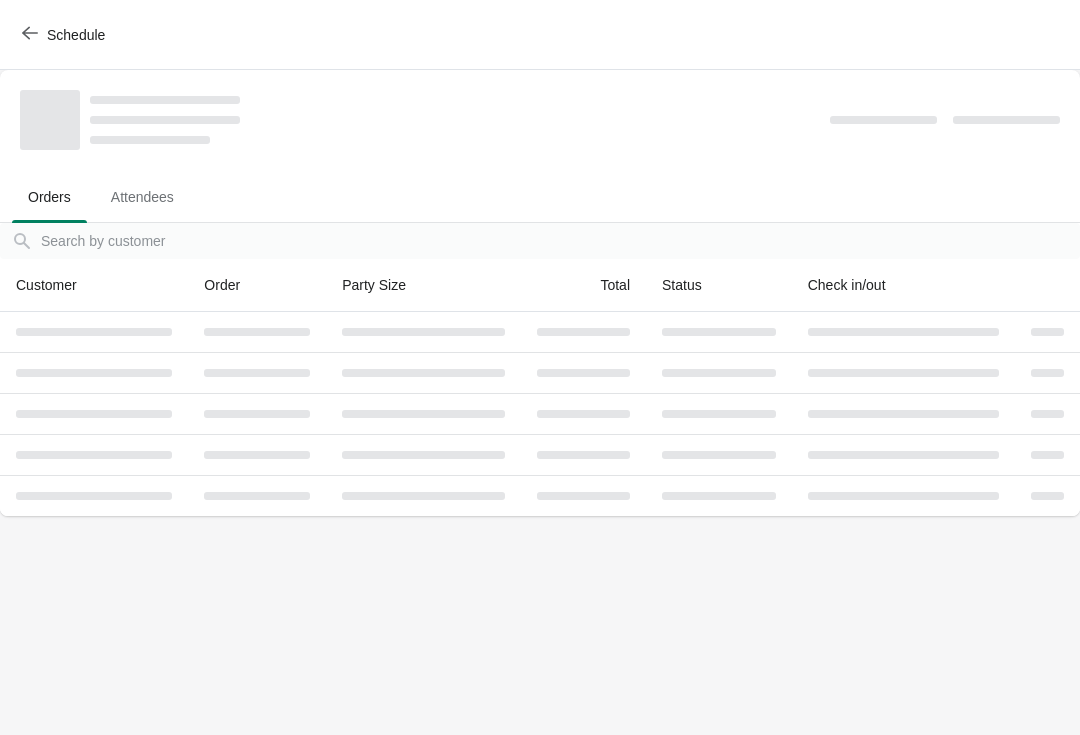 scroll, scrollTop: 0, scrollLeft: 0, axis: both 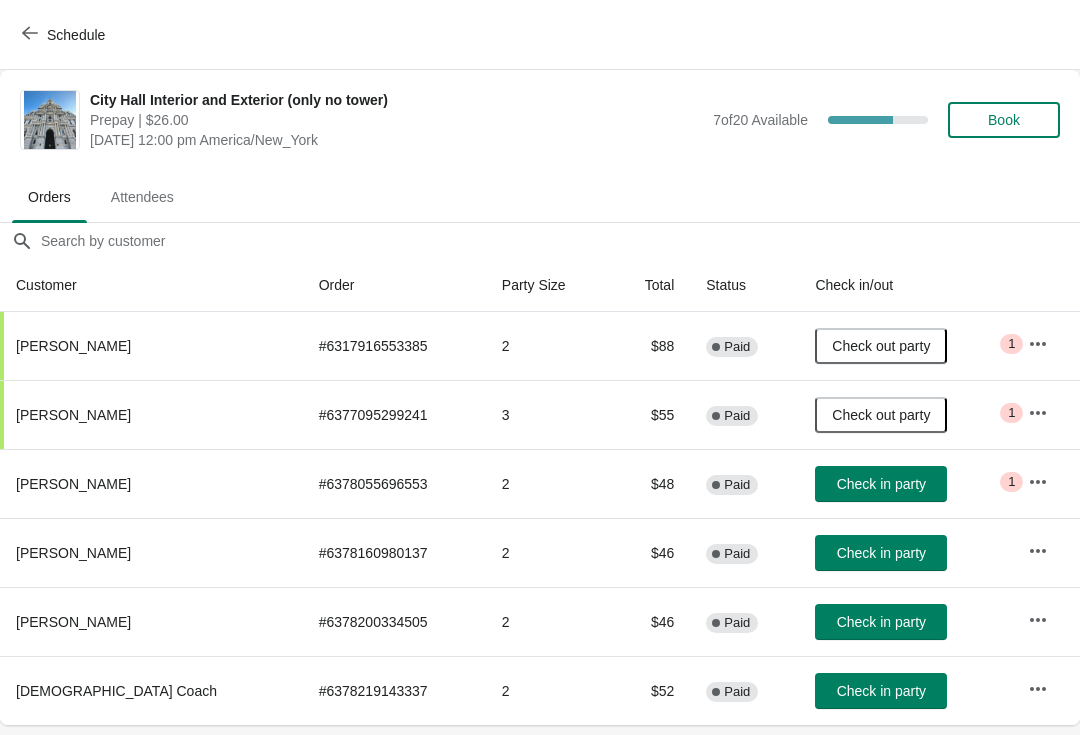 click on "Check in party" at bounding box center (881, 553) 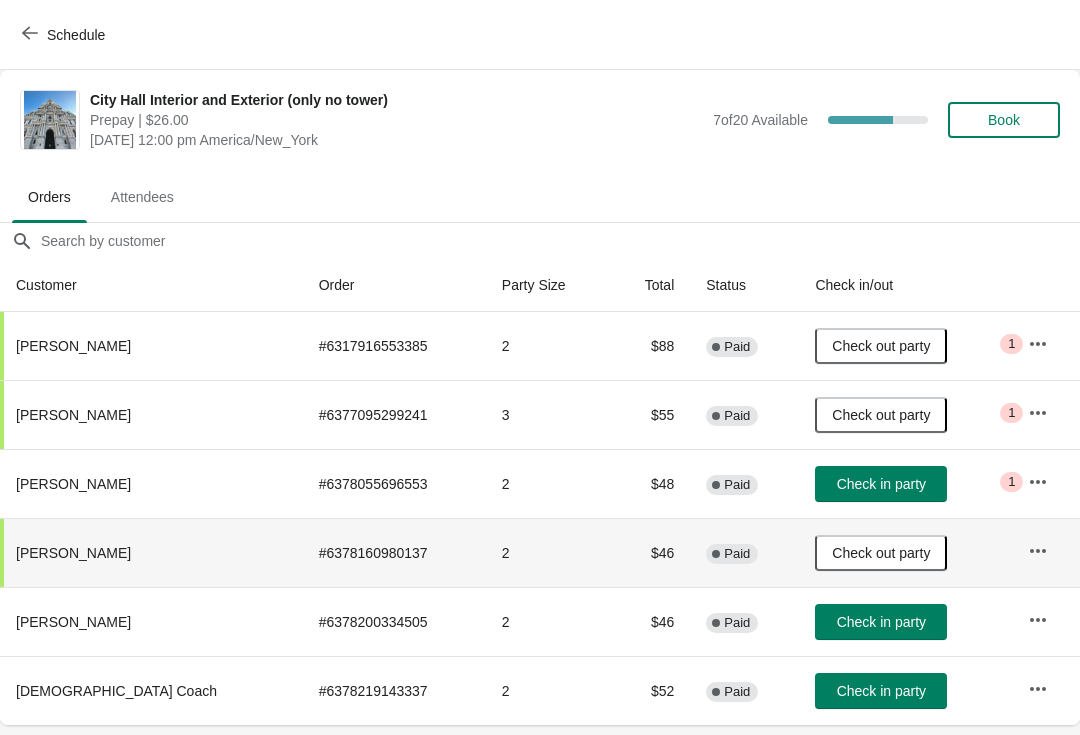 click at bounding box center [30, 34] 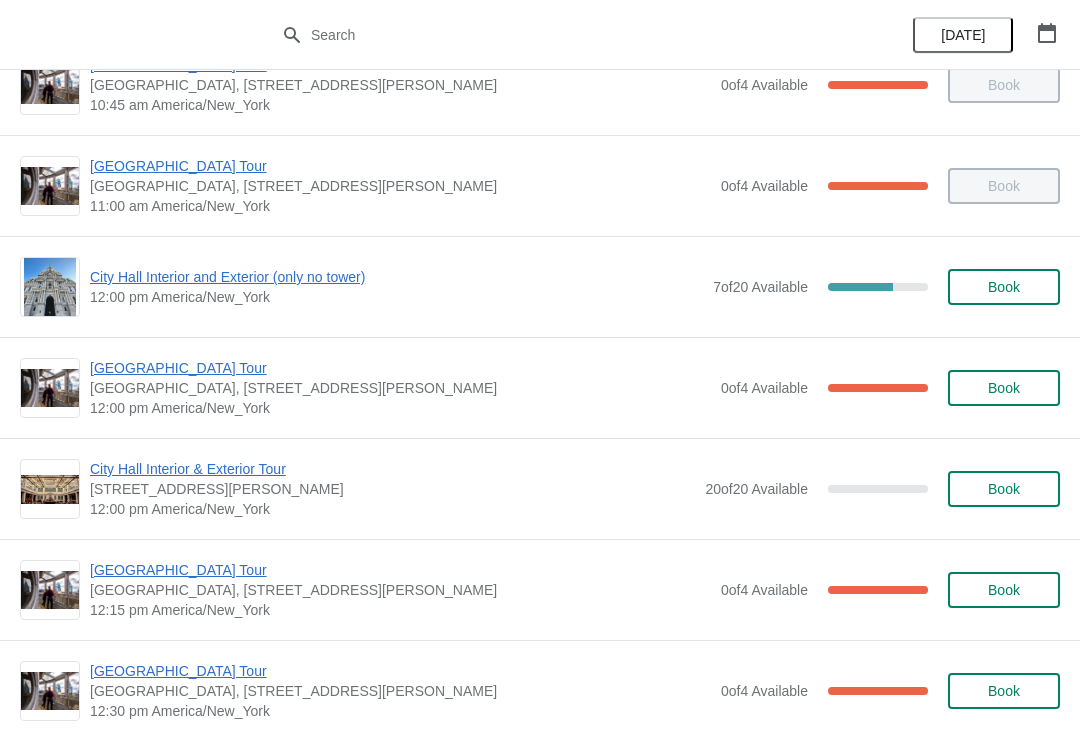 scroll, scrollTop: 658, scrollLeft: 0, axis: vertical 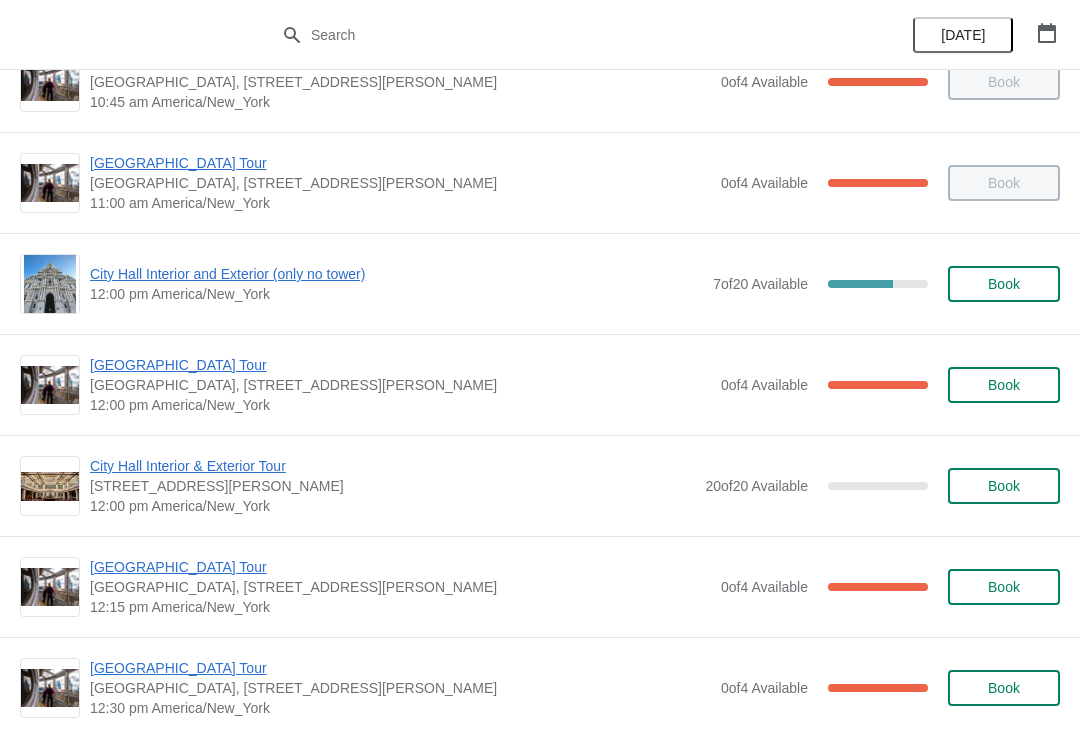click on "City Hall Interior and Exterior (only no tower)" at bounding box center (396, 274) 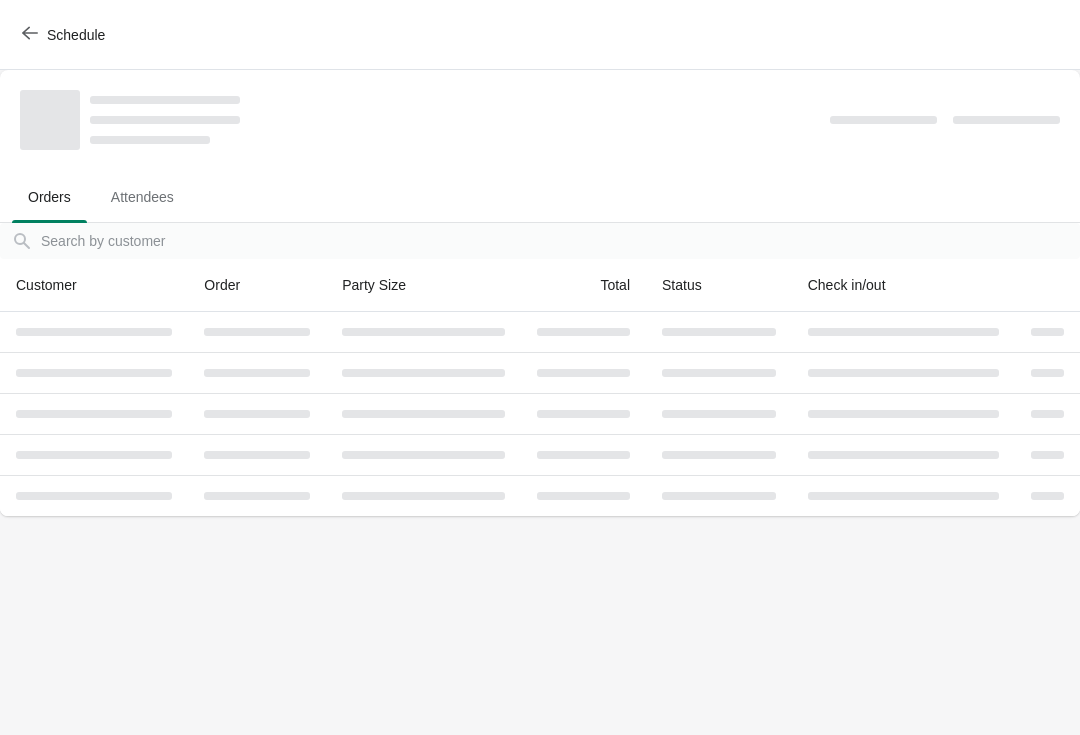 scroll, scrollTop: 0, scrollLeft: 0, axis: both 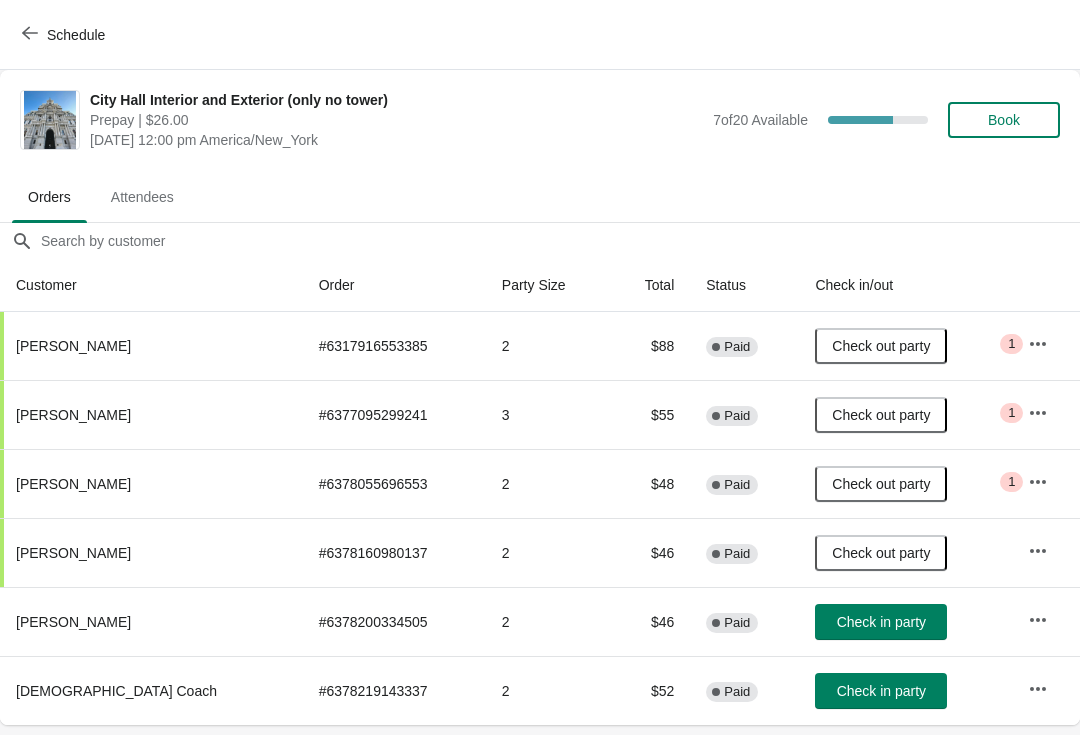 click on "Check in party" at bounding box center [881, 622] 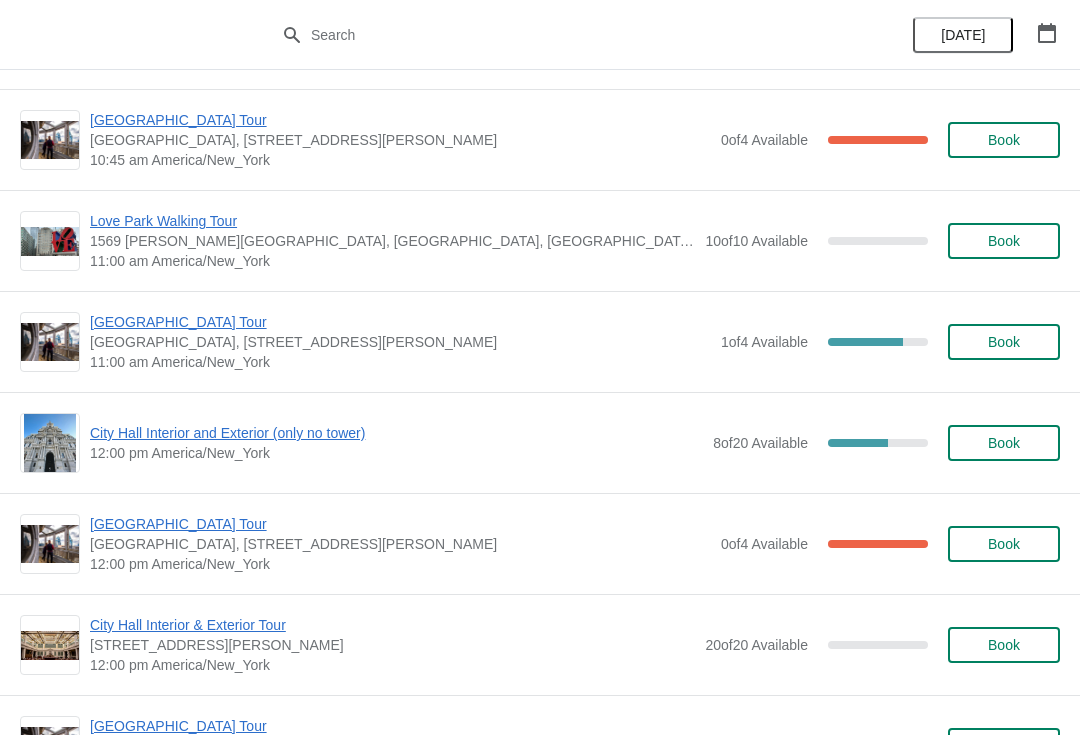 scroll, scrollTop: 2581, scrollLeft: 0, axis: vertical 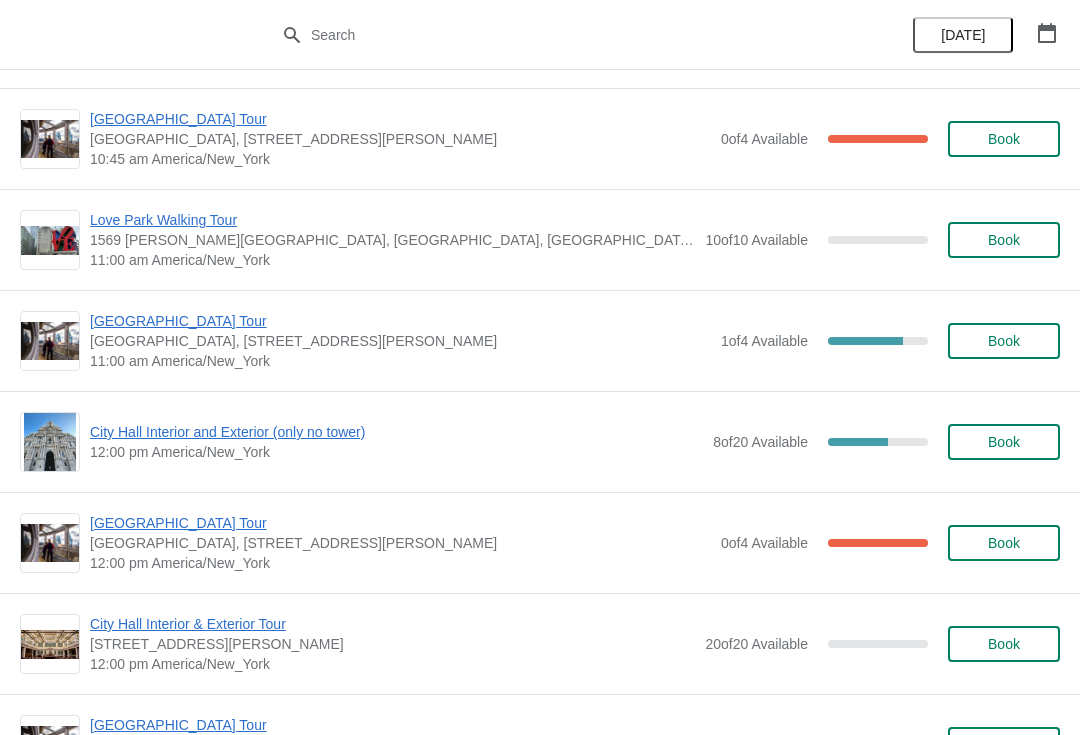 click on "[GEOGRAPHIC_DATA] Tour" at bounding box center [400, 321] 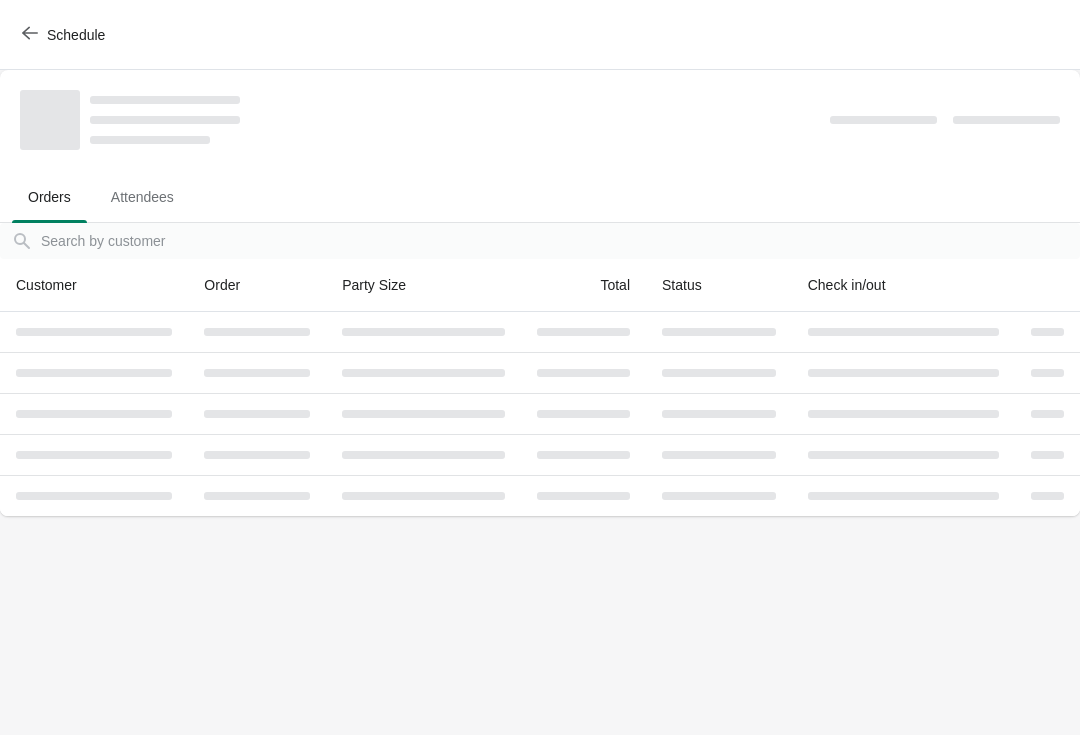 scroll, scrollTop: 0, scrollLeft: 0, axis: both 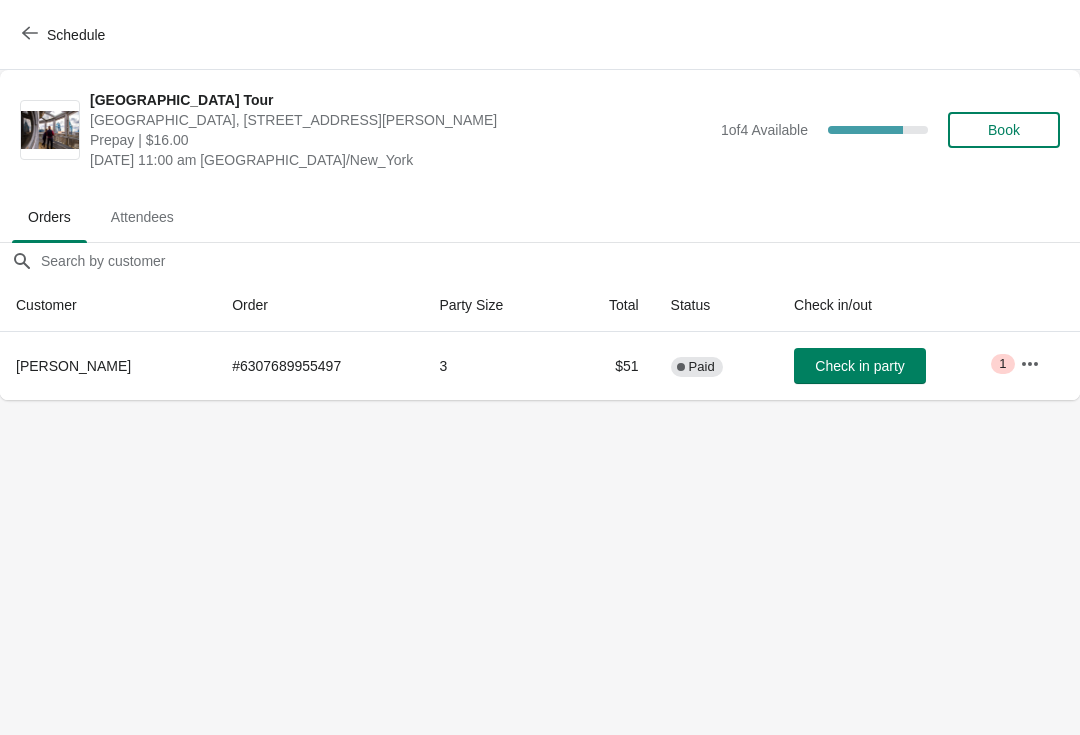 click on "Book" at bounding box center [1004, 130] 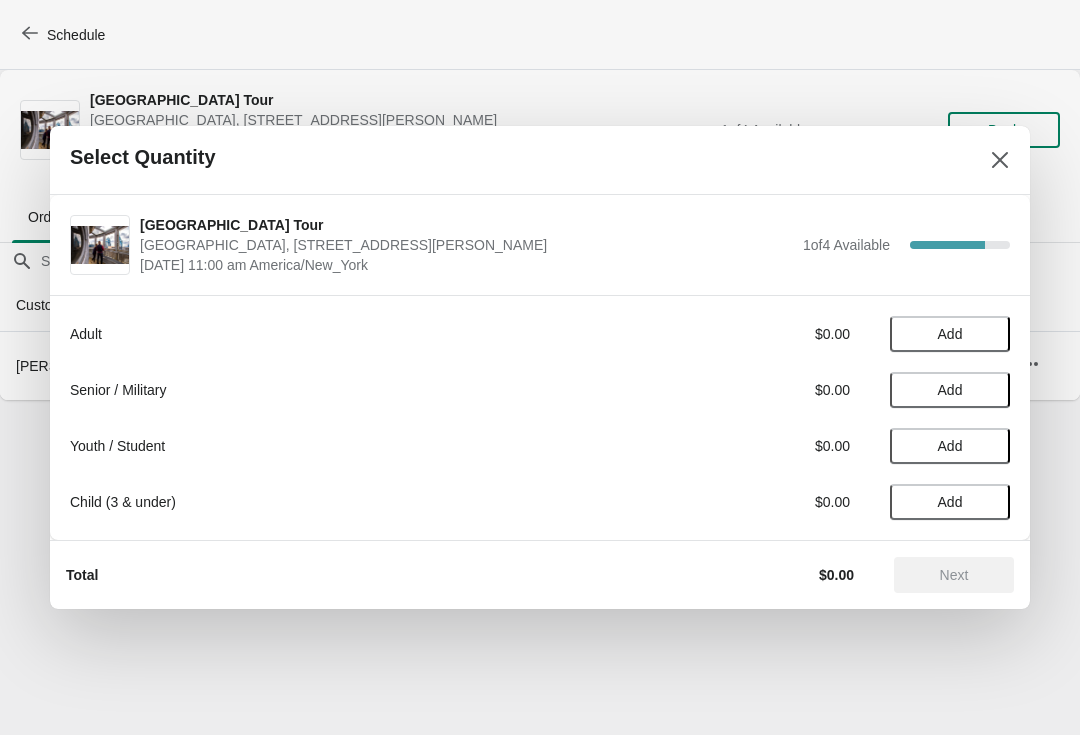 click on "Add" at bounding box center [950, 334] 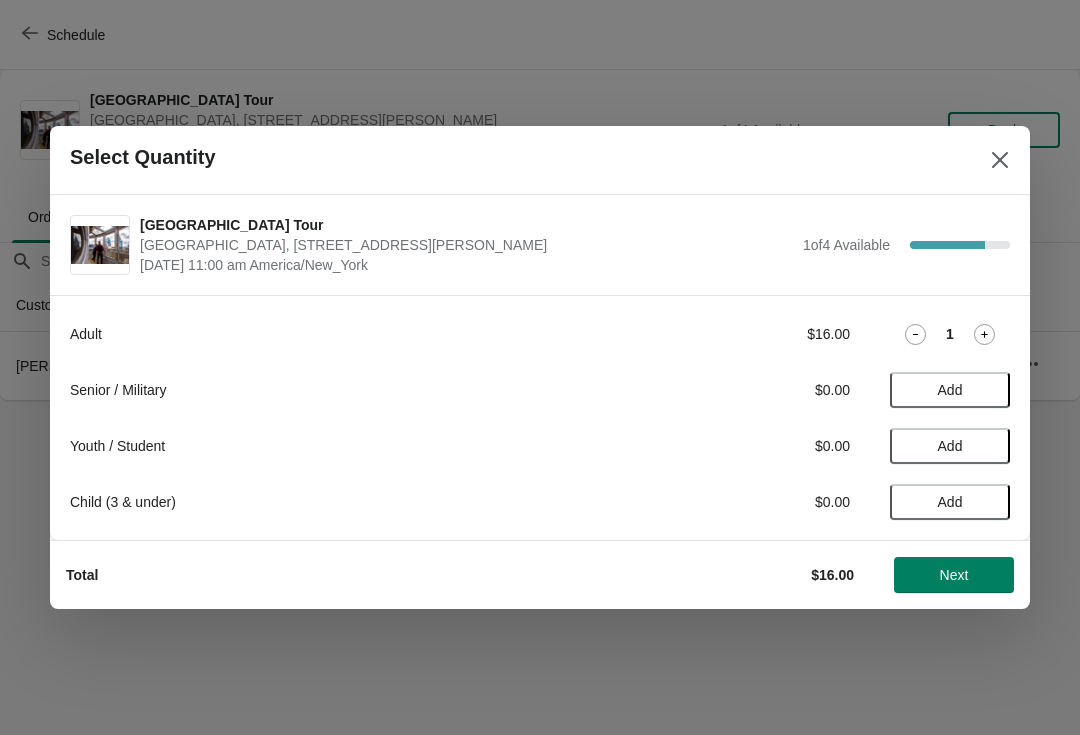 click 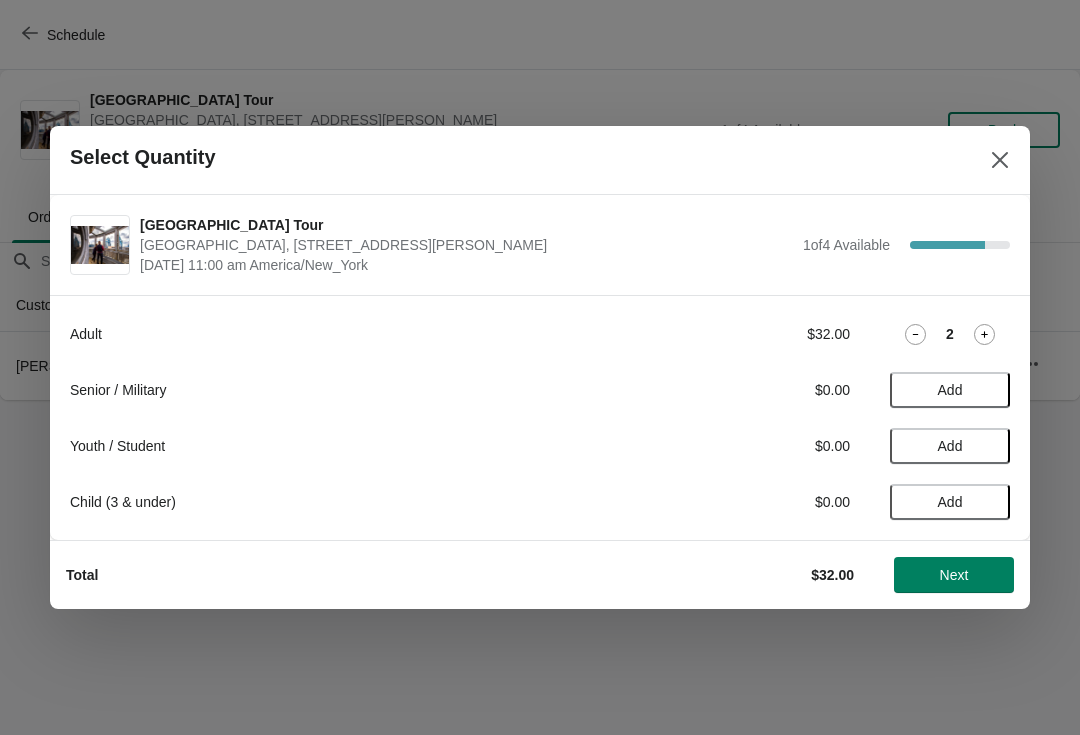 click on "Next" at bounding box center [954, 575] 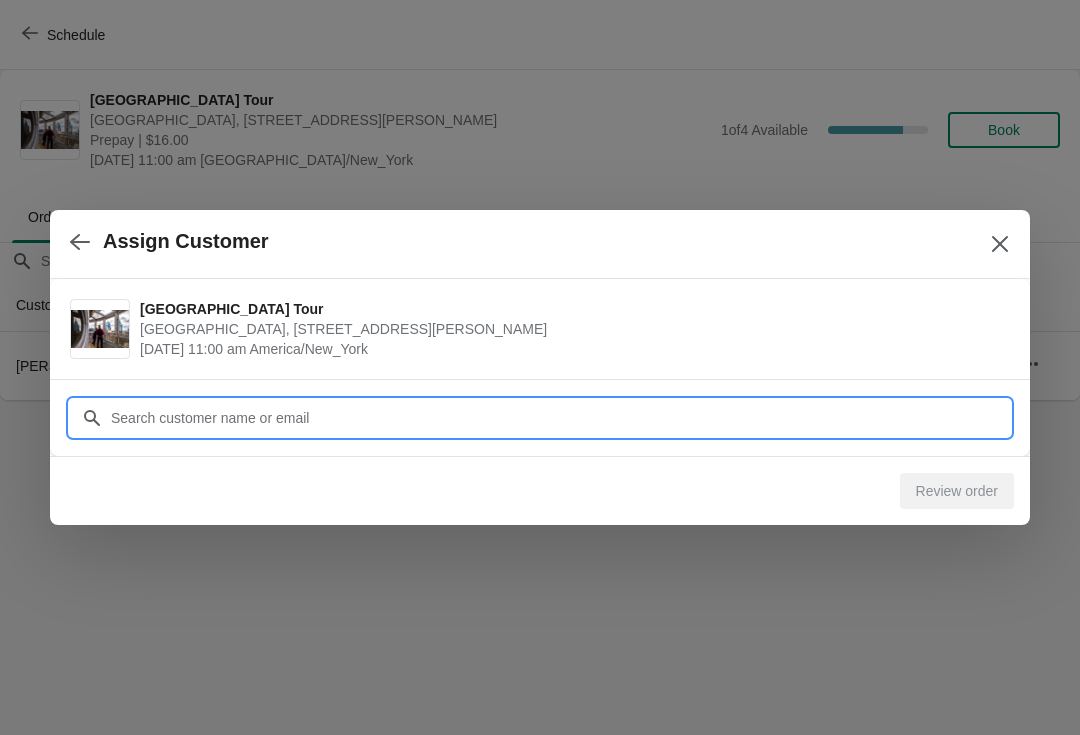 click on "Customer" at bounding box center [560, 418] 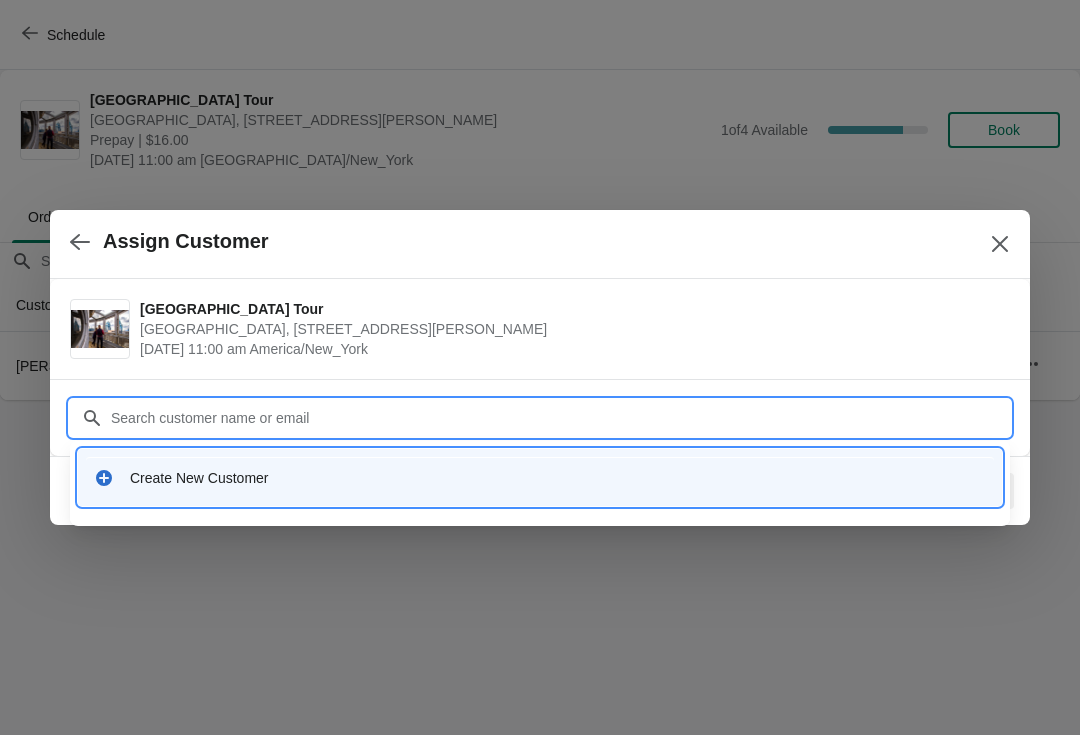 click on "Create New Customer" at bounding box center (558, 478) 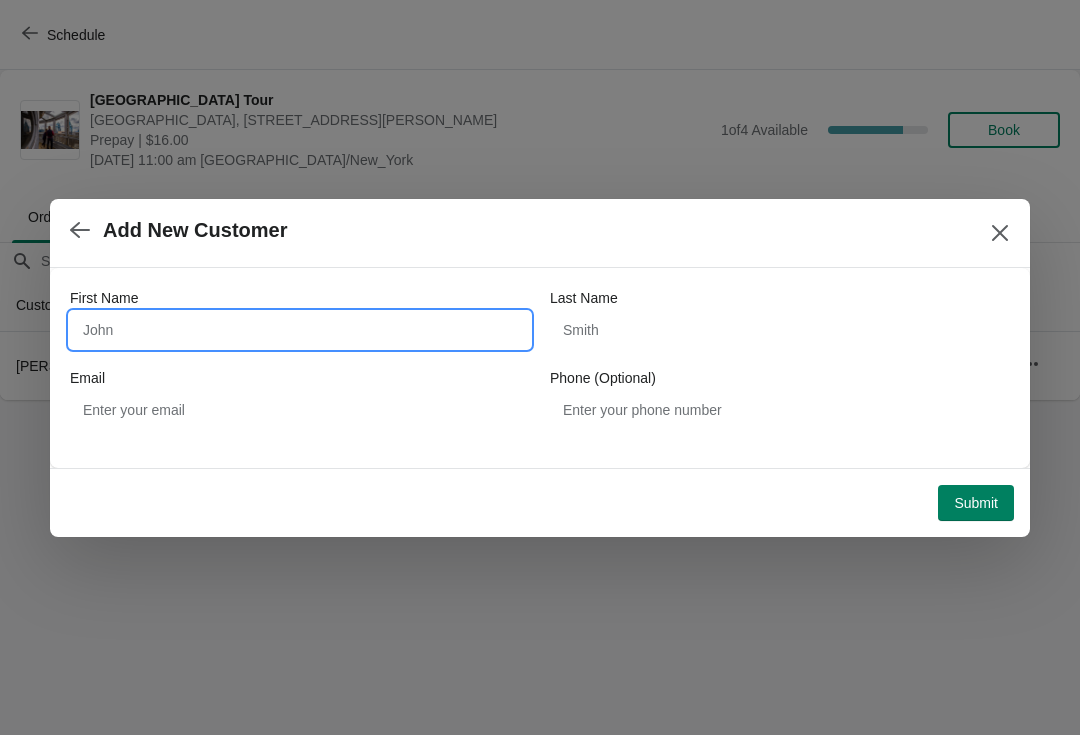 click on "First Name" at bounding box center [300, 330] 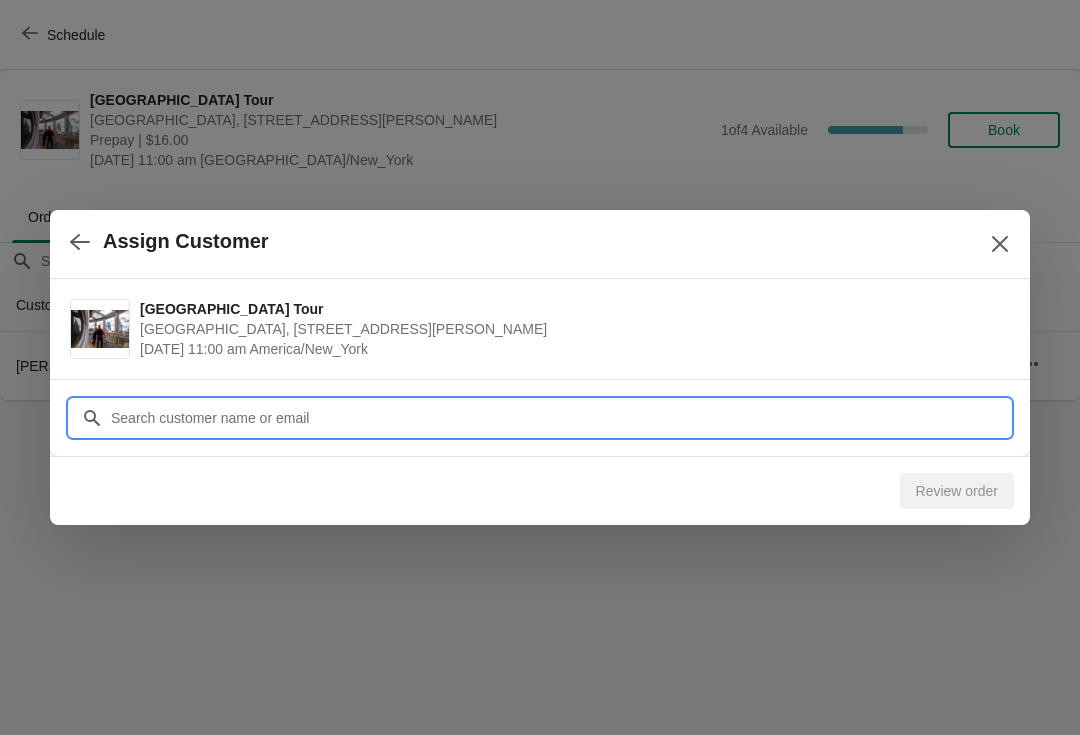 click on "Customer" at bounding box center [560, 418] 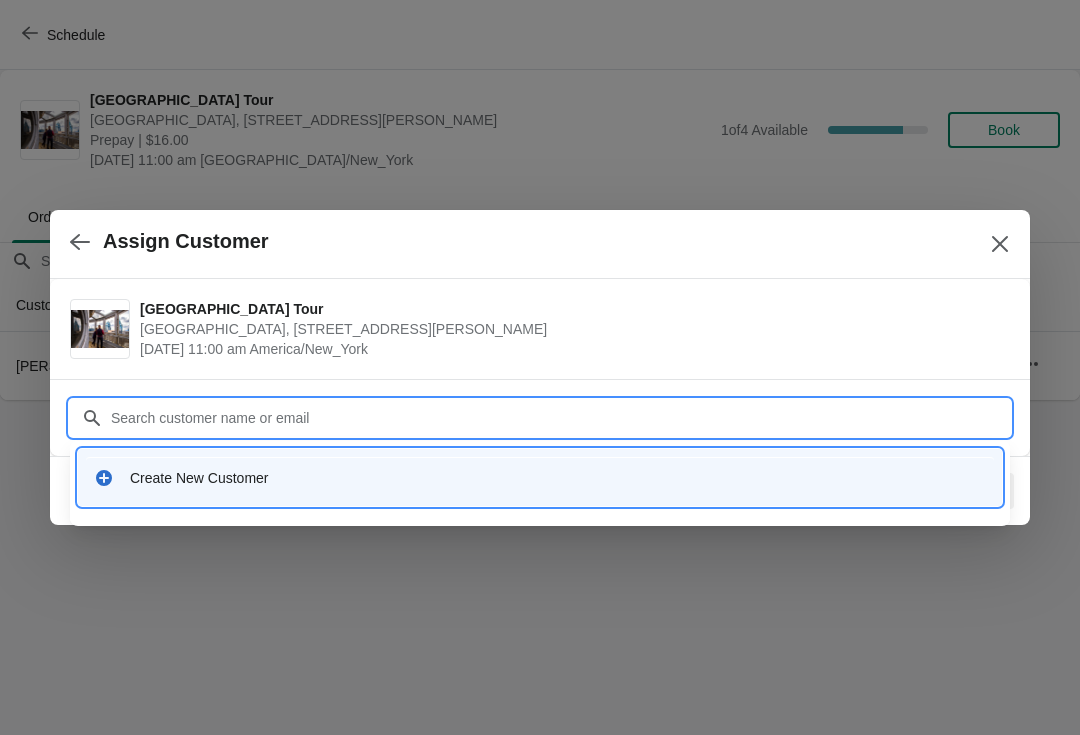 click on "Create New Customer" at bounding box center [558, 478] 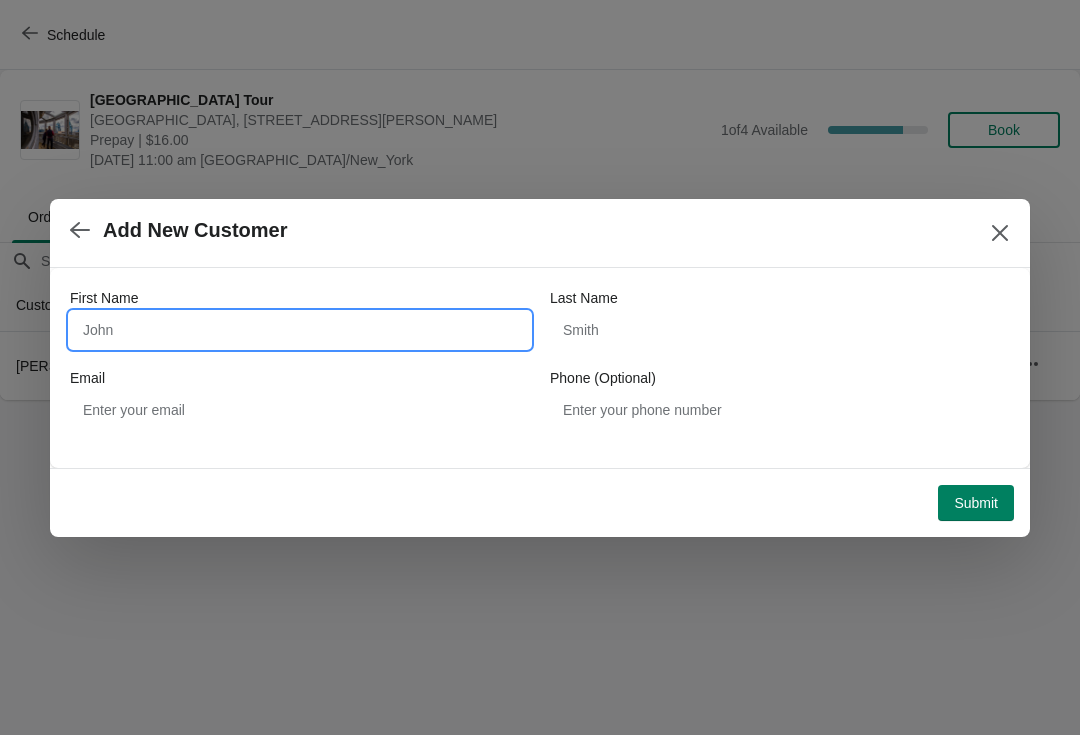 click on "First Name" at bounding box center (300, 330) 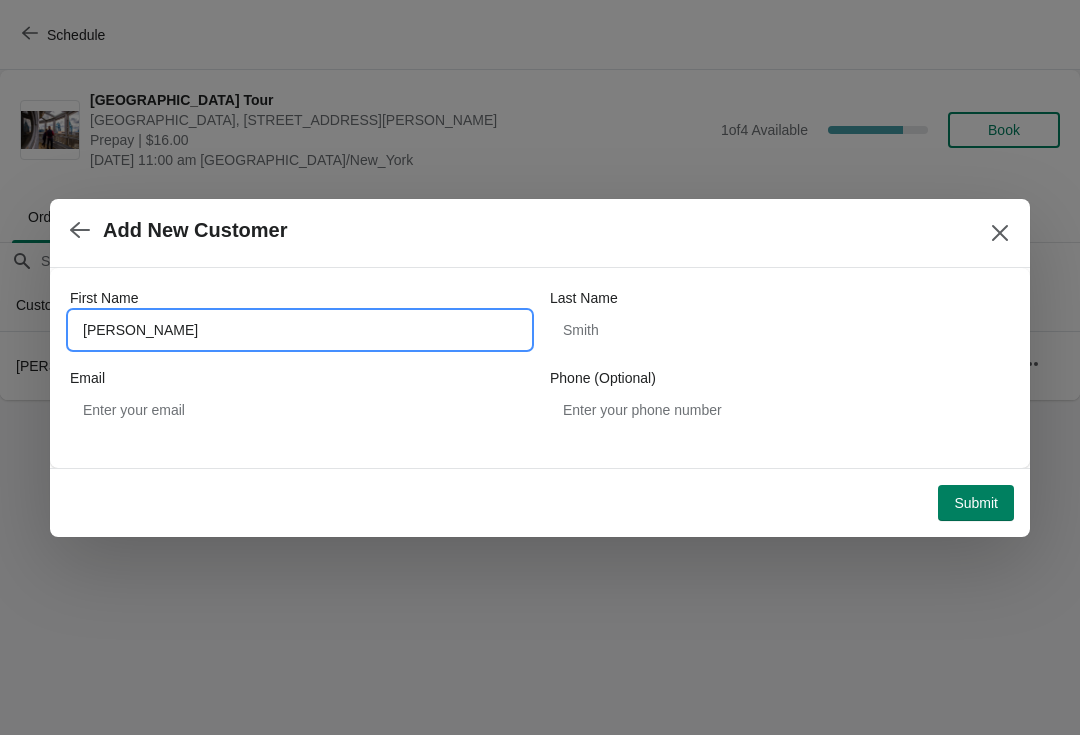 type on "Holly" 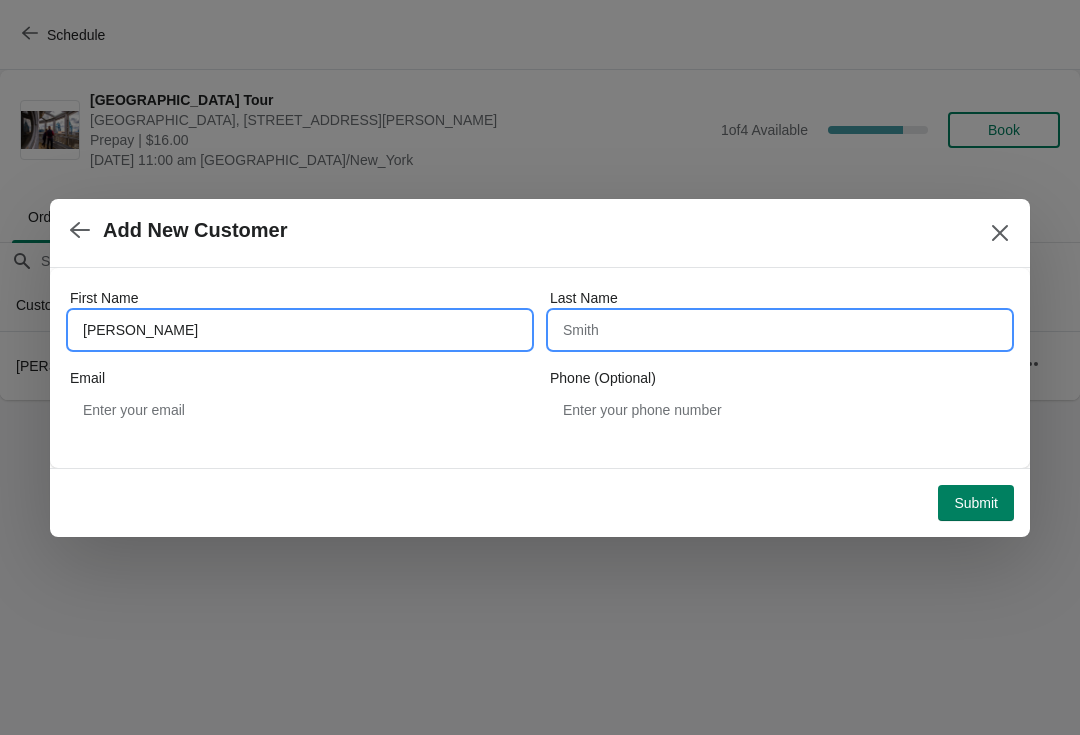 click on "Last Name" at bounding box center (780, 330) 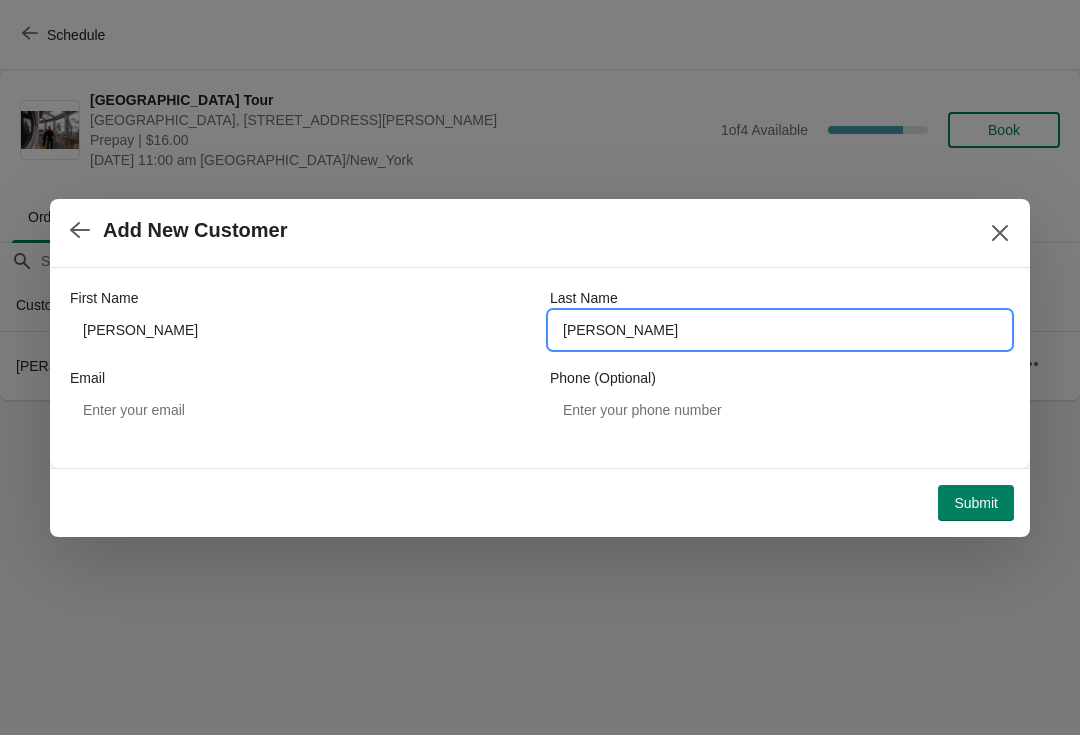 type on "Rodriguez" 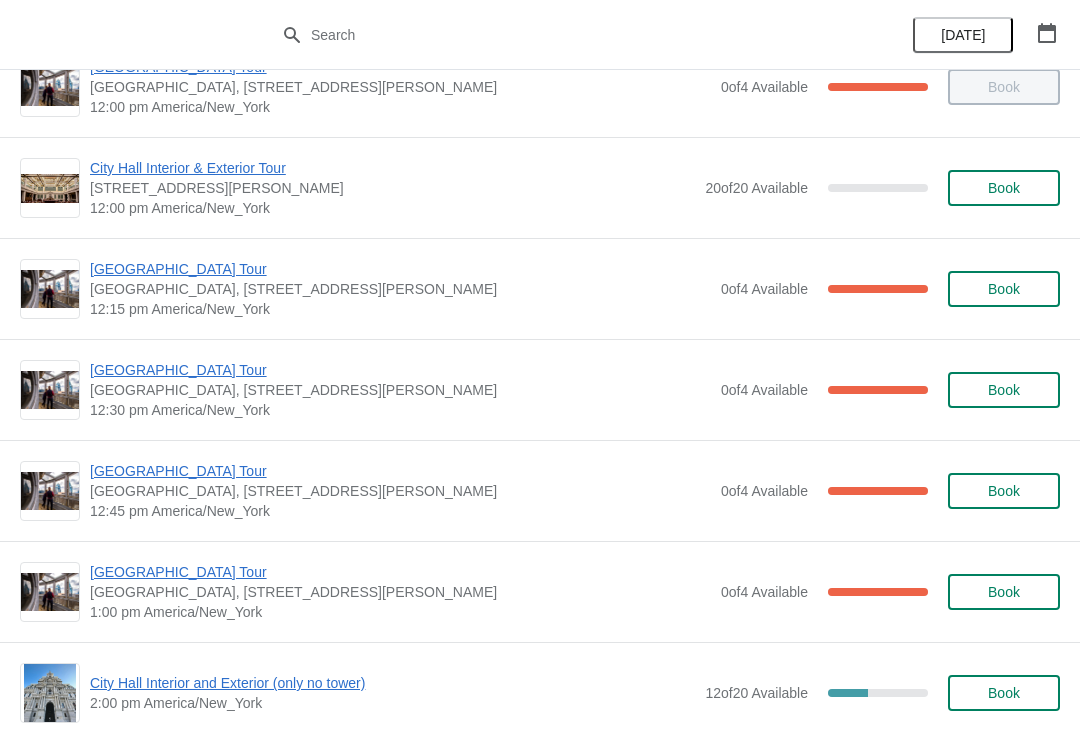 scroll, scrollTop: 976, scrollLeft: 0, axis: vertical 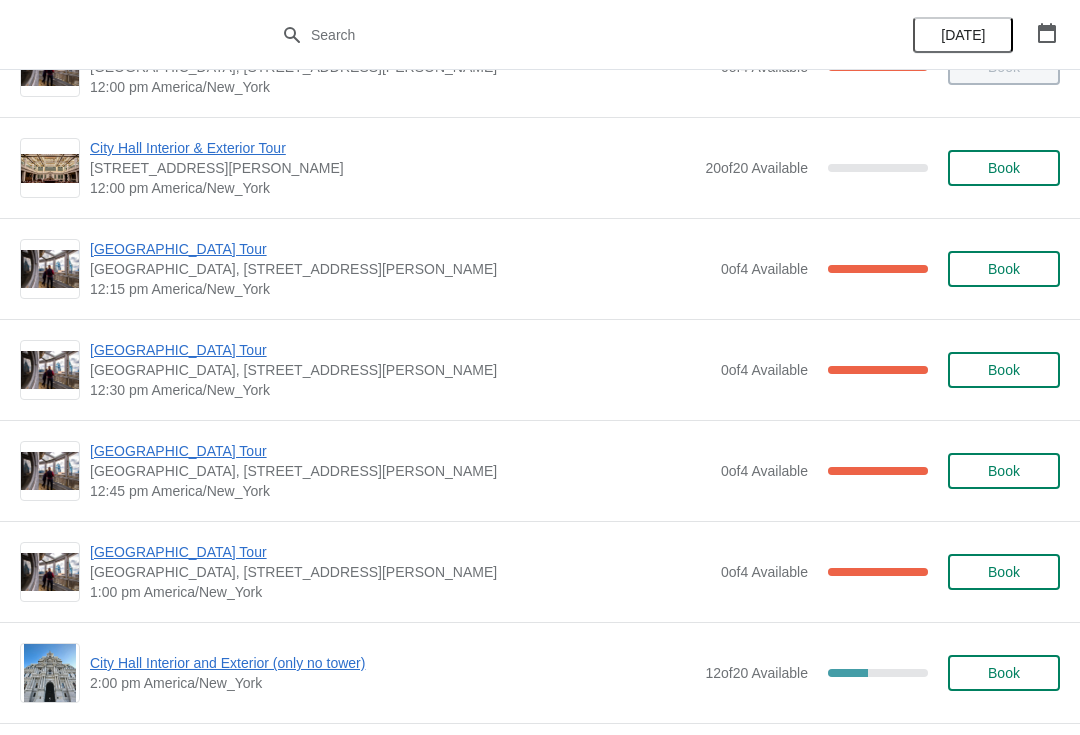 click on "[GEOGRAPHIC_DATA] Tour" at bounding box center [400, 249] 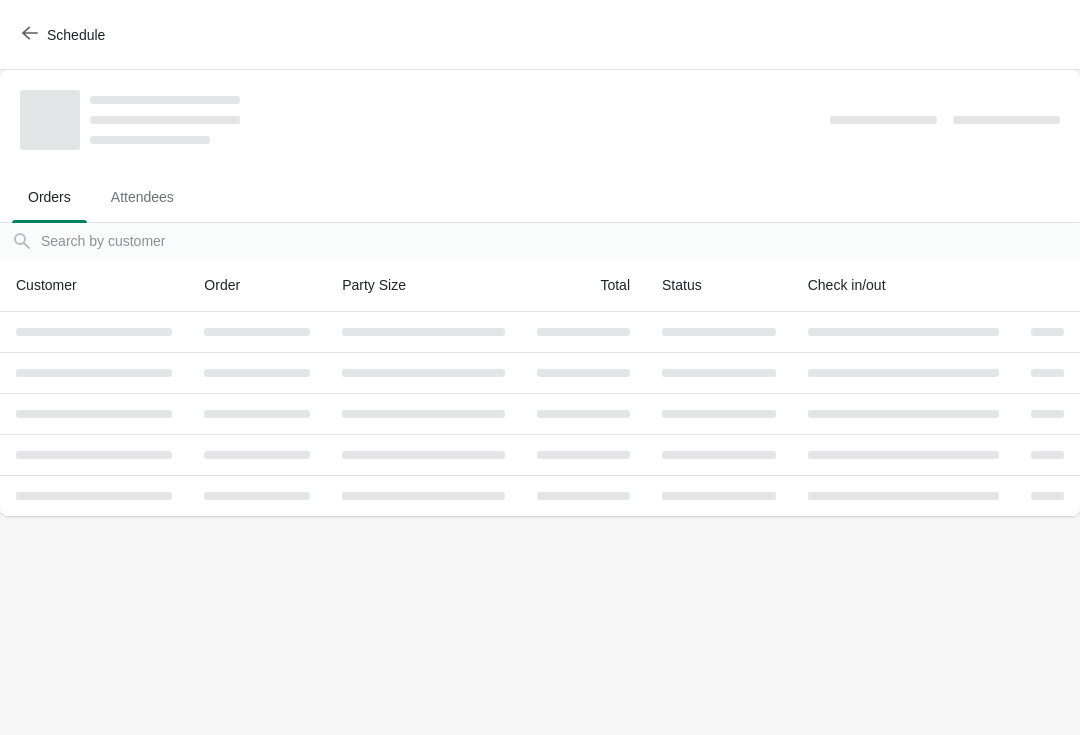 scroll, scrollTop: 0, scrollLeft: 0, axis: both 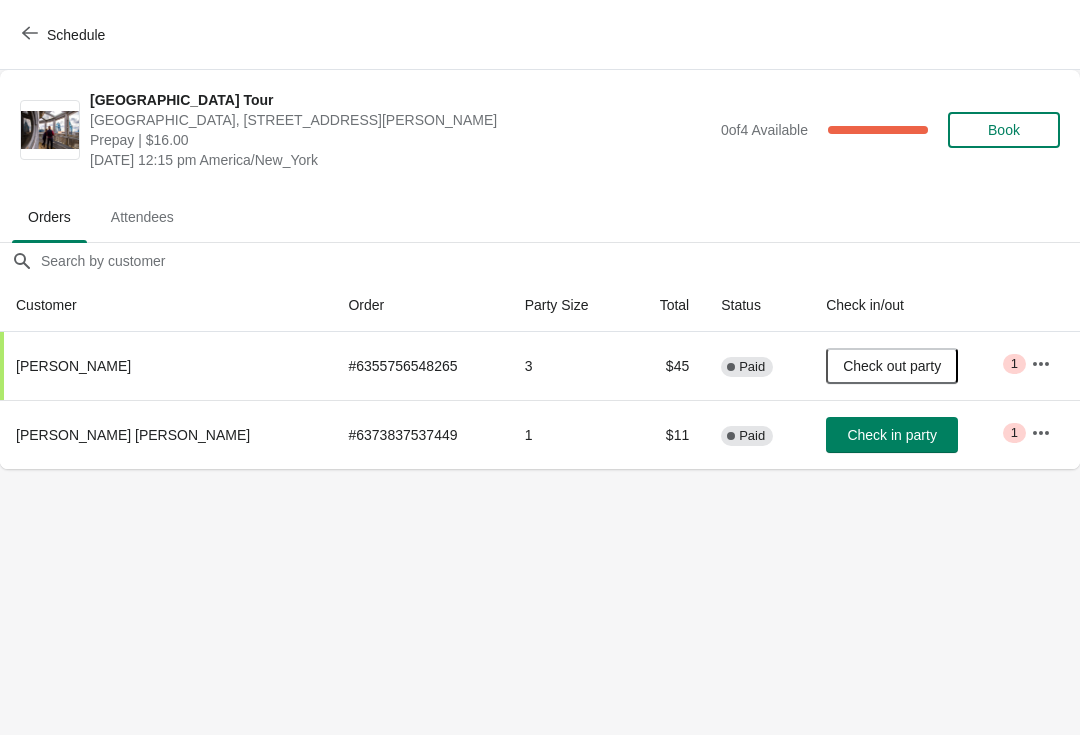 click on "Schedule" at bounding box center [76, 35] 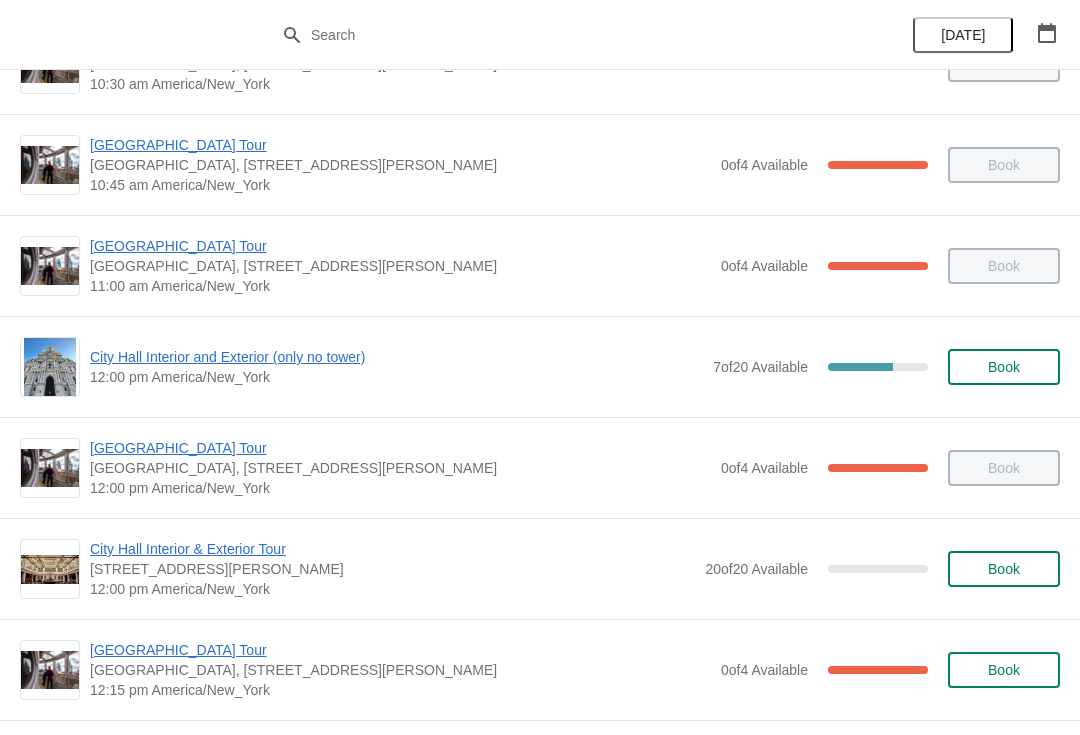 scroll, scrollTop: 609, scrollLeft: 0, axis: vertical 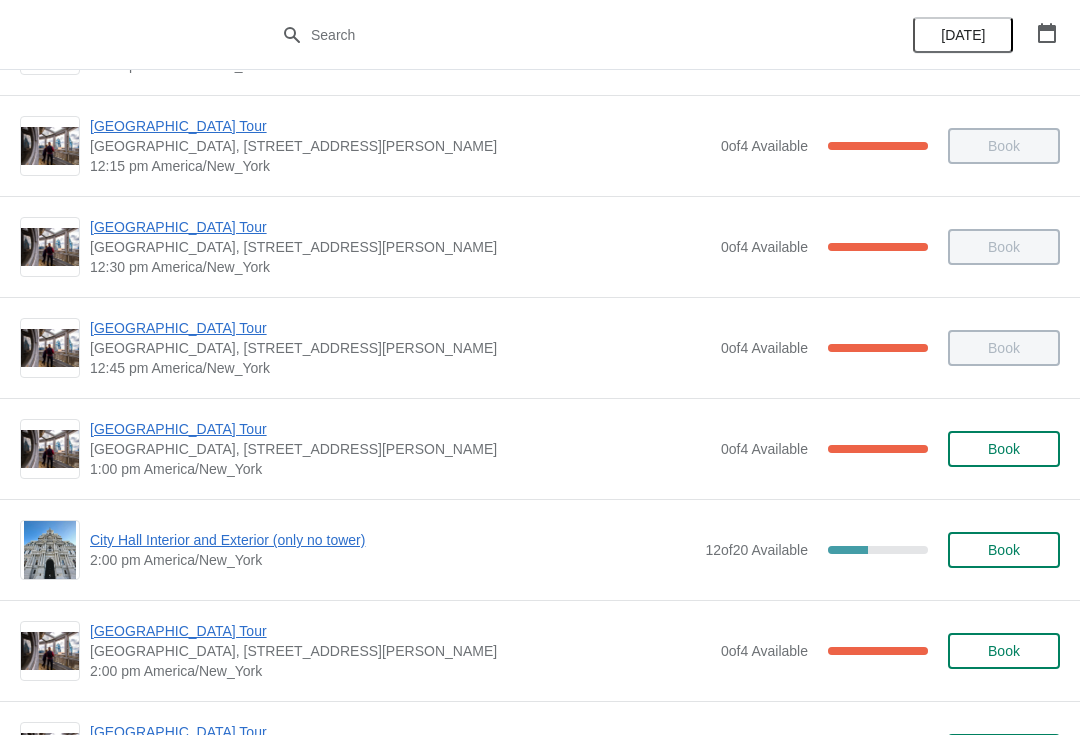 click on "City Hall Tower Tour City Hall Visitor Center, 1400 John F Kennedy Boulevard Suite 121, Philadelphia, PA, USA 1:00 pm America/New_York 0  of  4   Available 100 % Book" at bounding box center (540, 448) 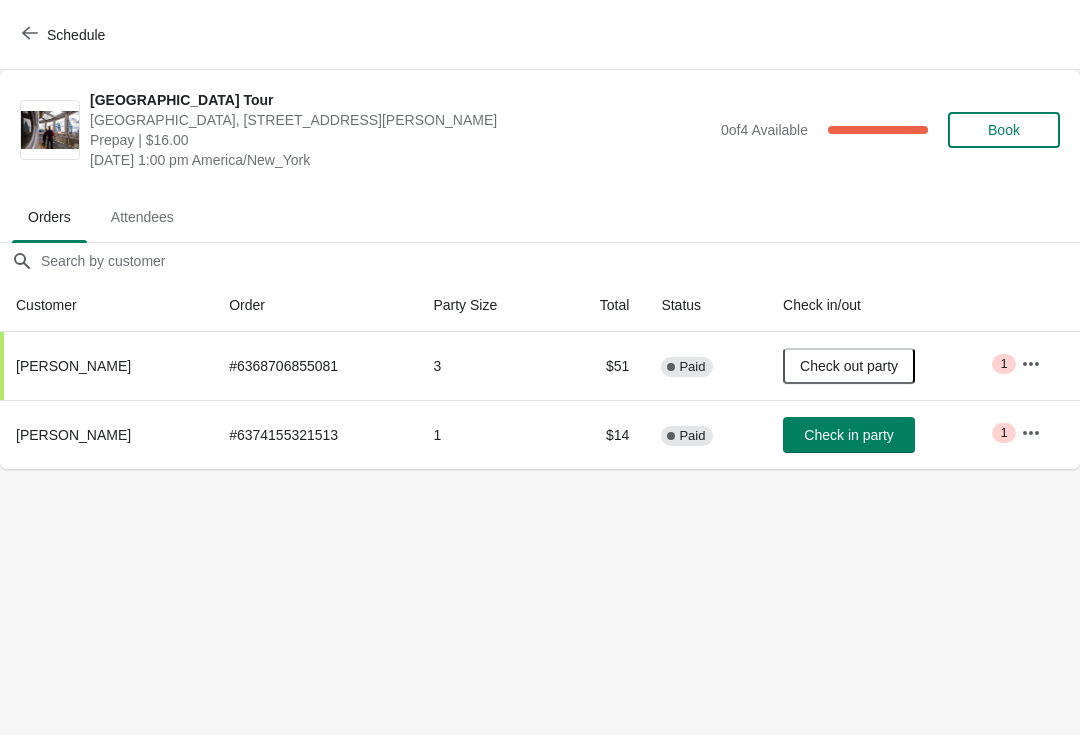 click 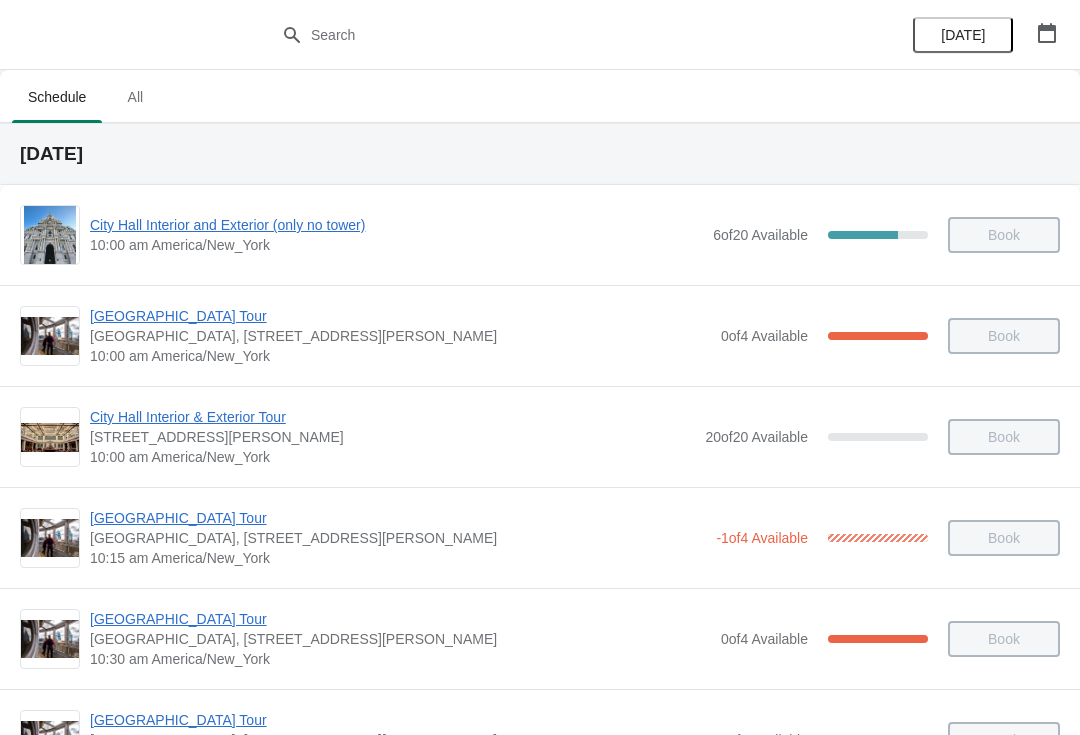 click 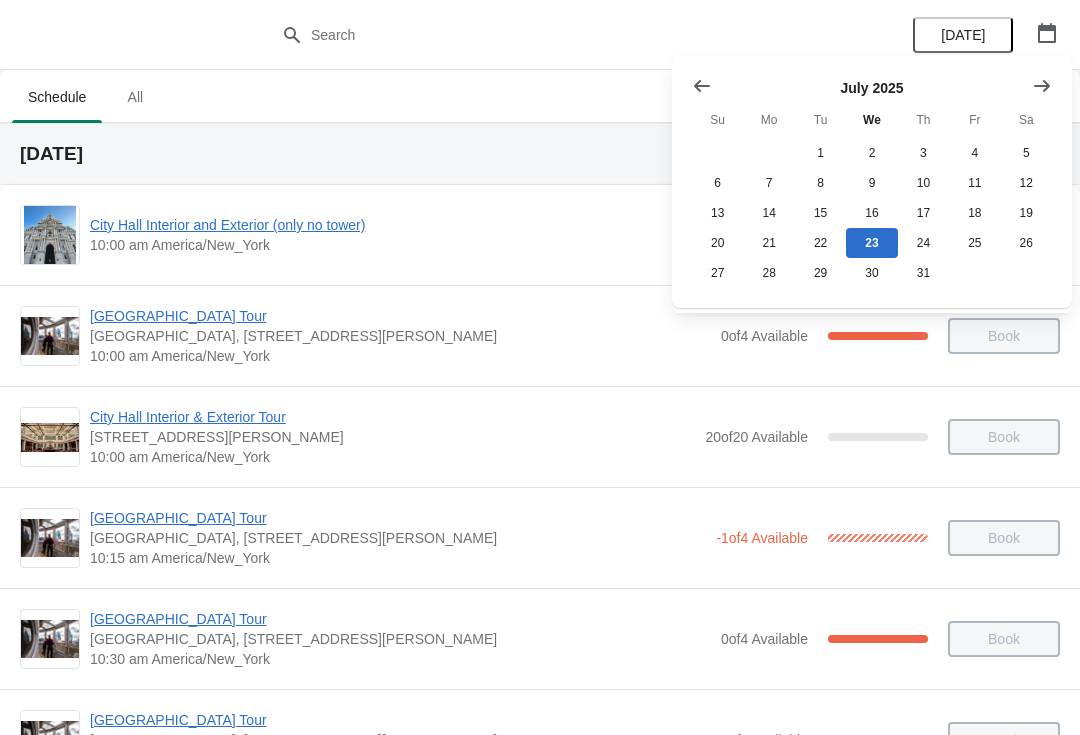 click 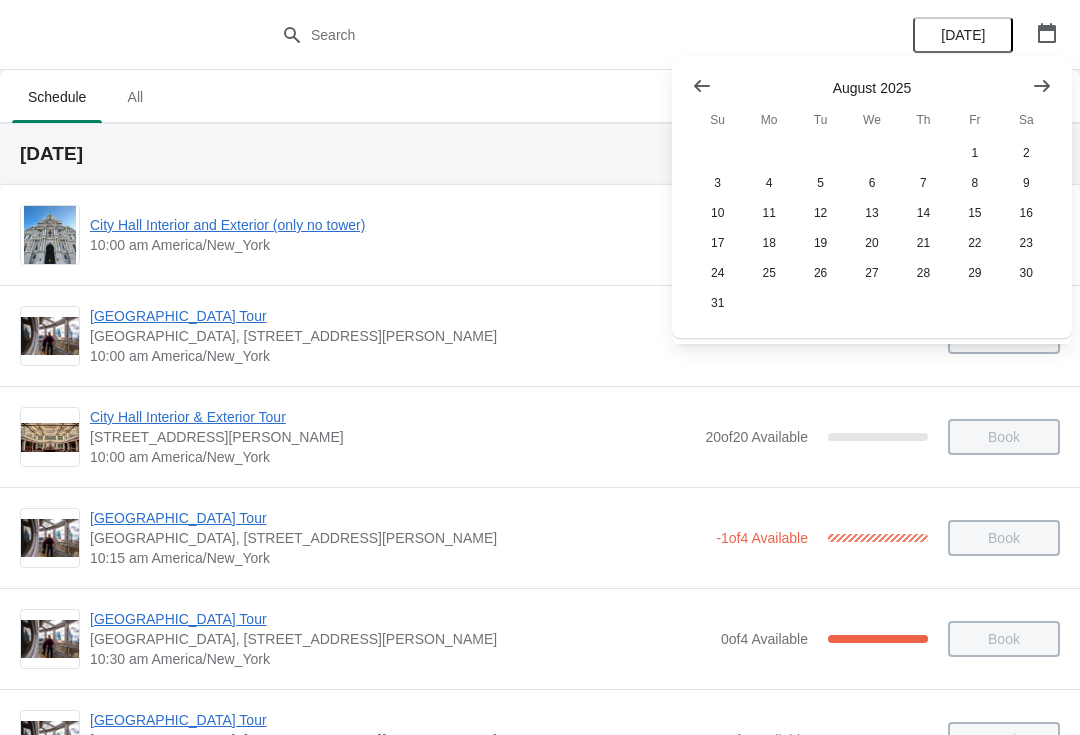 click 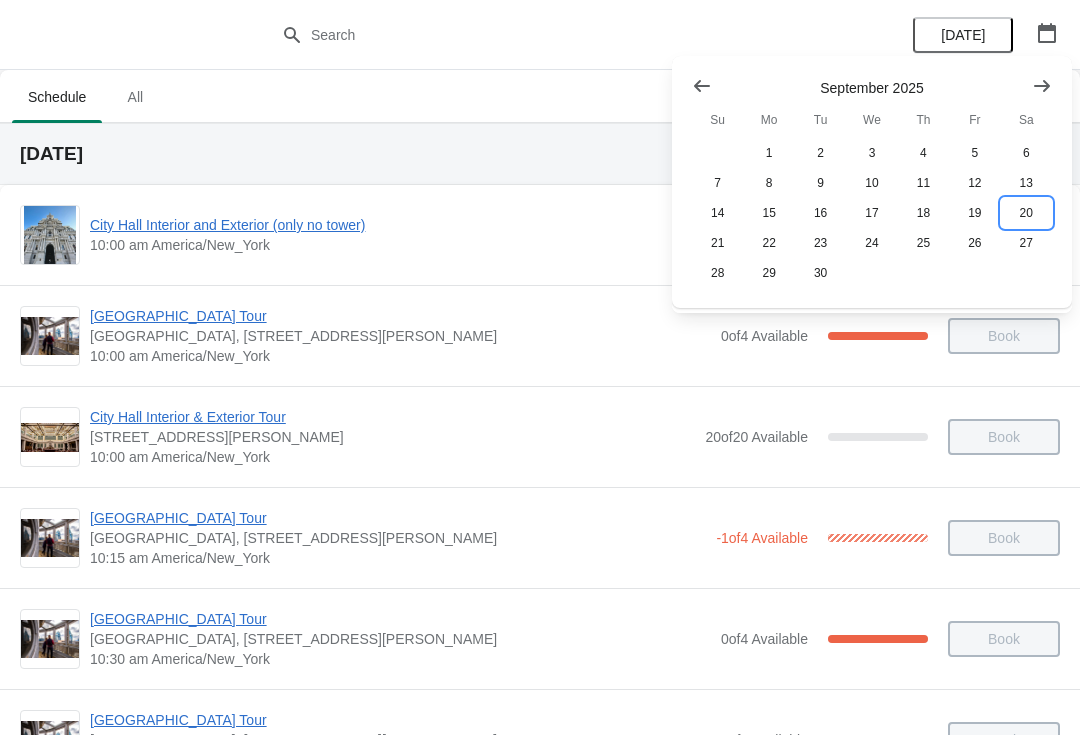 click on "20" at bounding box center (1026, 213) 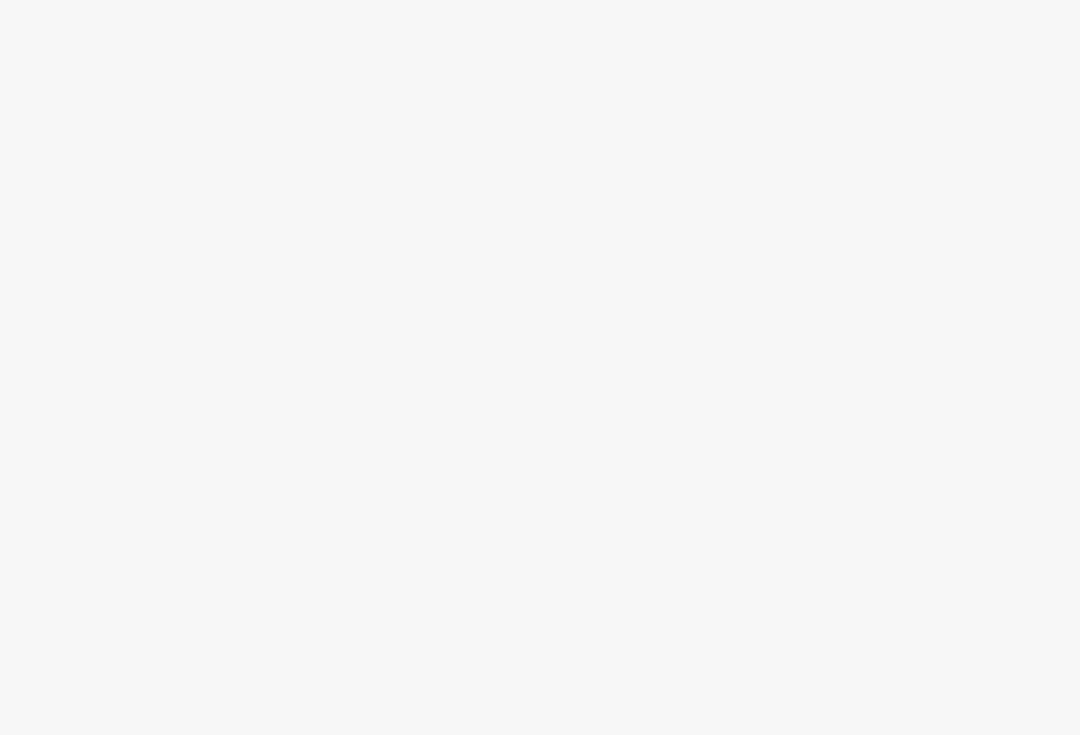 scroll, scrollTop: 0, scrollLeft: 0, axis: both 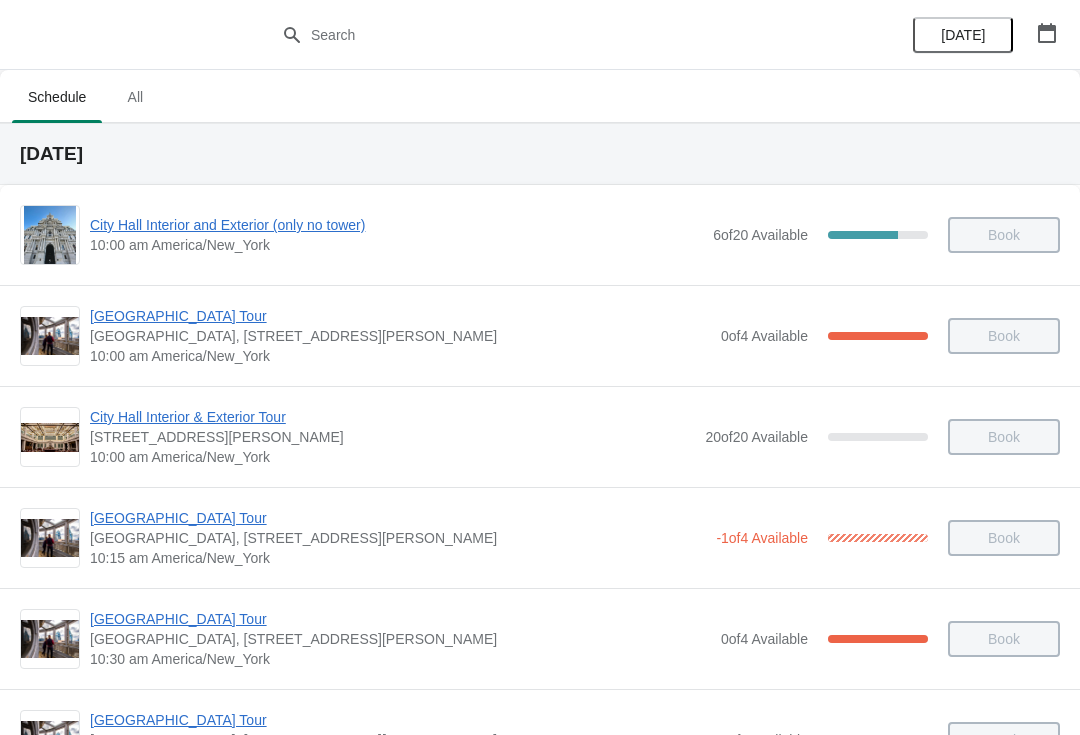 click at bounding box center (1047, 33) 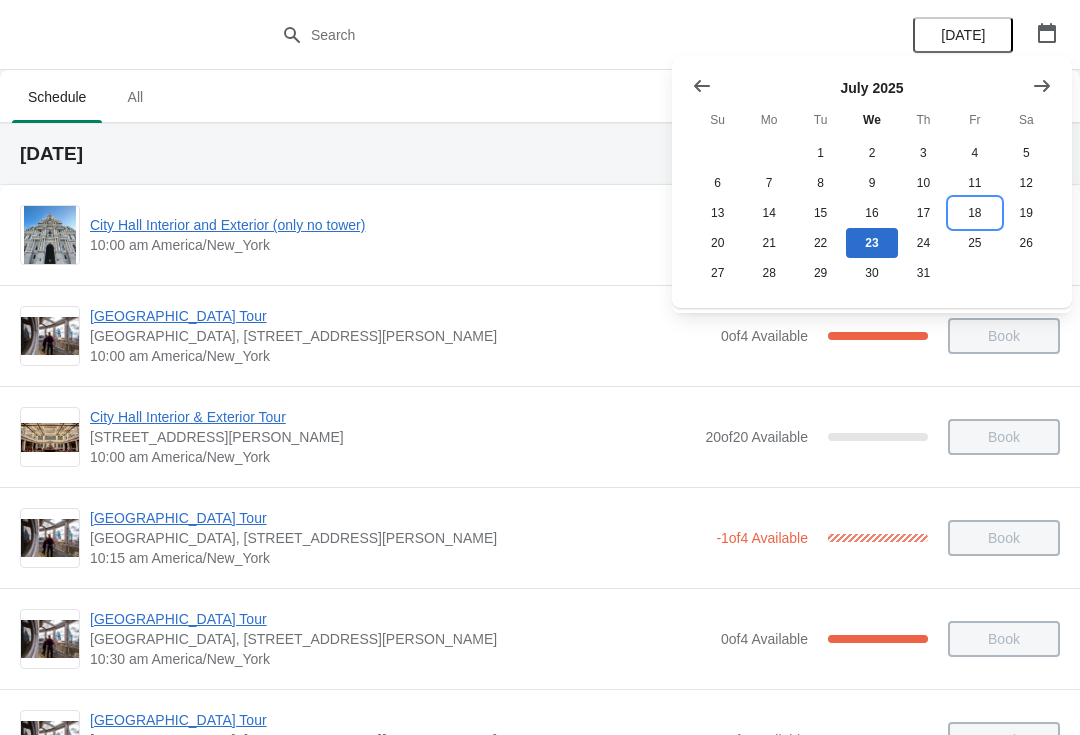 click on "18" at bounding box center [974, 213] 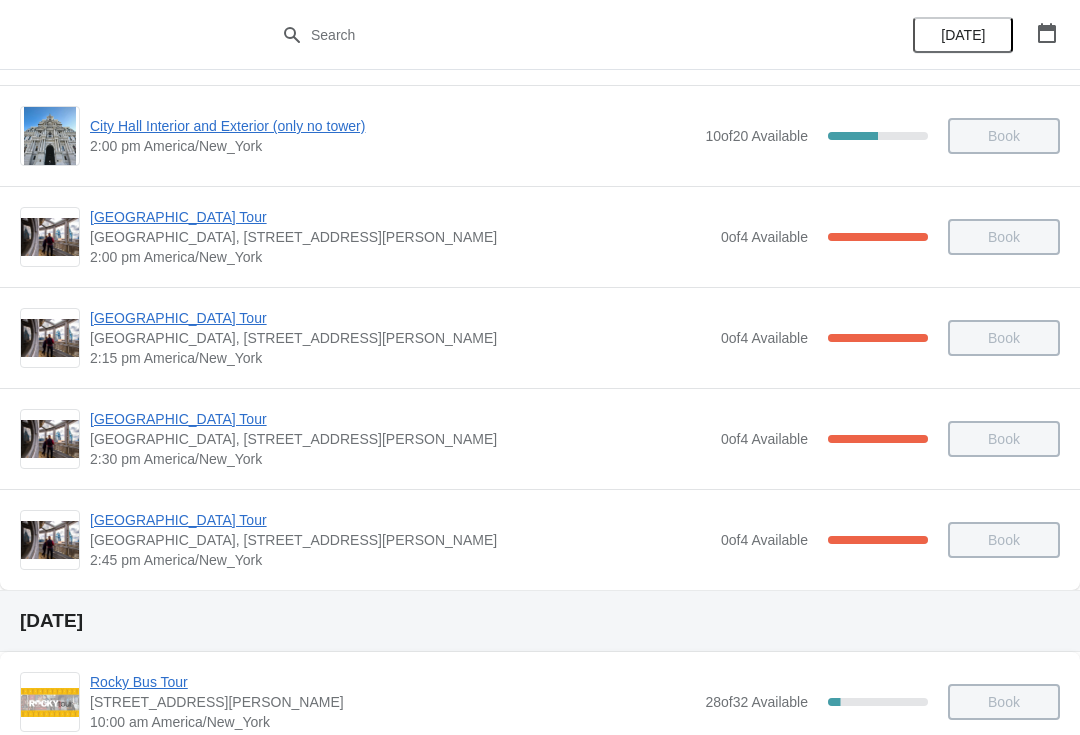 scroll, scrollTop: 1630, scrollLeft: 0, axis: vertical 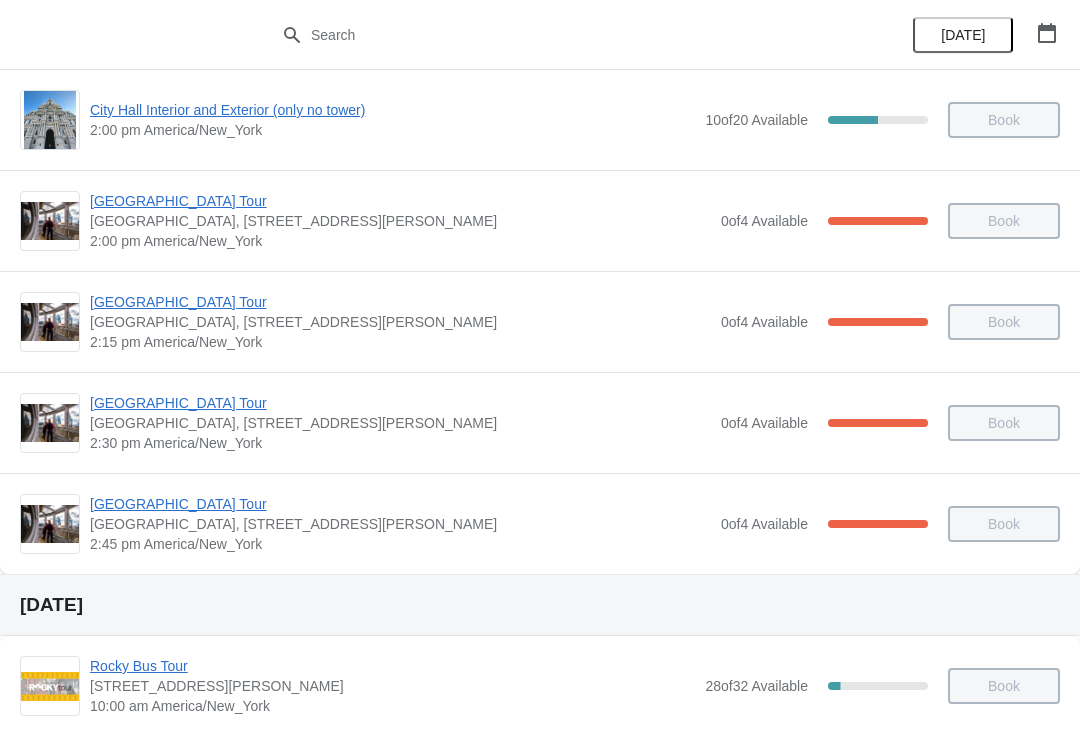 click on "[GEOGRAPHIC_DATA] Tour" at bounding box center (400, 504) 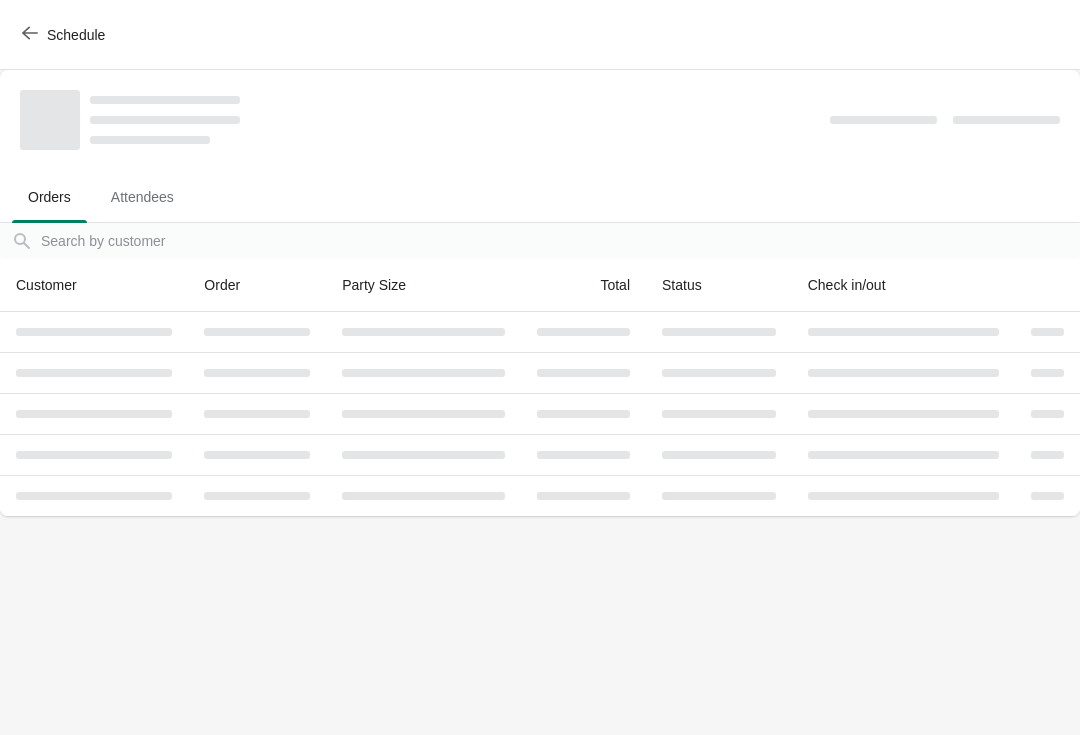 scroll, scrollTop: 0, scrollLeft: 0, axis: both 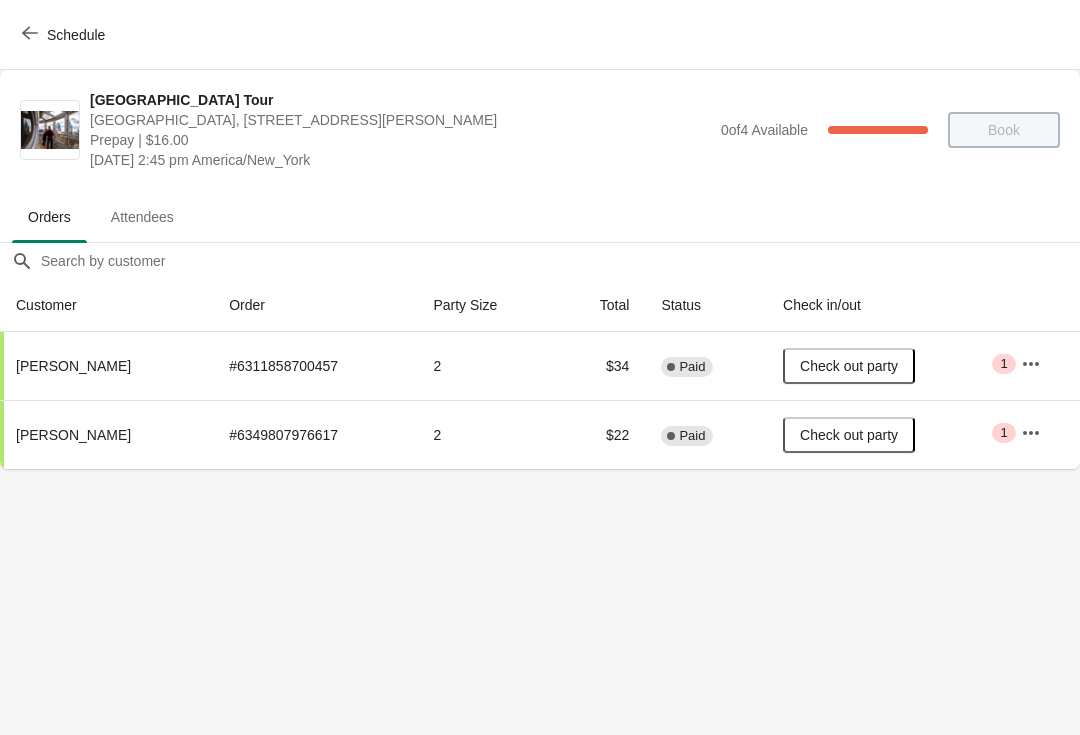 click 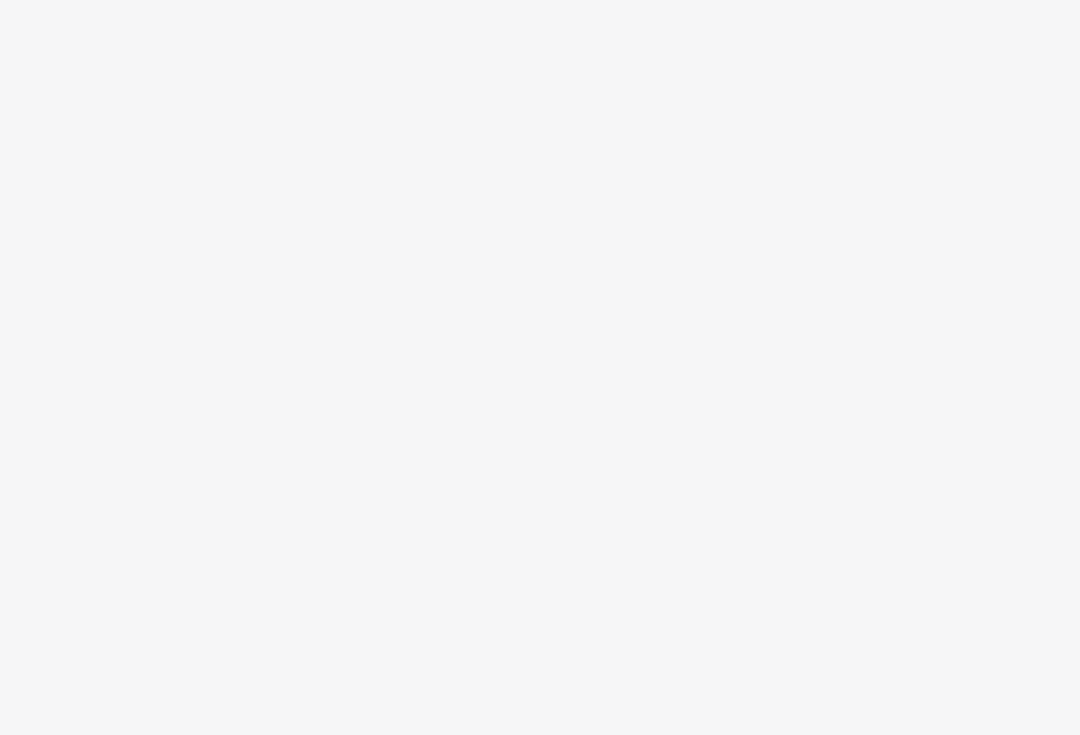 scroll, scrollTop: 0, scrollLeft: 0, axis: both 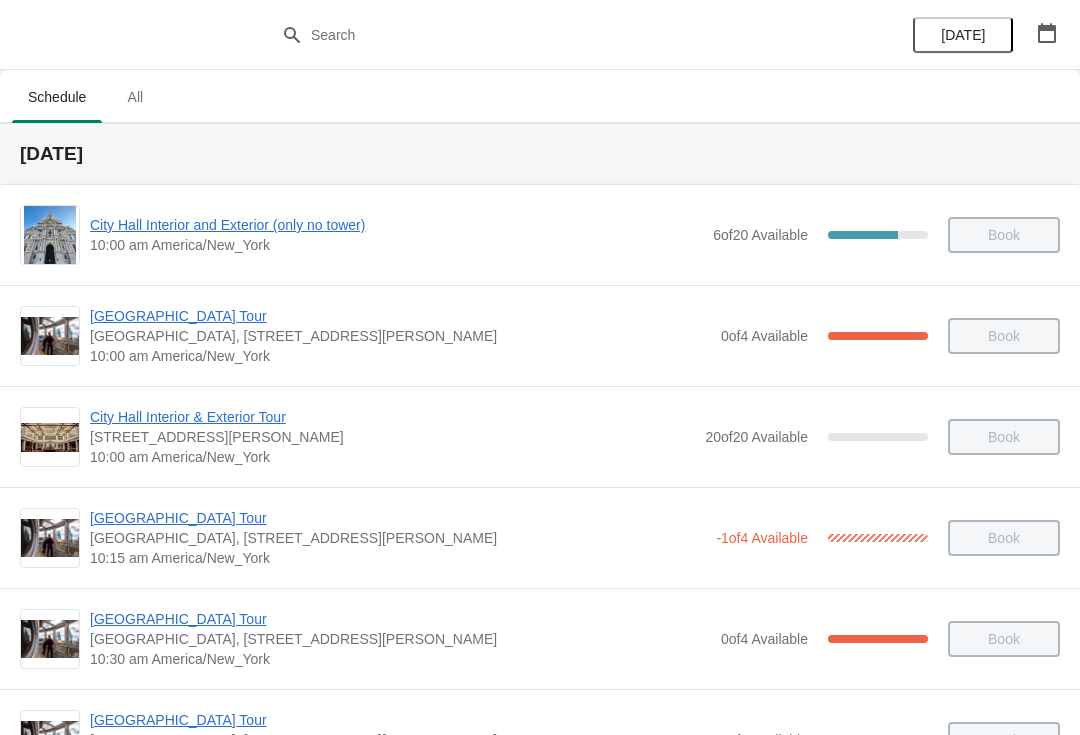 click at bounding box center [1047, 33] 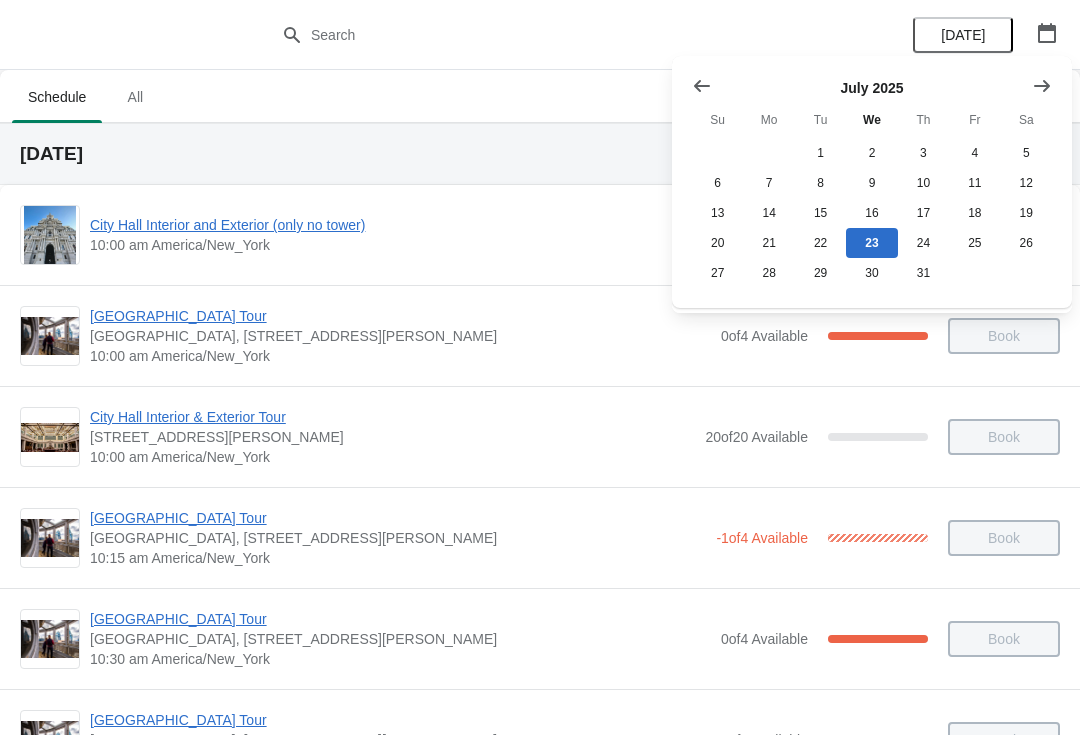 click 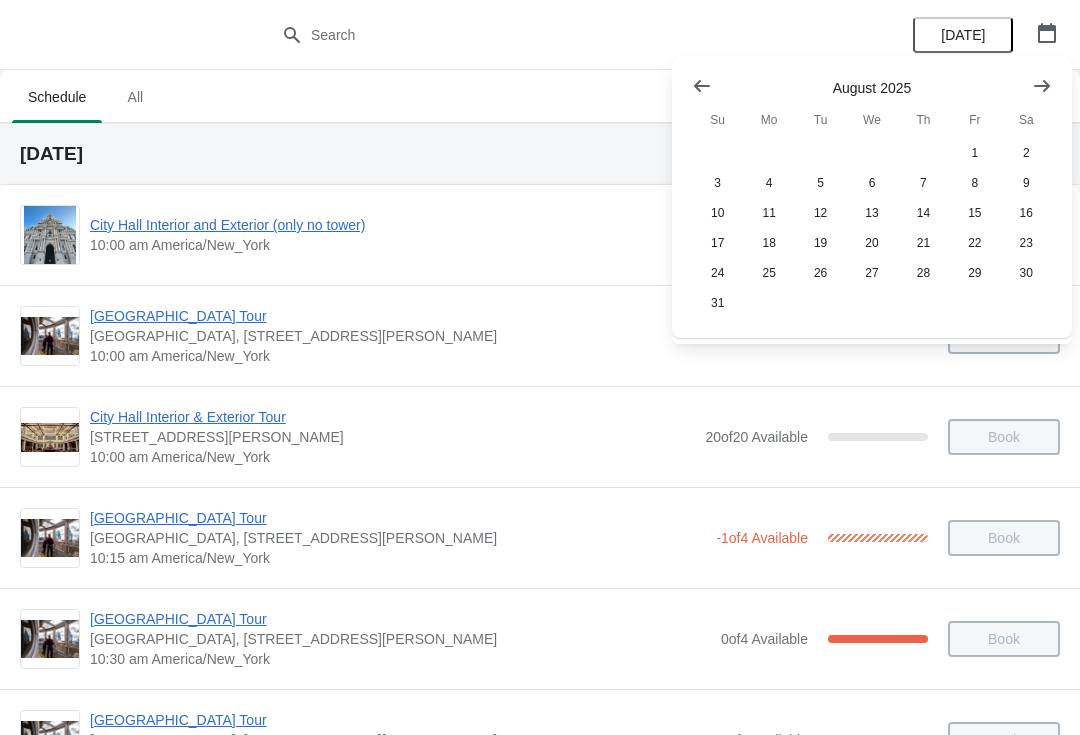 click 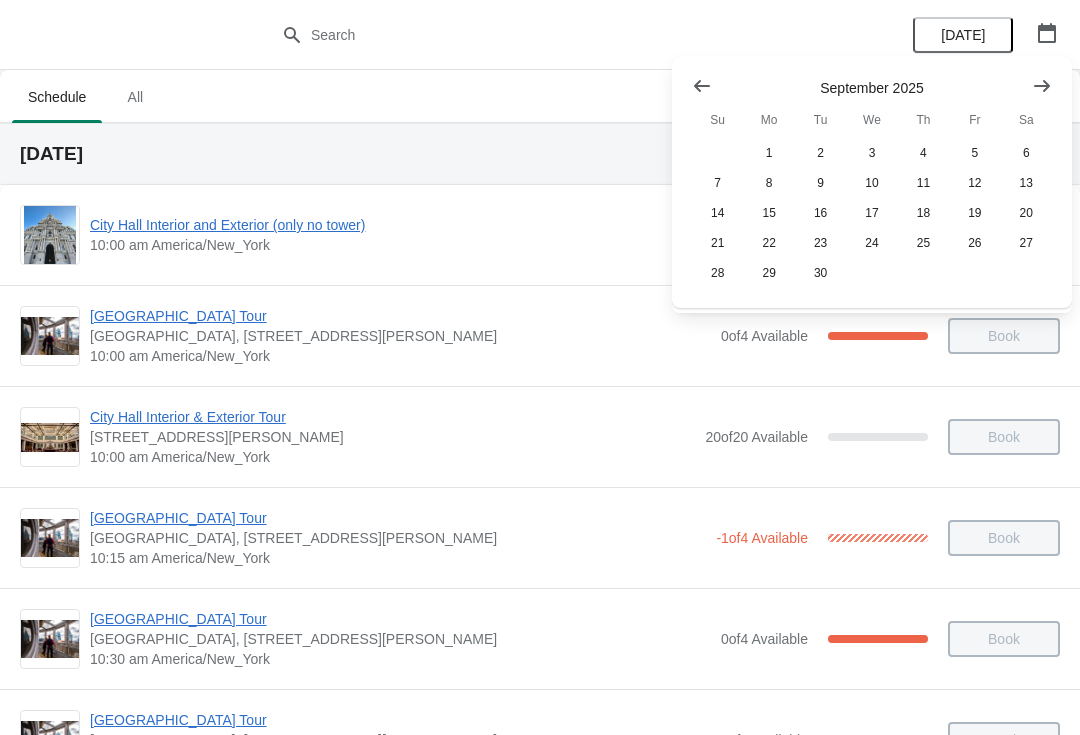 click 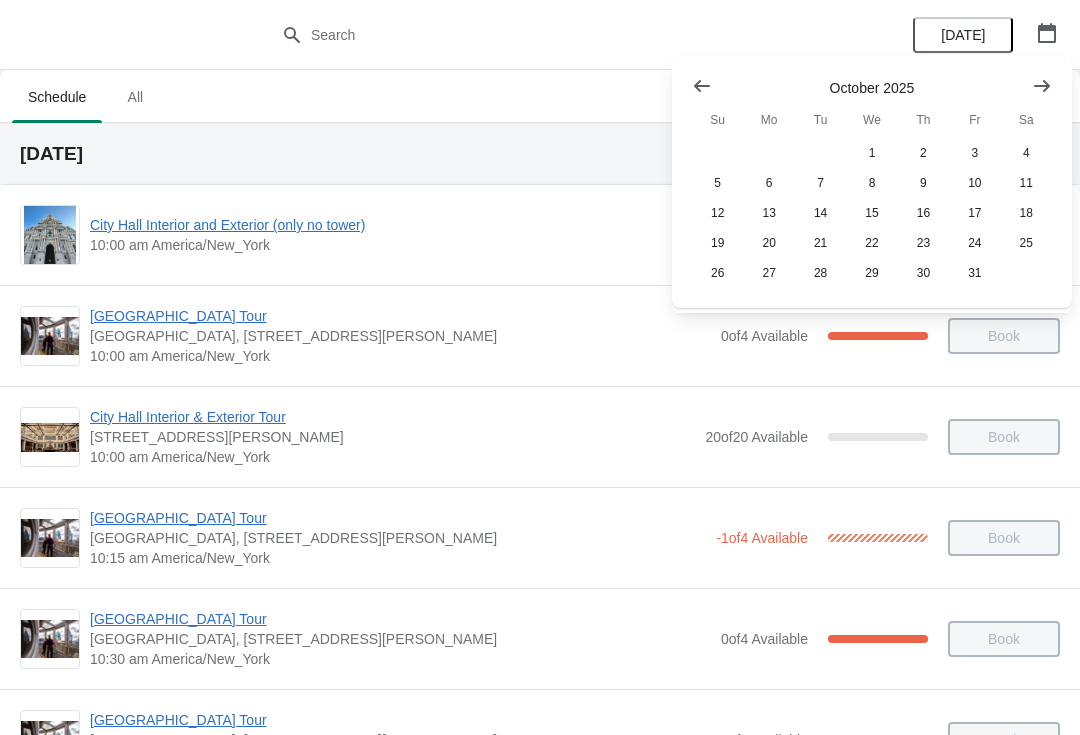 click at bounding box center (1042, 86) 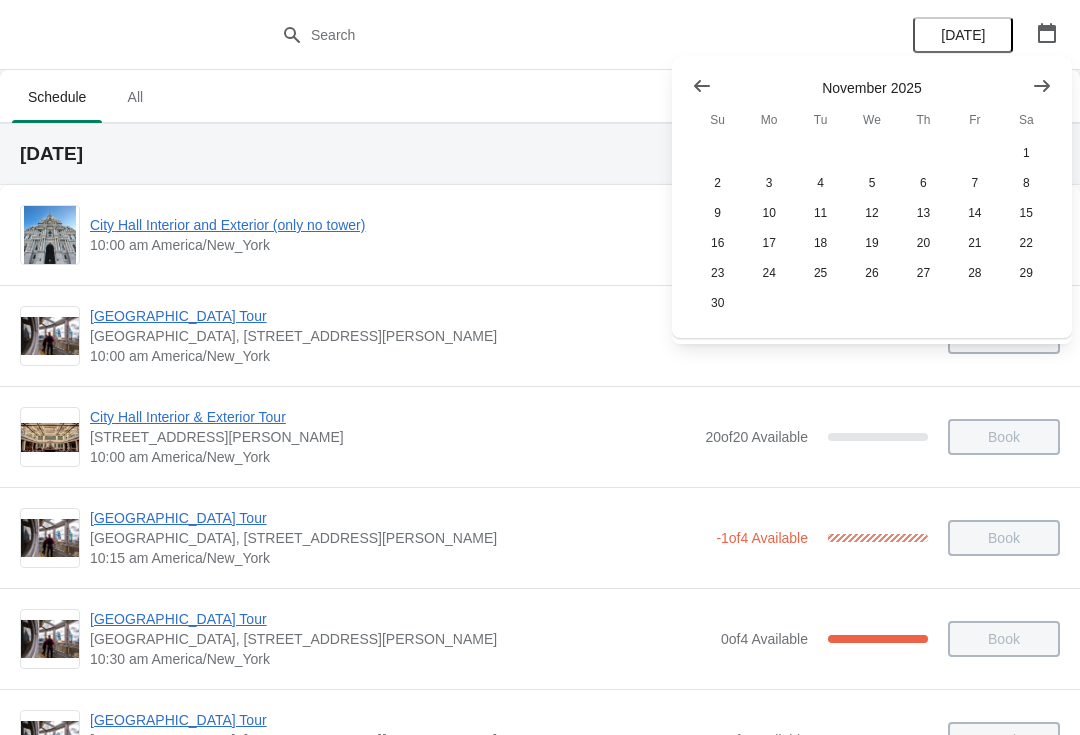 click at bounding box center [1042, 86] 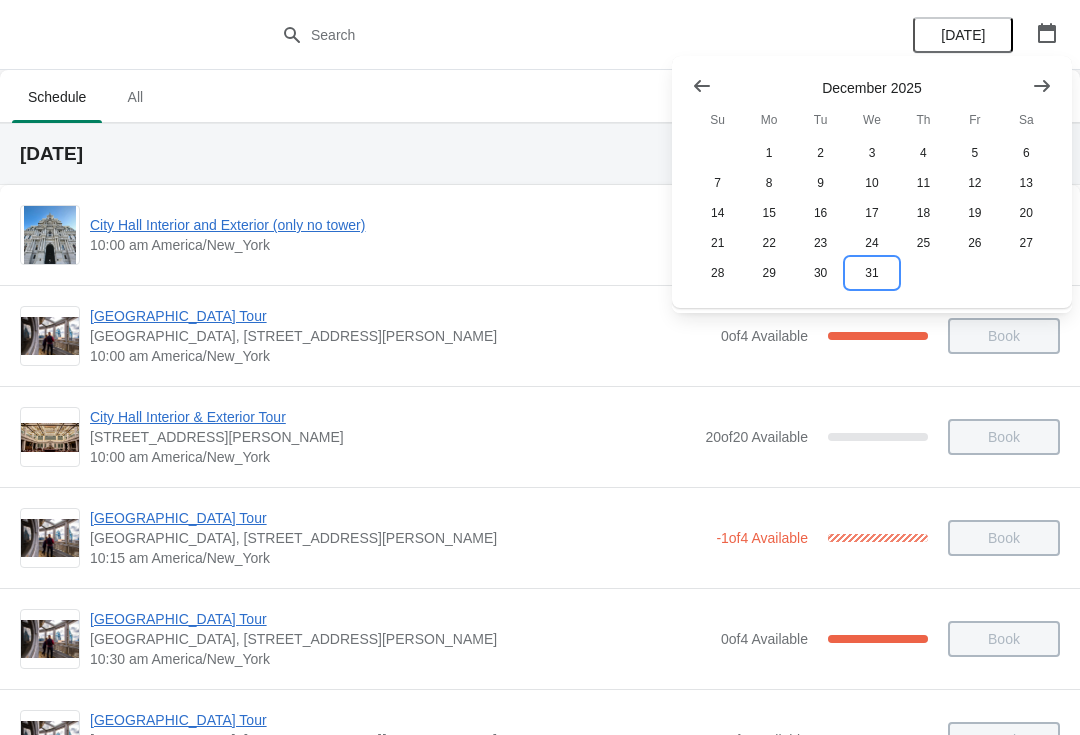 click on "31" at bounding box center (871, 273) 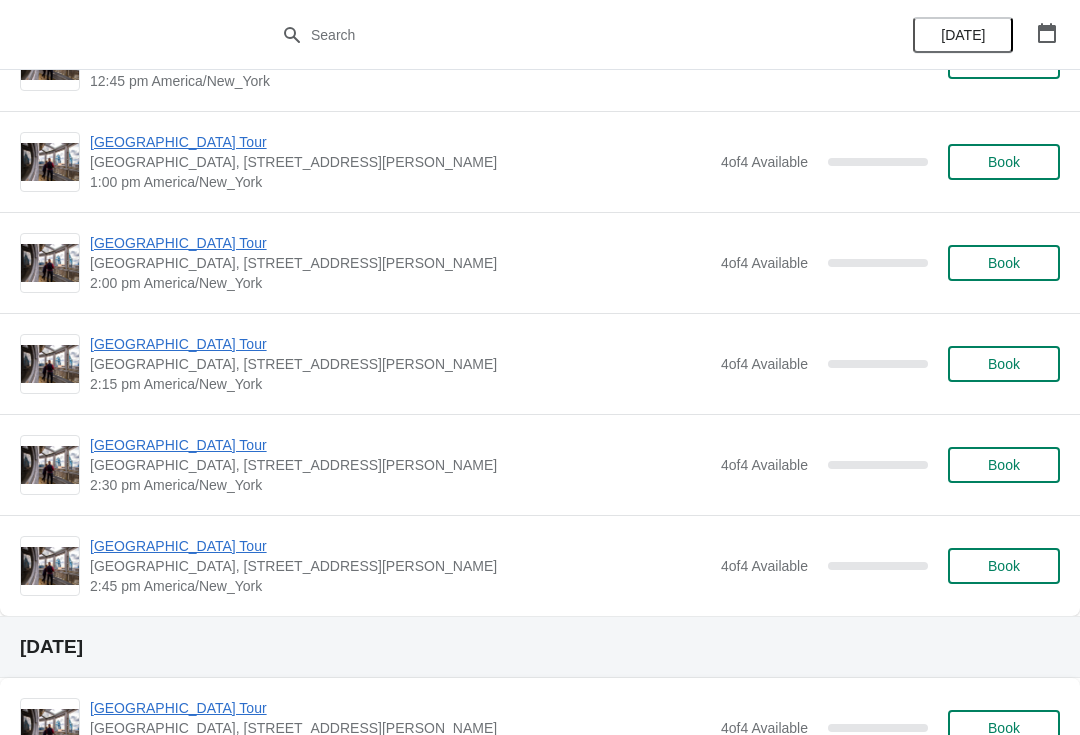 scroll, scrollTop: 1183, scrollLeft: 0, axis: vertical 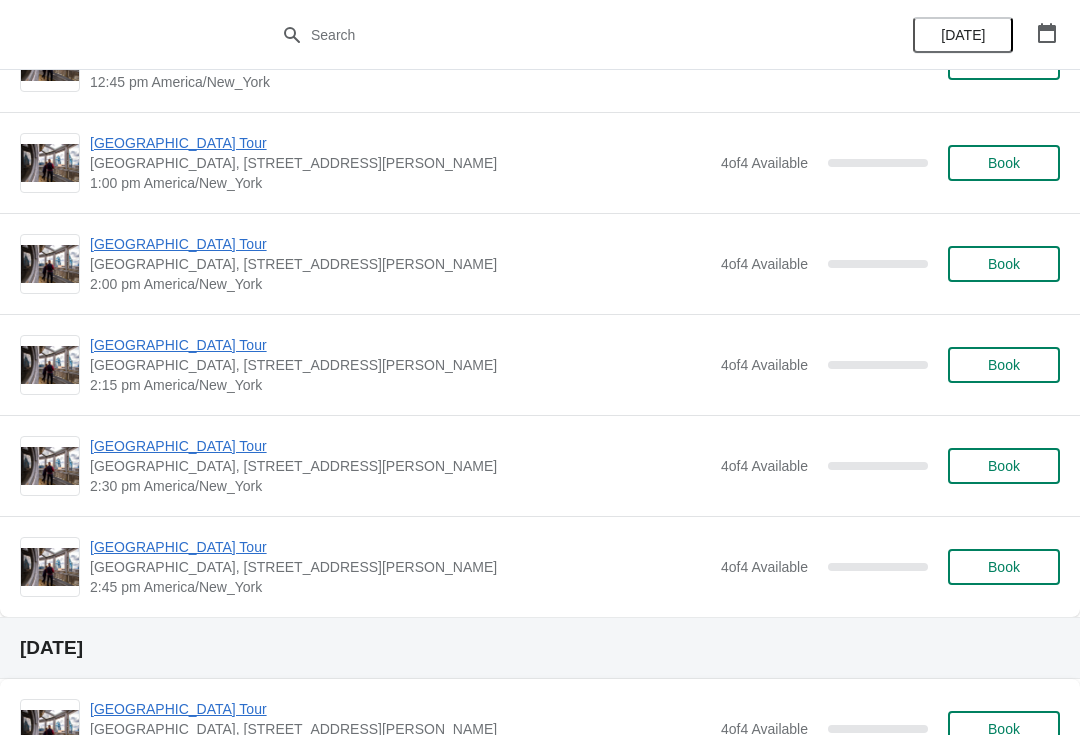 click on "[GEOGRAPHIC_DATA] Tour" at bounding box center (400, 244) 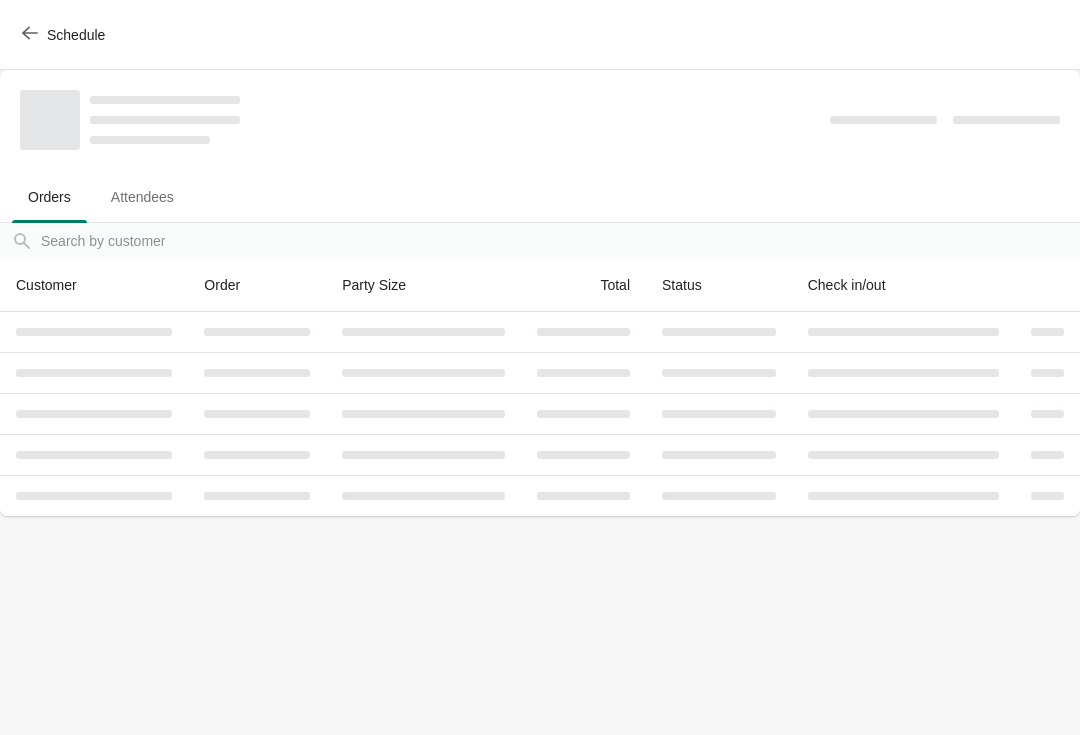 scroll, scrollTop: 0, scrollLeft: 0, axis: both 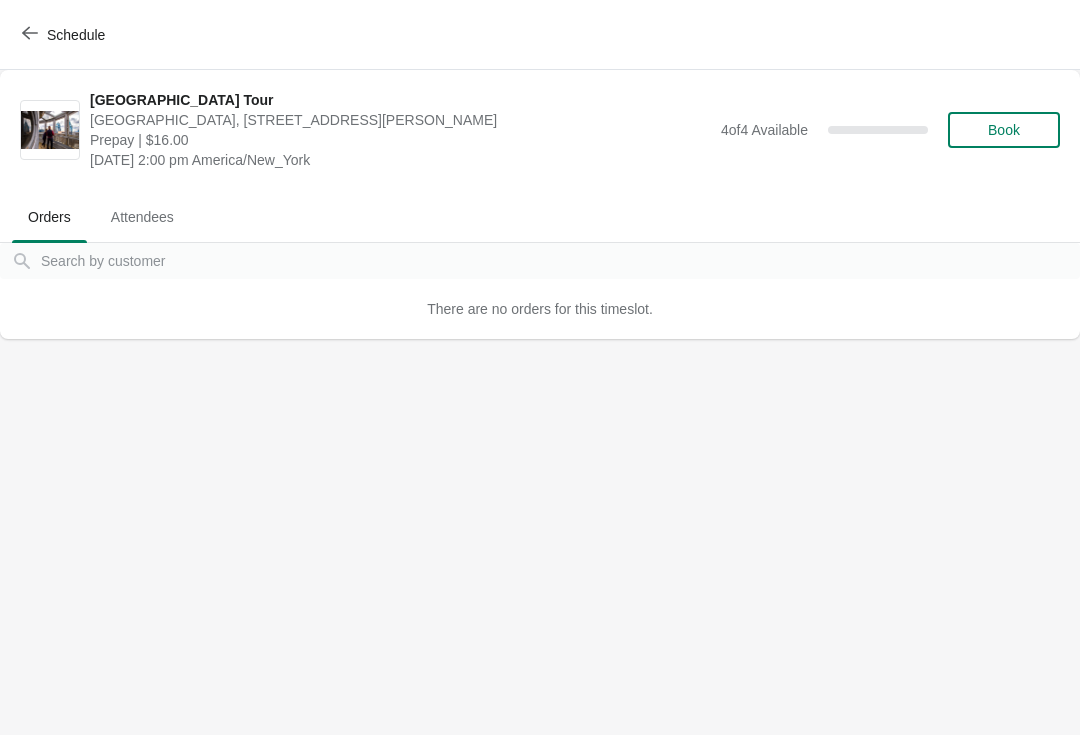 click on "Book" at bounding box center [1004, 130] 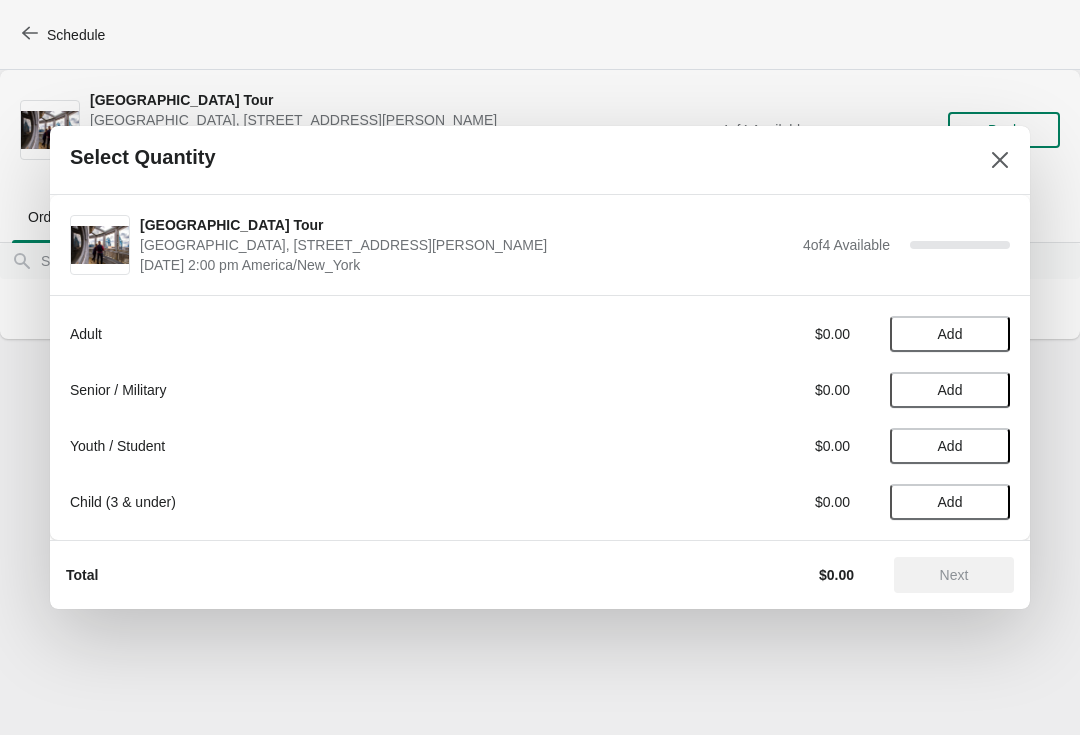 click on "Add" at bounding box center (950, 334) 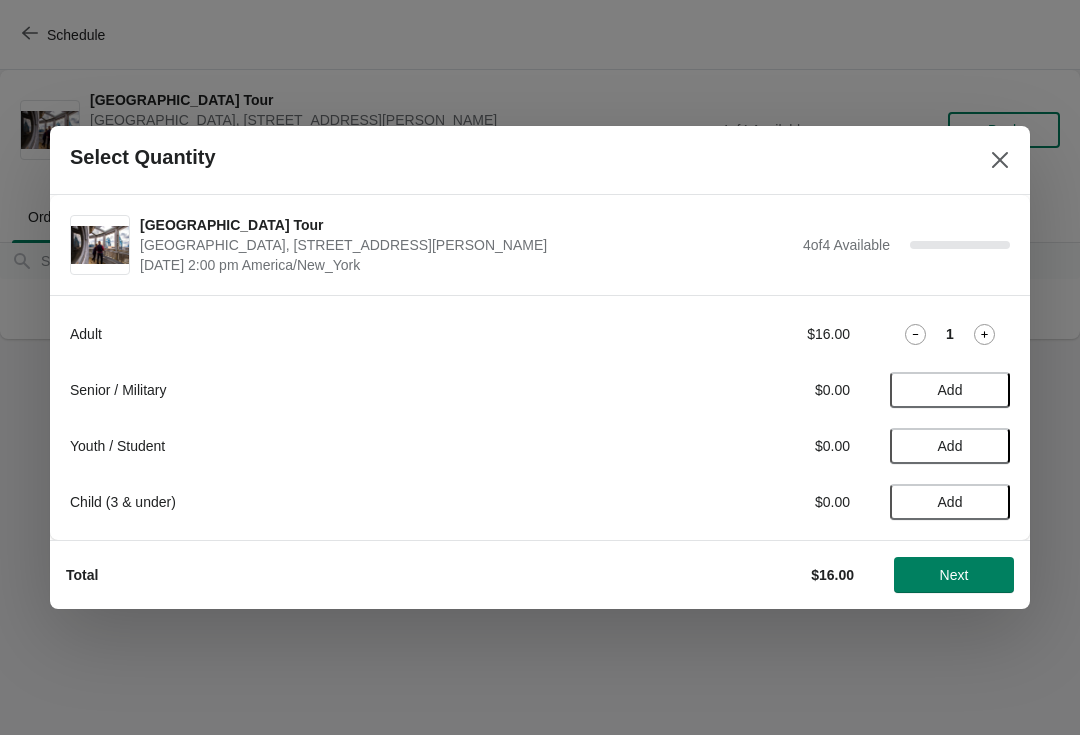 click 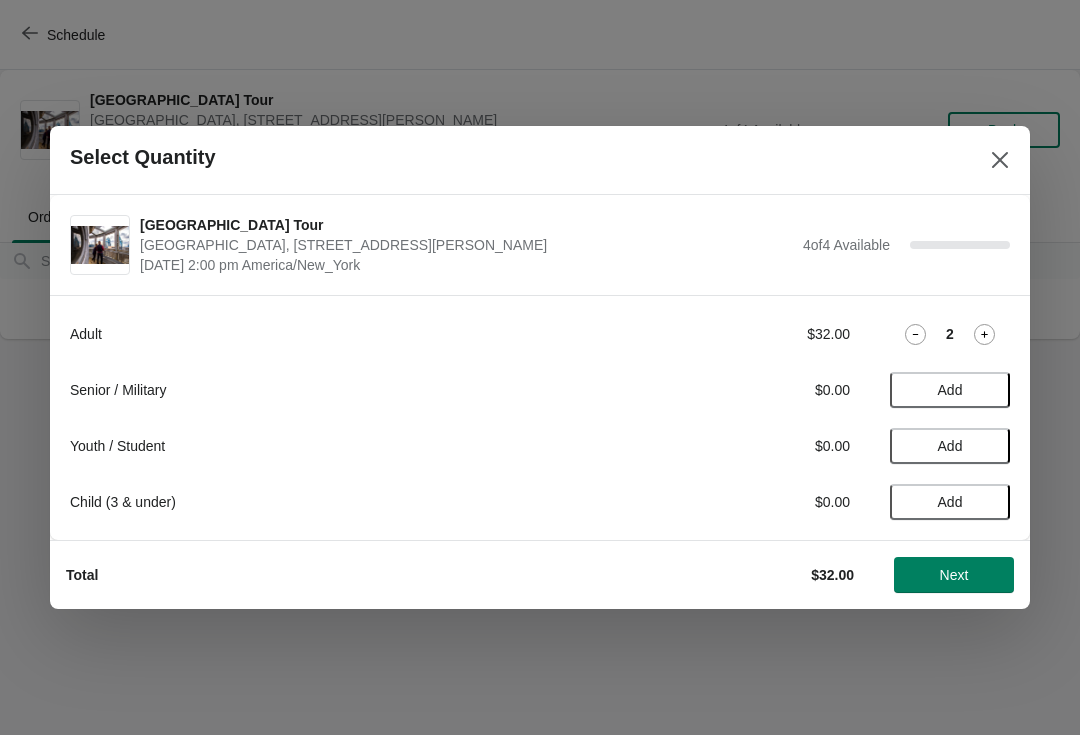 click 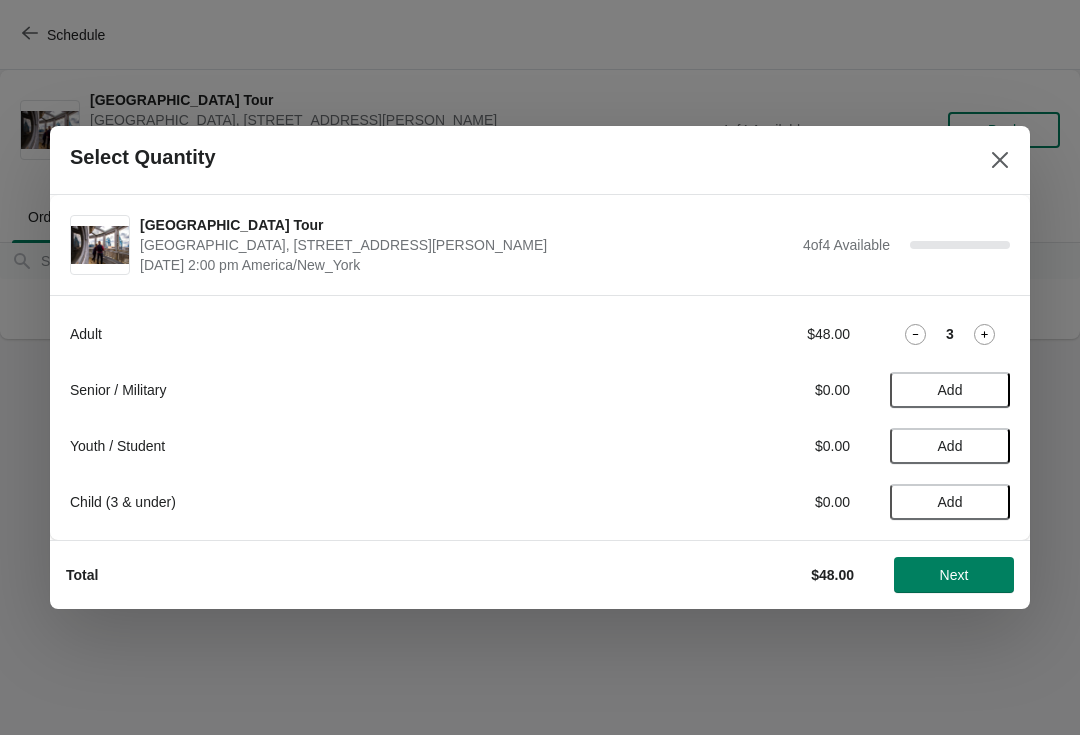 click on "Next" at bounding box center [954, 575] 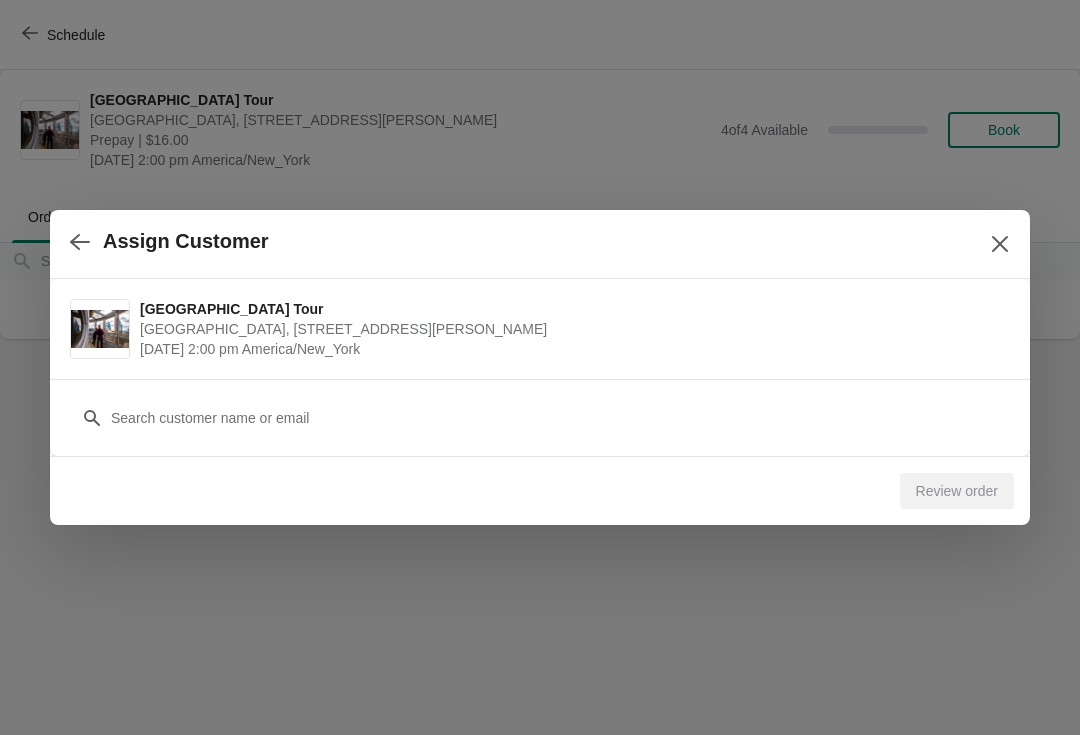 click on "Customer" at bounding box center (540, 408) 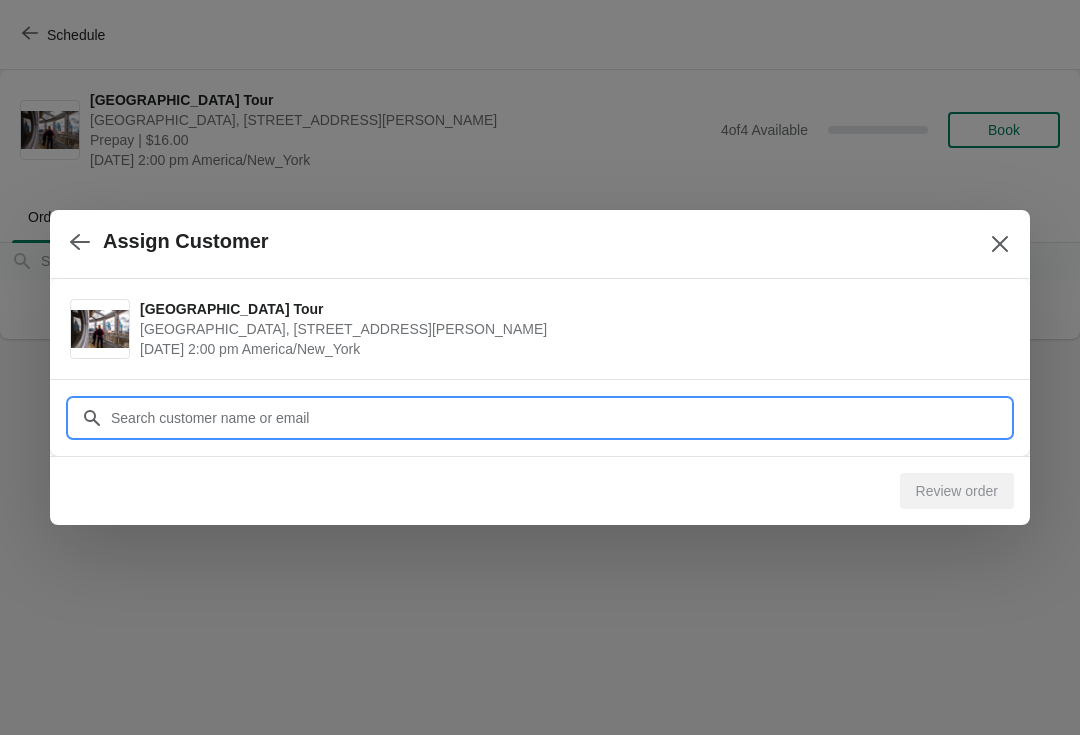 click on "Customer" at bounding box center (560, 418) 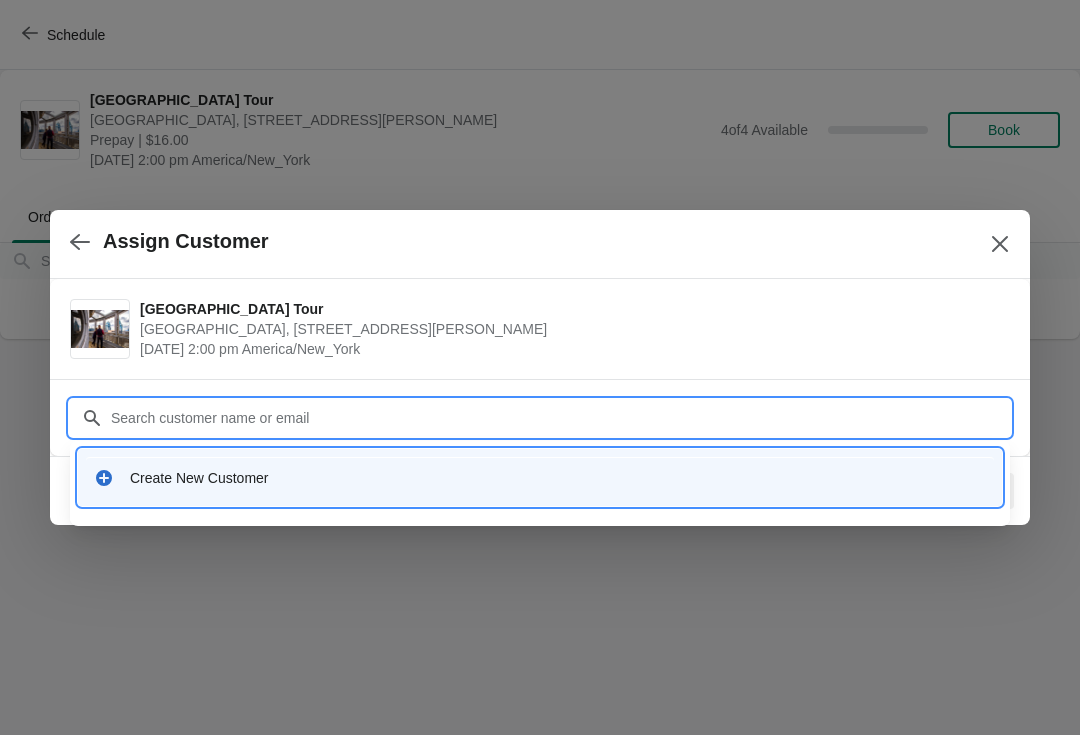 click on "Create New Customer" at bounding box center [558, 478] 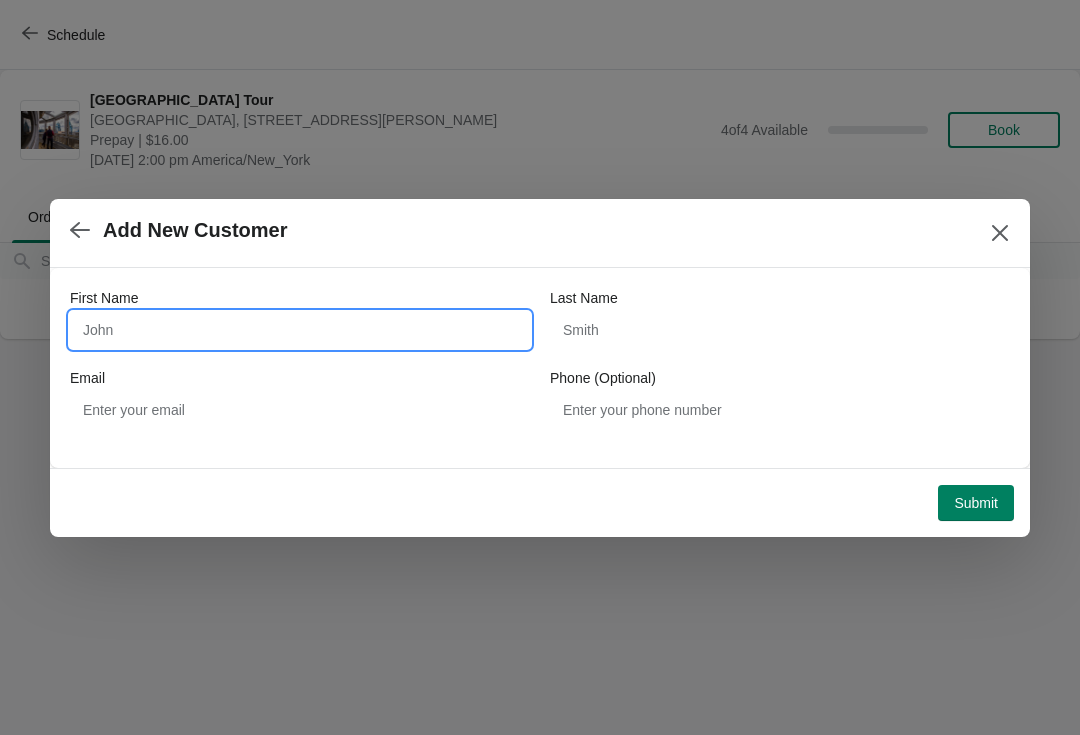 click on "First Name" at bounding box center (300, 330) 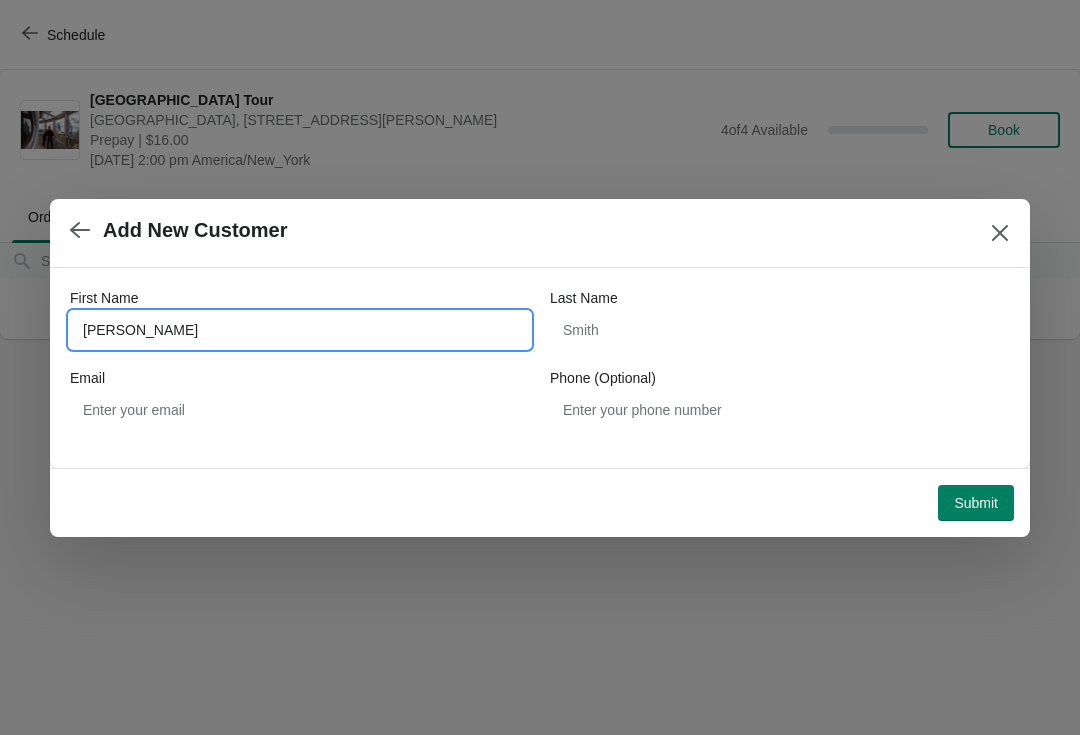 type on "Lisa" 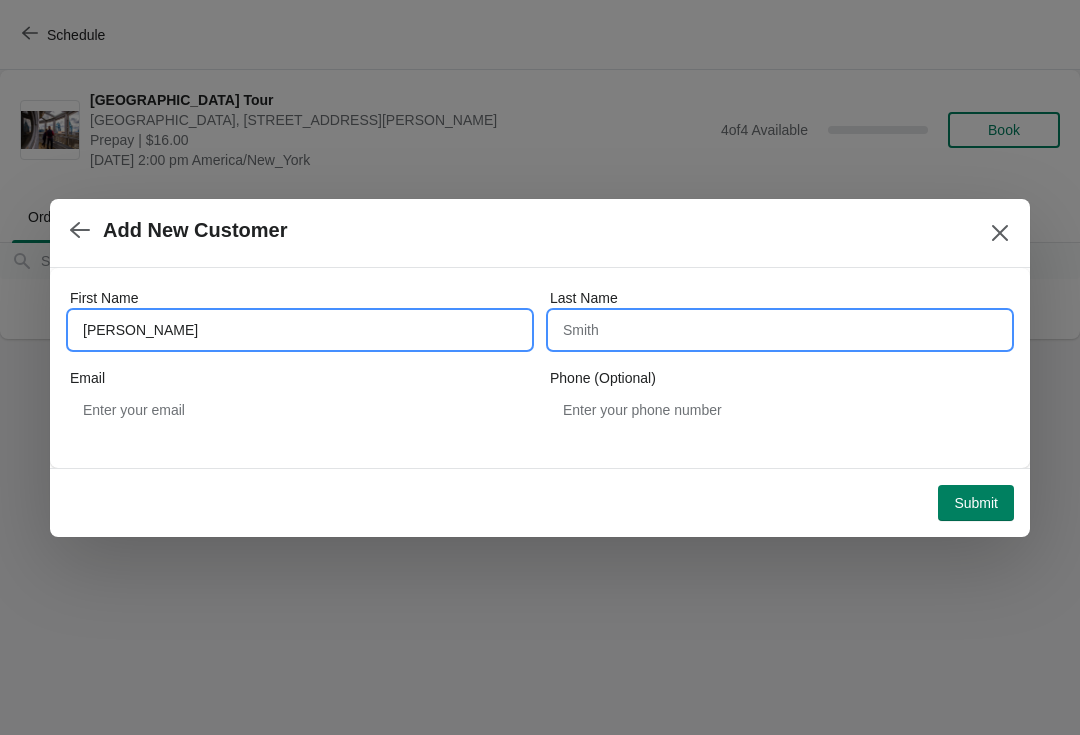 click on "Last Name" at bounding box center [780, 330] 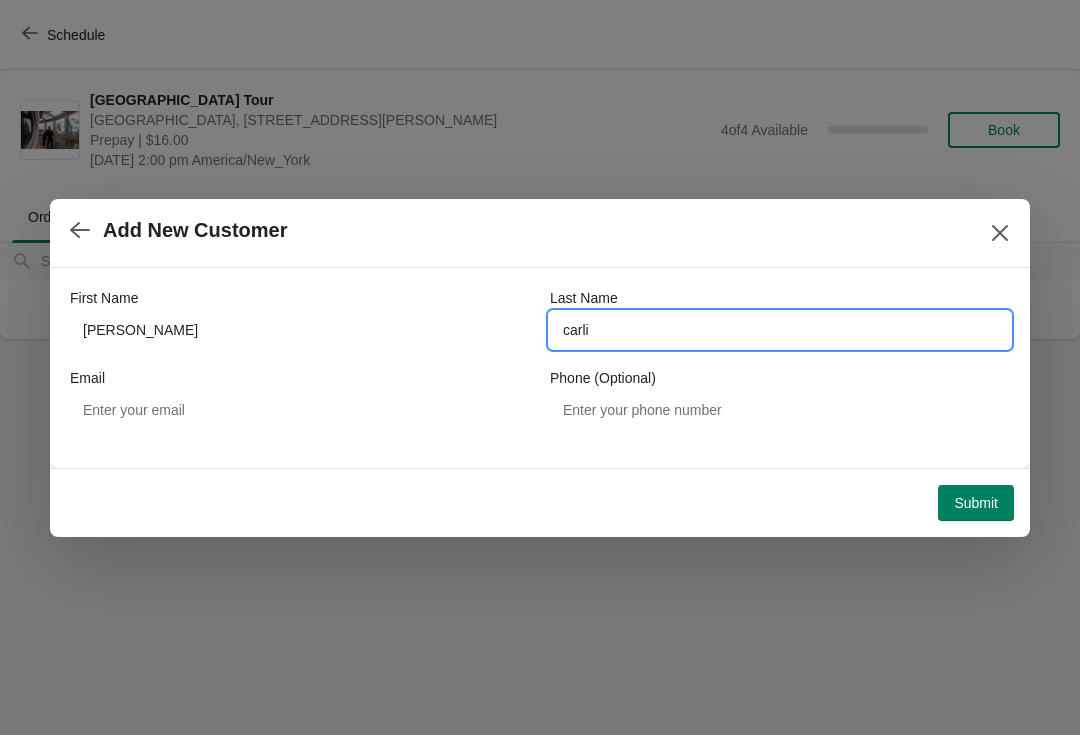 type on "carli" 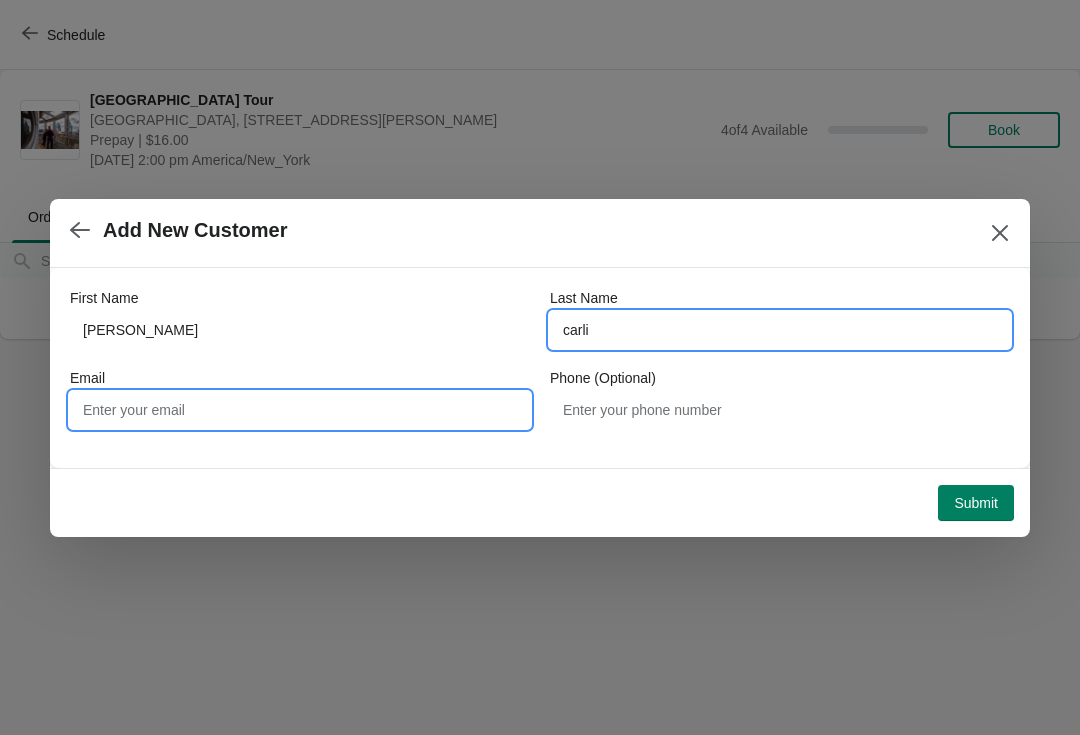 click on "Email" at bounding box center [300, 410] 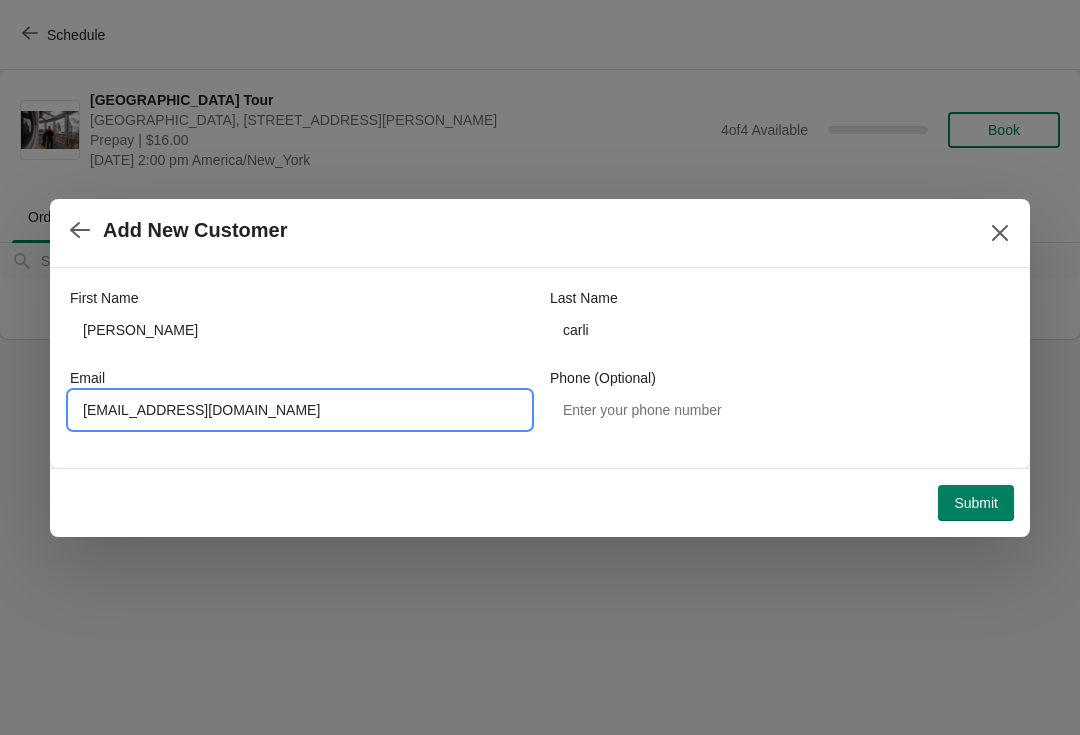 type on "lisacarli@att.net" 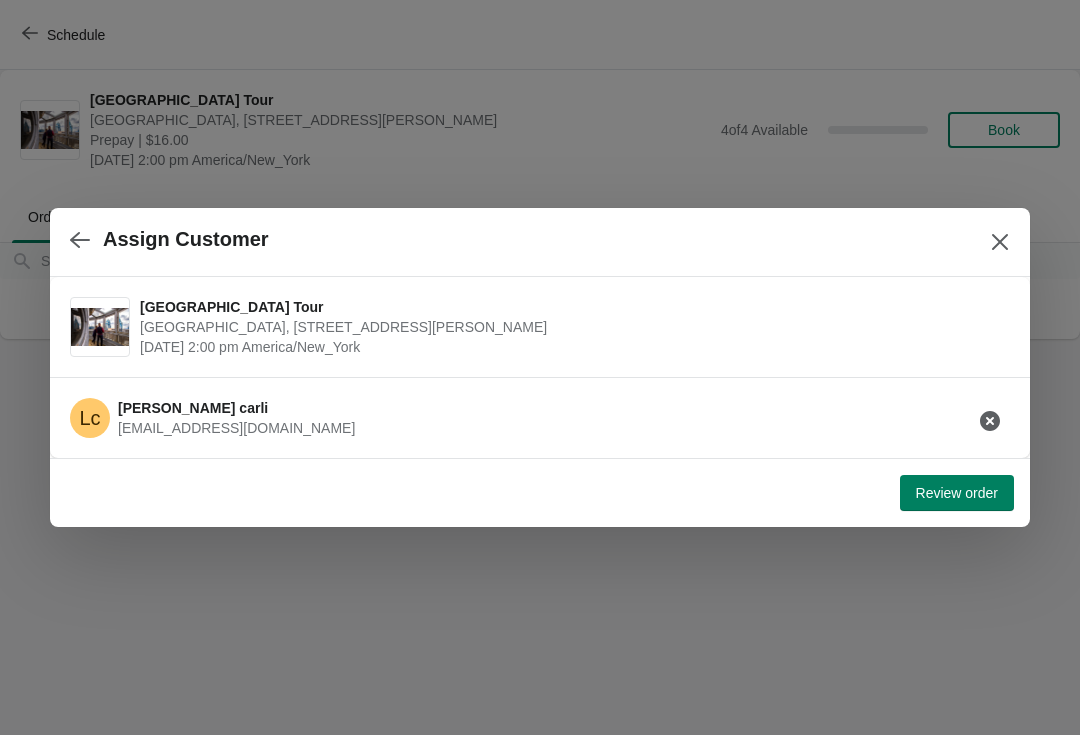 click on "Review order" at bounding box center (957, 493) 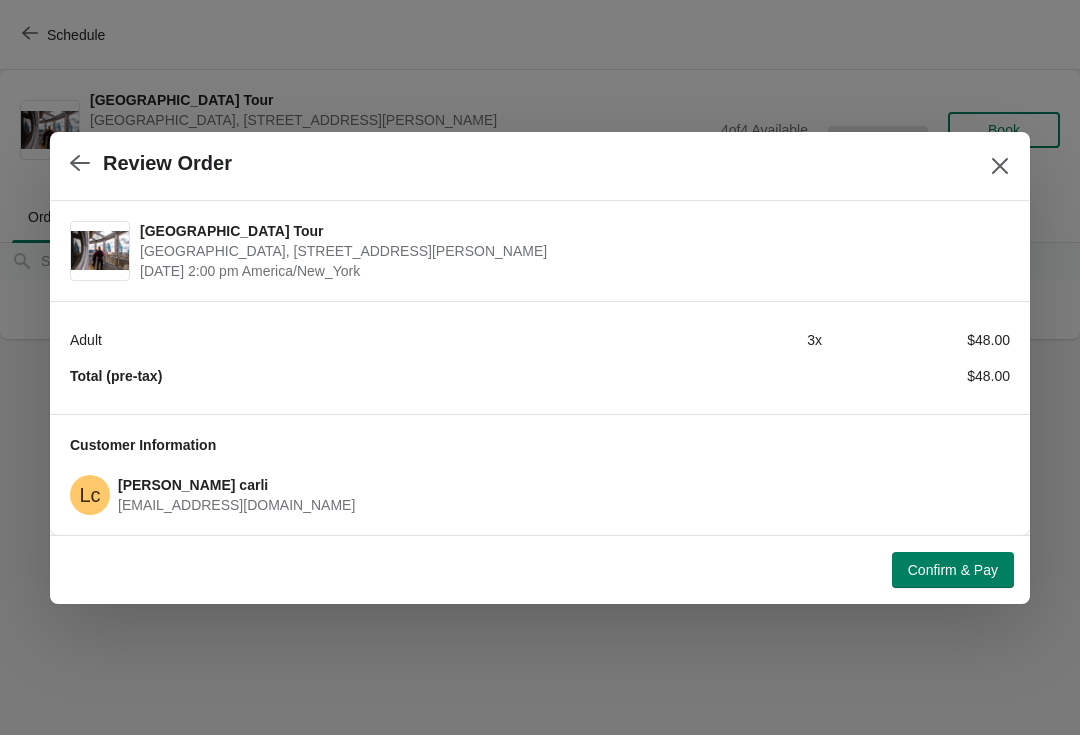 click on "Confirm & Pay" at bounding box center (953, 570) 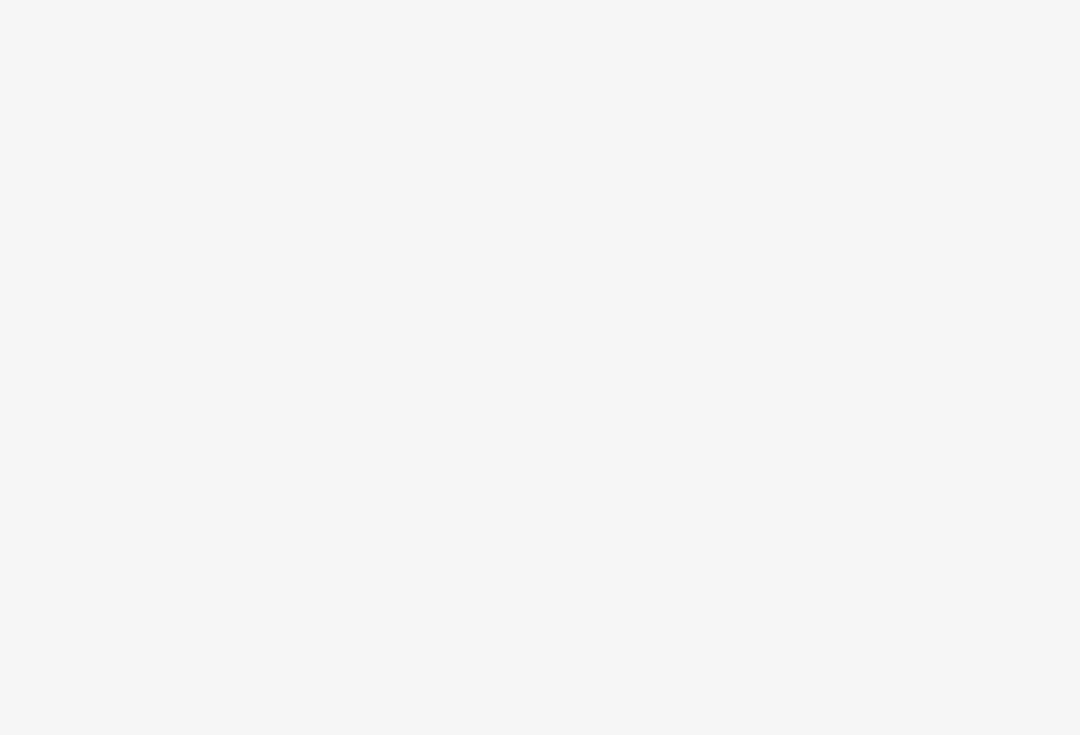 scroll, scrollTop: 0, scrollLeft: 0, axis: both 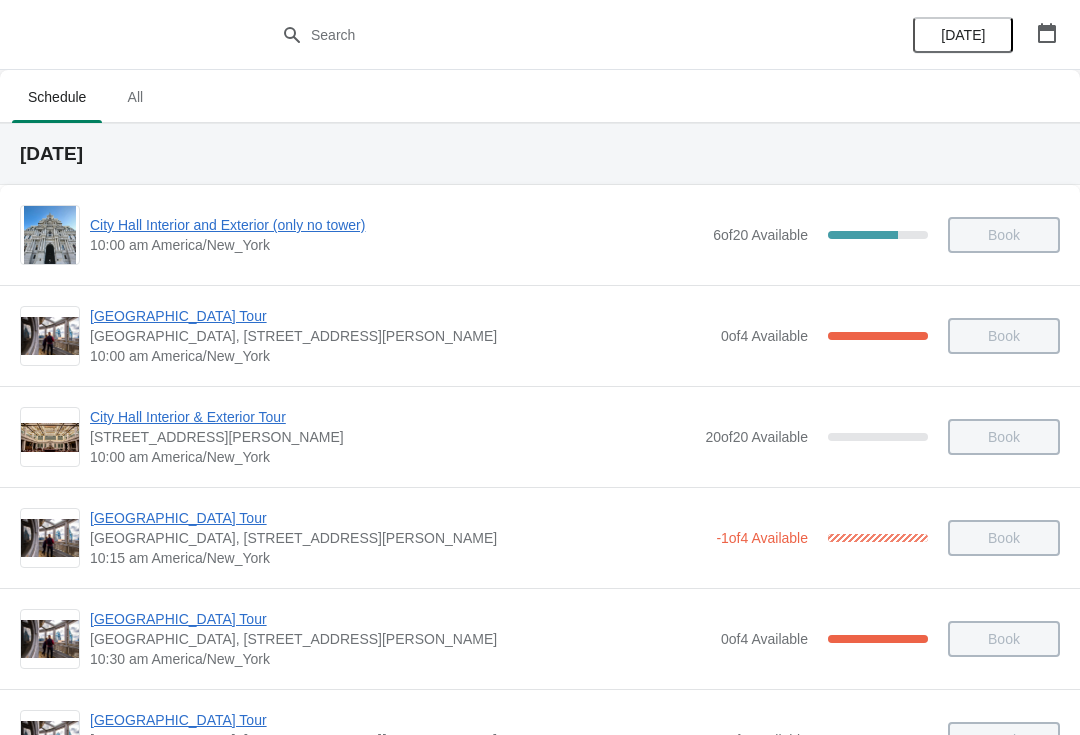 click 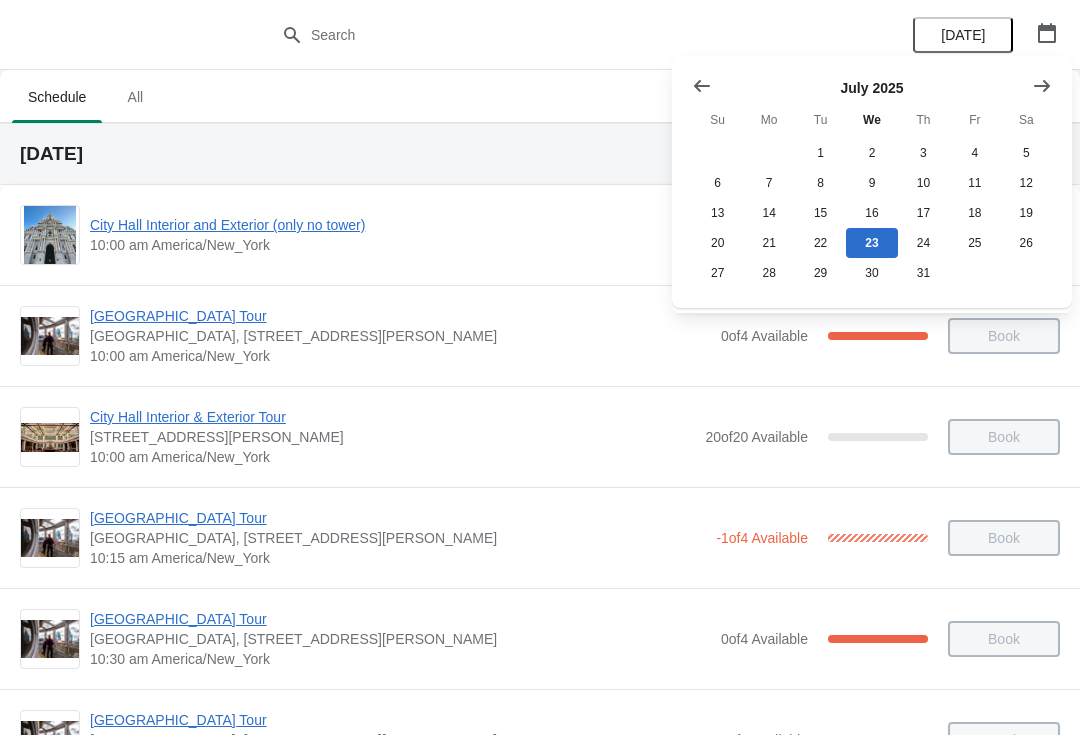 click 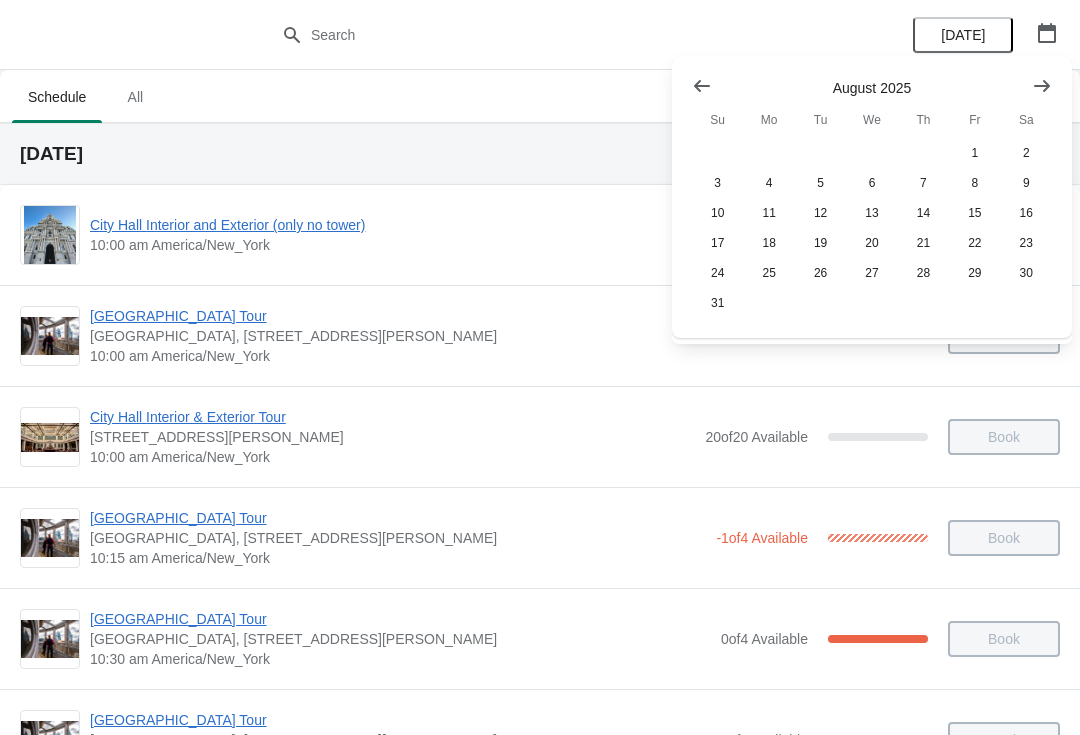 click at bounding box center [1042, 86] 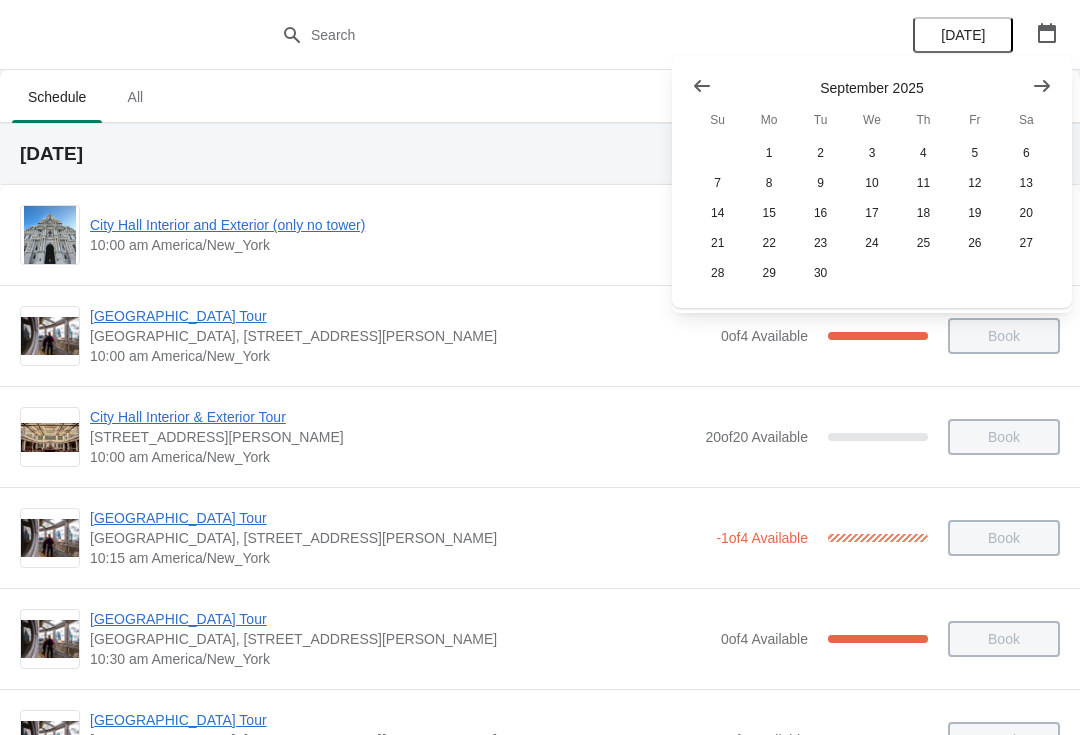 click 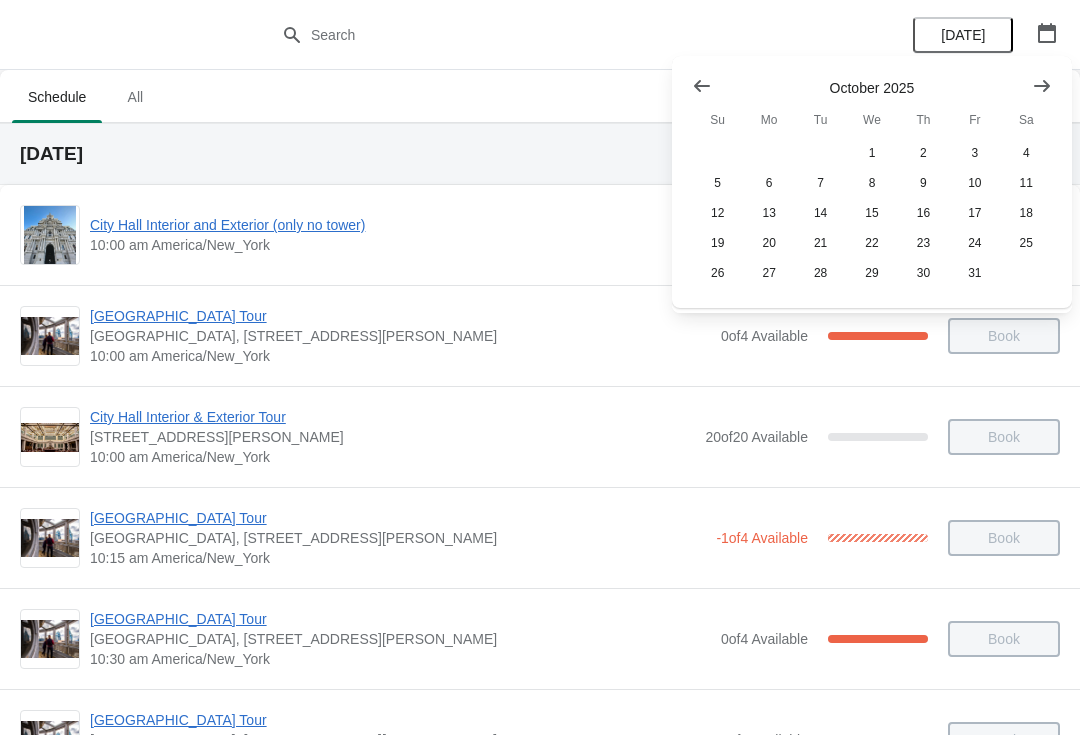 click 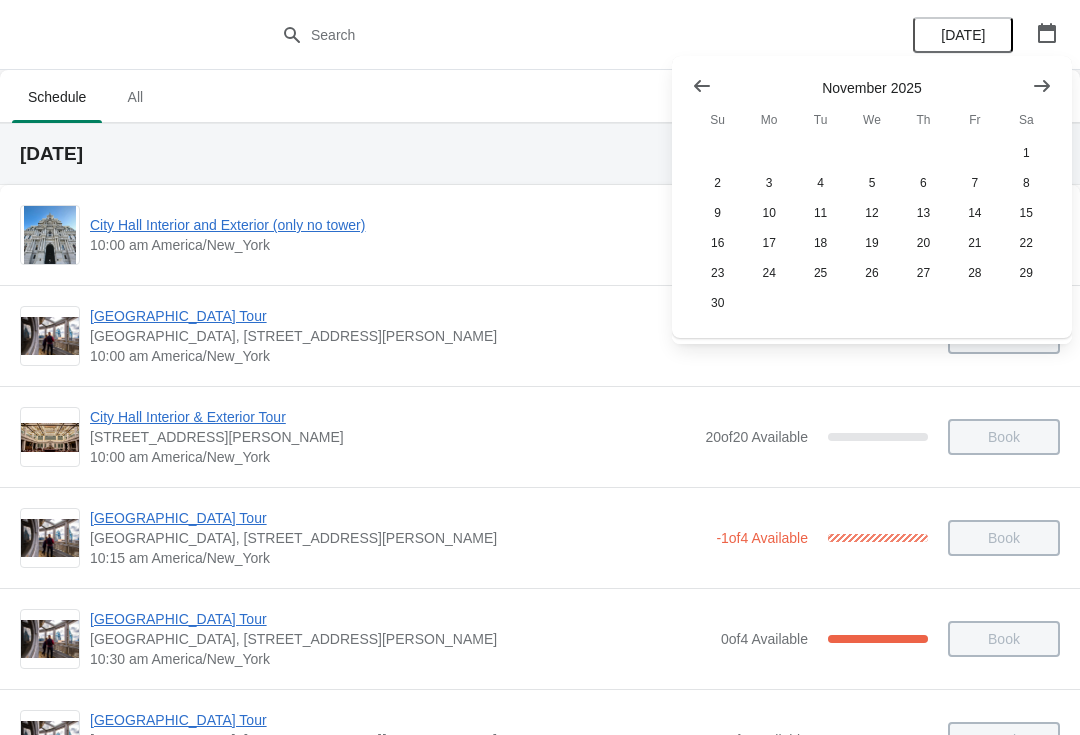 click 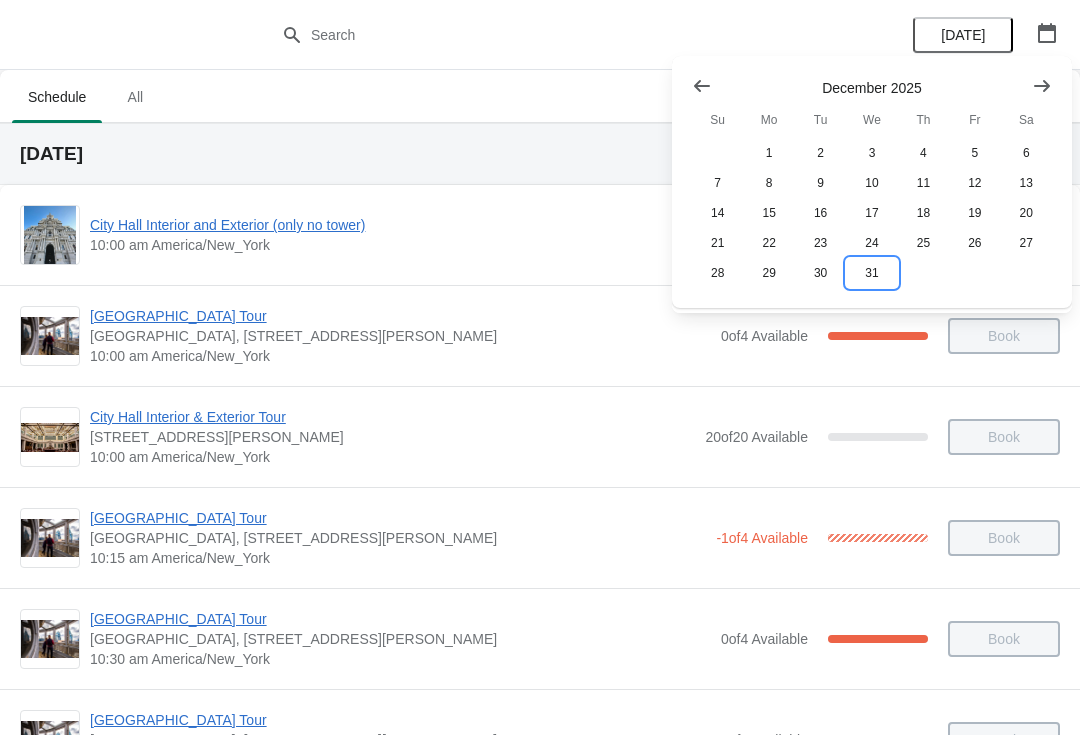 click on "31" at bounding box center (871, 273) 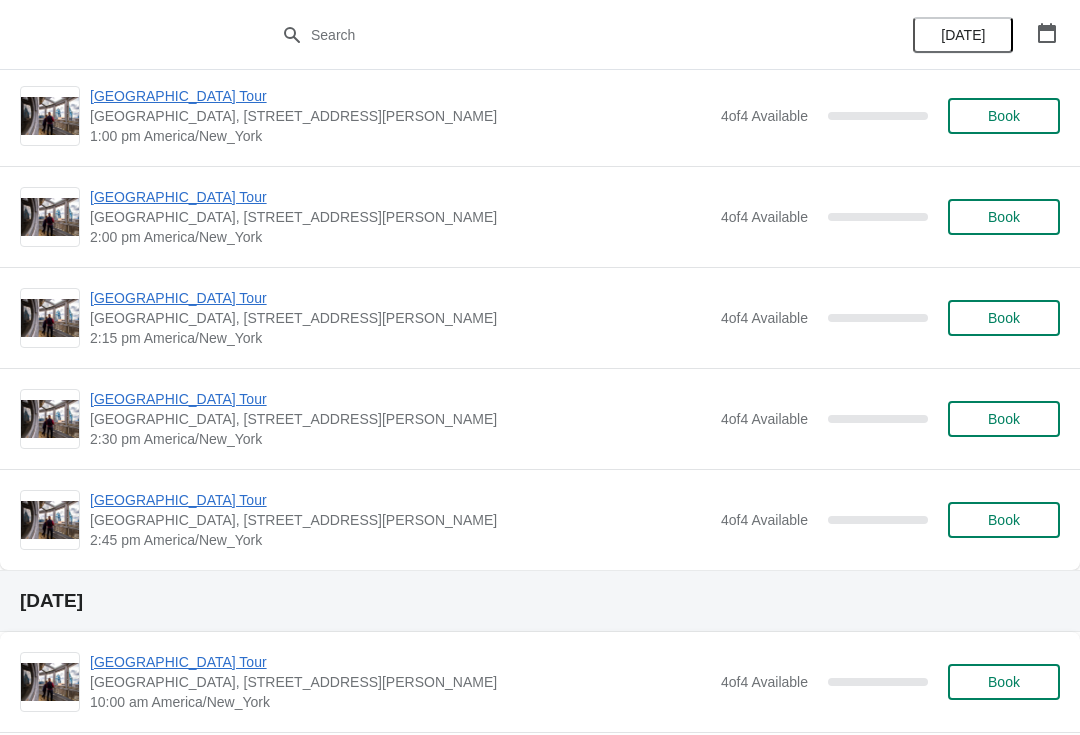 scroll, scrollTop: 1229, scrollLeft: 0, axis: vertical 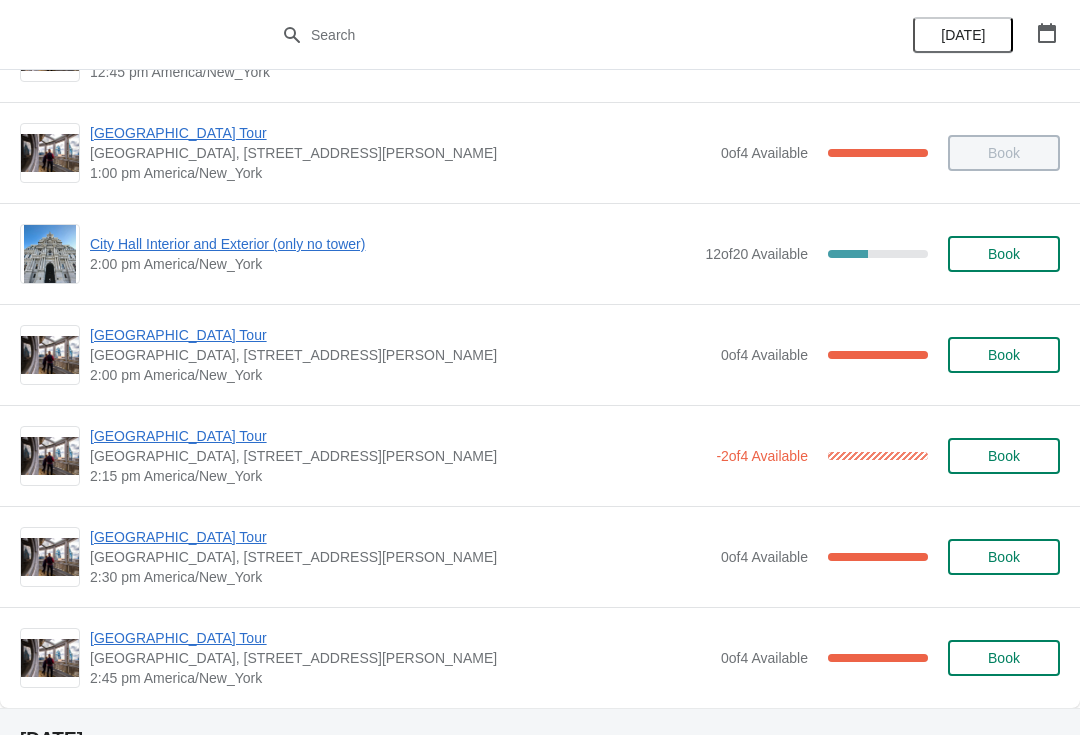 click on "City Hall Interior and Exterior (only no tower)" at bounding box center (392, 244) 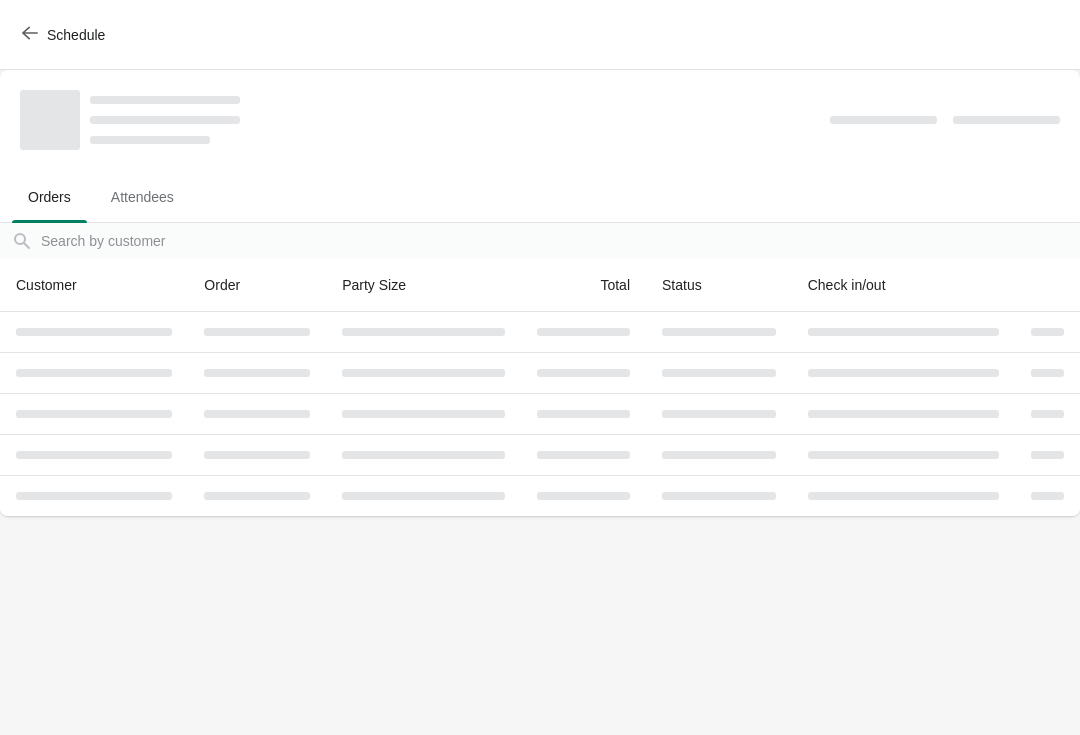 scroll, scrollTop: 0, scrollLeft: 0, axis: both 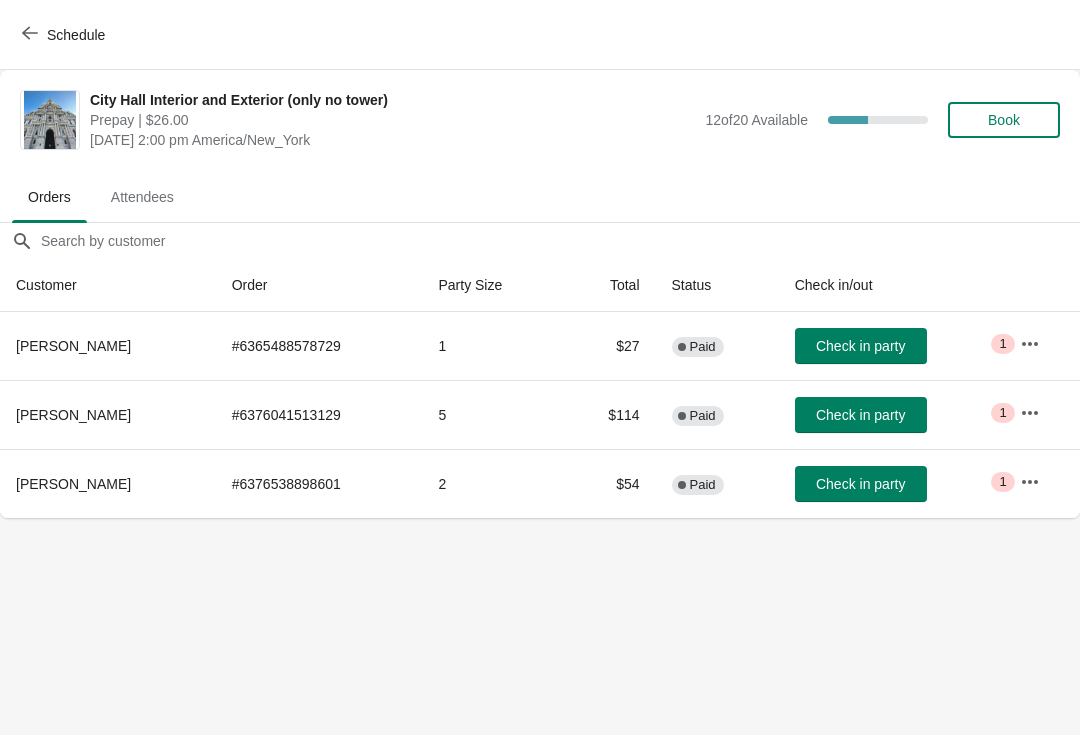 click 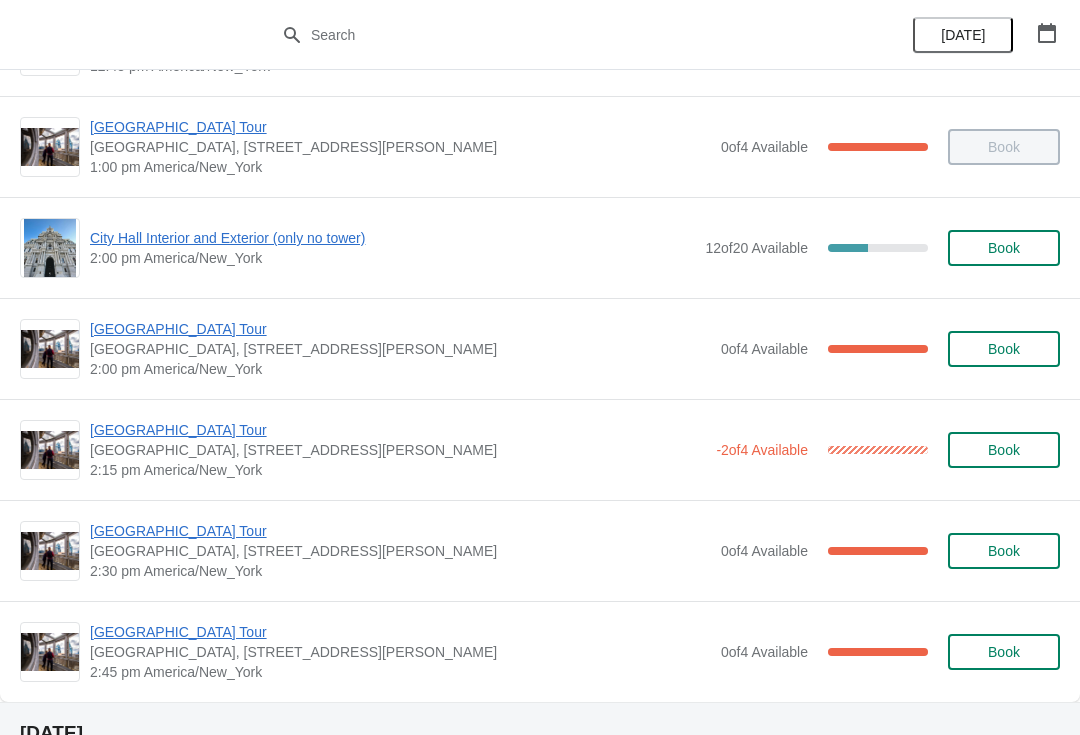 scroll, scrollTop: 1305, scrollLeft: 0, axis: vertical 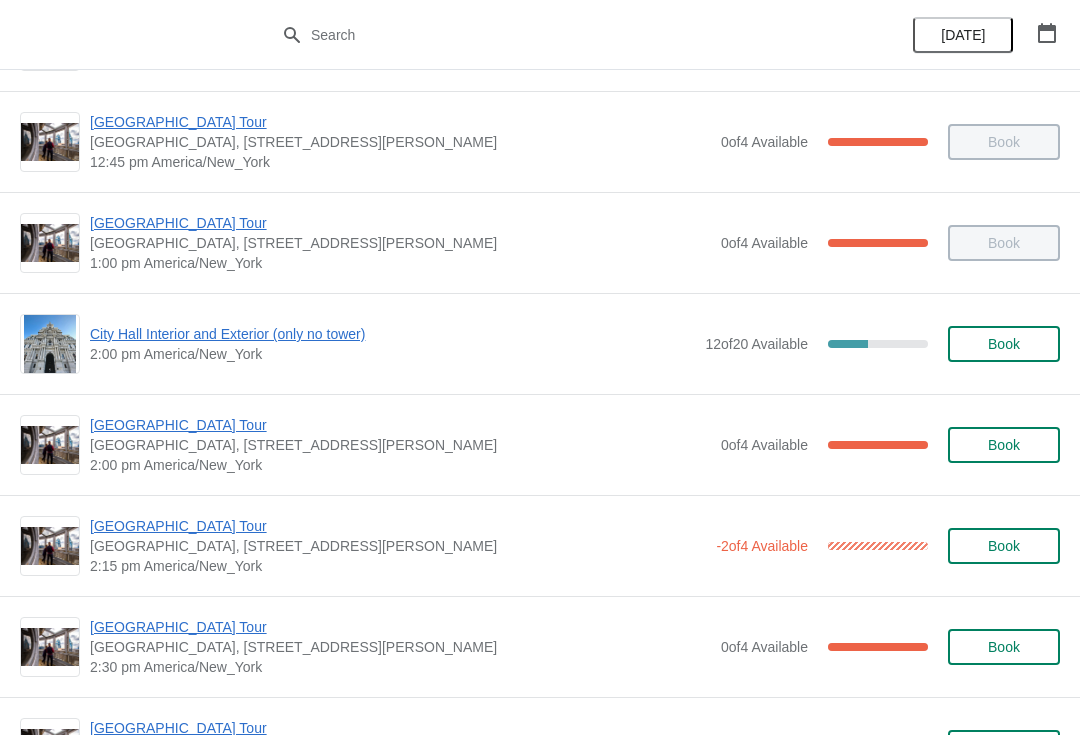 click on "[GEOGRAPHIC_DATA] Tour" at bounding box center [400, 425] 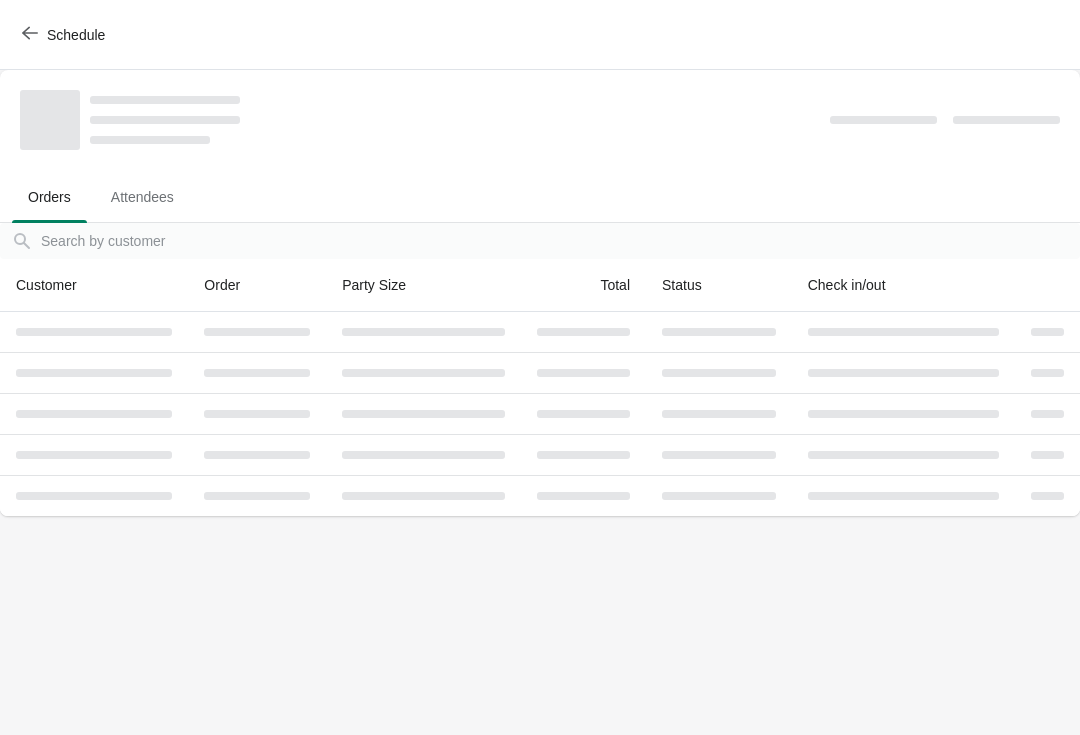 scroll, scrollTop: 0, scrollLeft: 0, axis: both 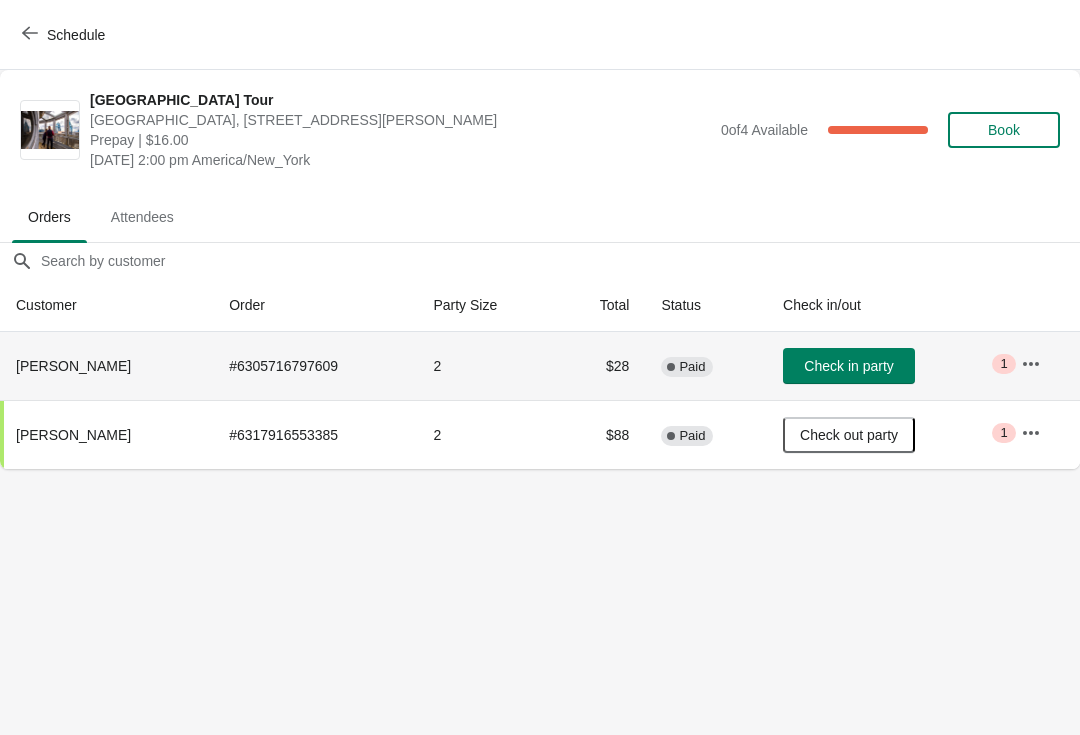 click on "Check in party" at bounding box center (849, 366) 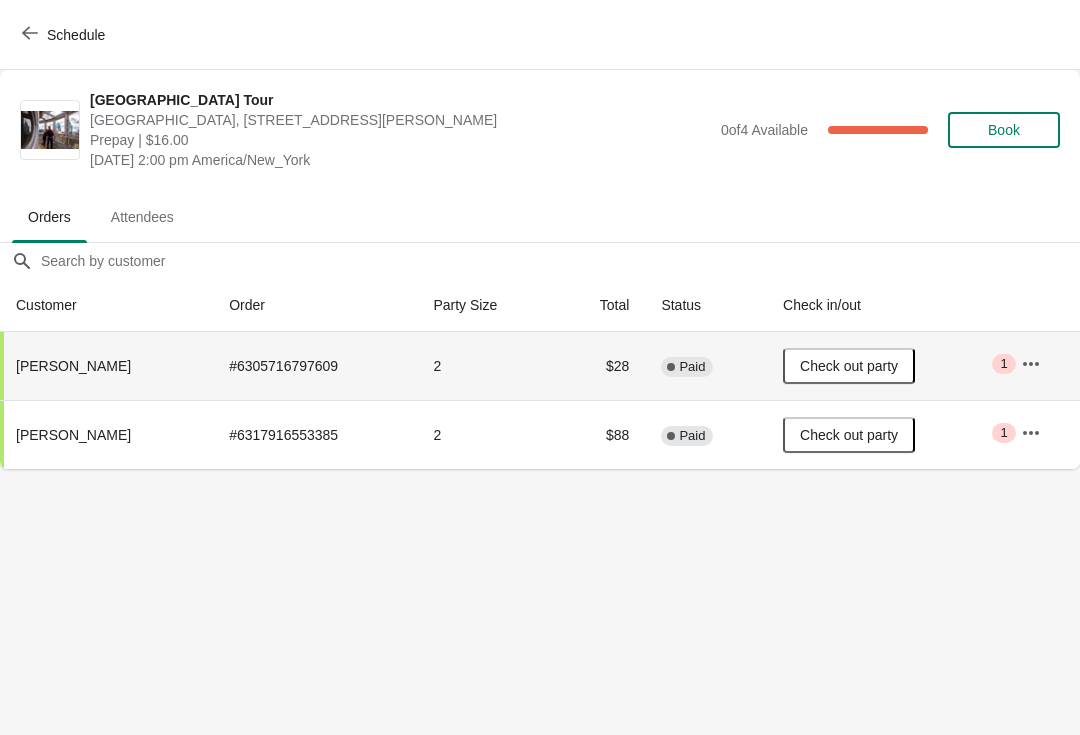 click on "Schedule" at bounding box center (65, 35) 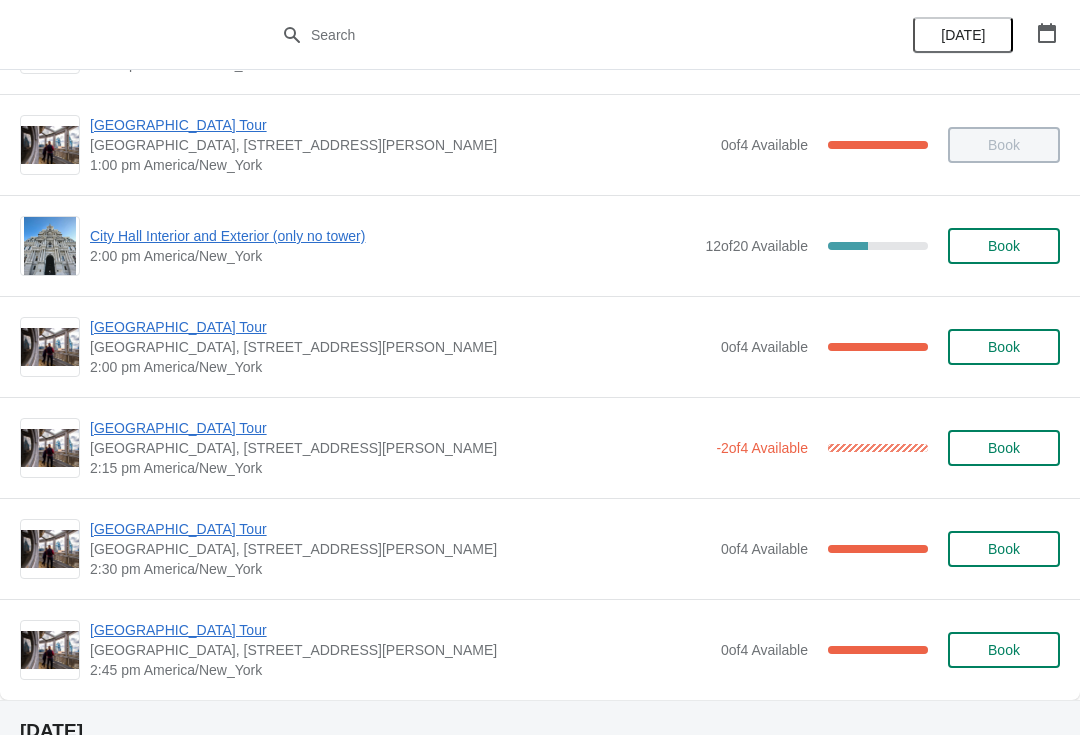 scroll, scrollTop: 1417, scrollLeft: 0, axis: vertical 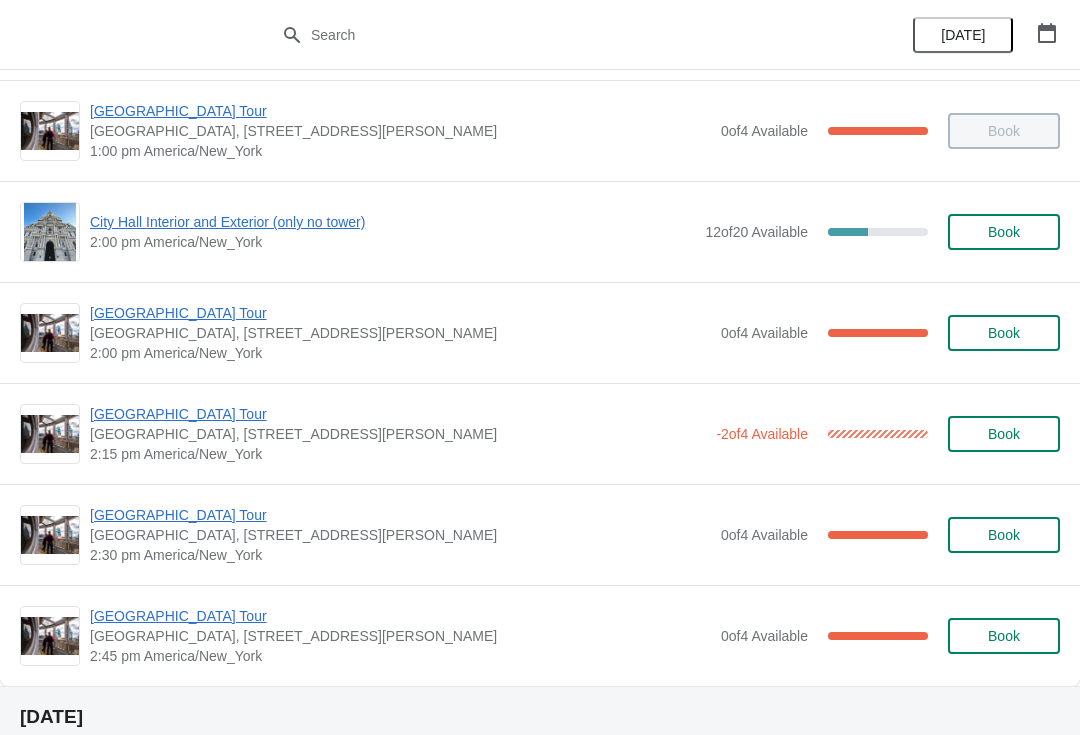 click on "City Hall Interior and Exterior (only no tower)" at bounding box center [392, 222] 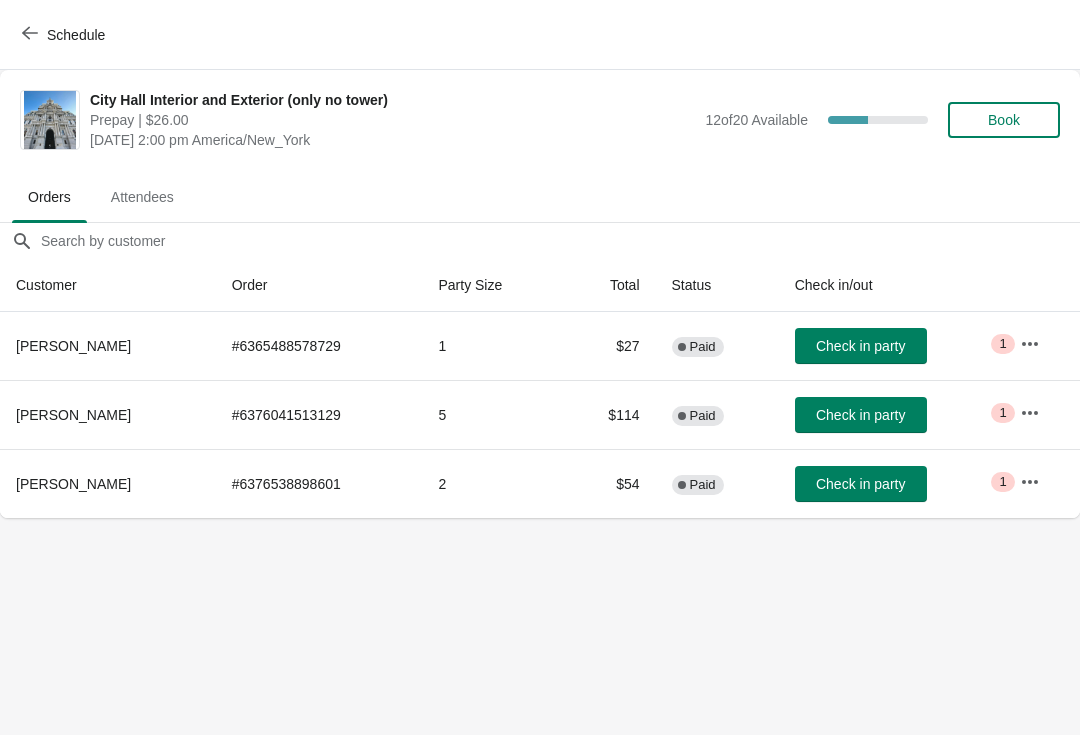 scroll, scrollTop: 0, scrollLeft: 0, axis: both 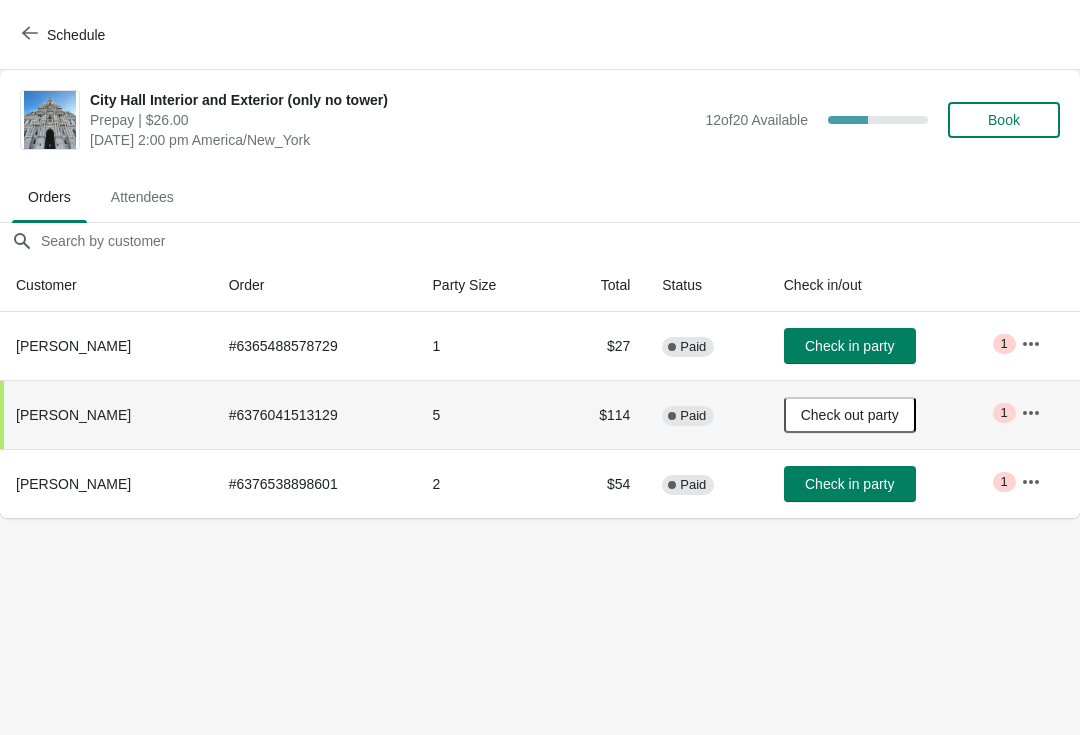 click on "Check in party" at bounding box center (849, 484) 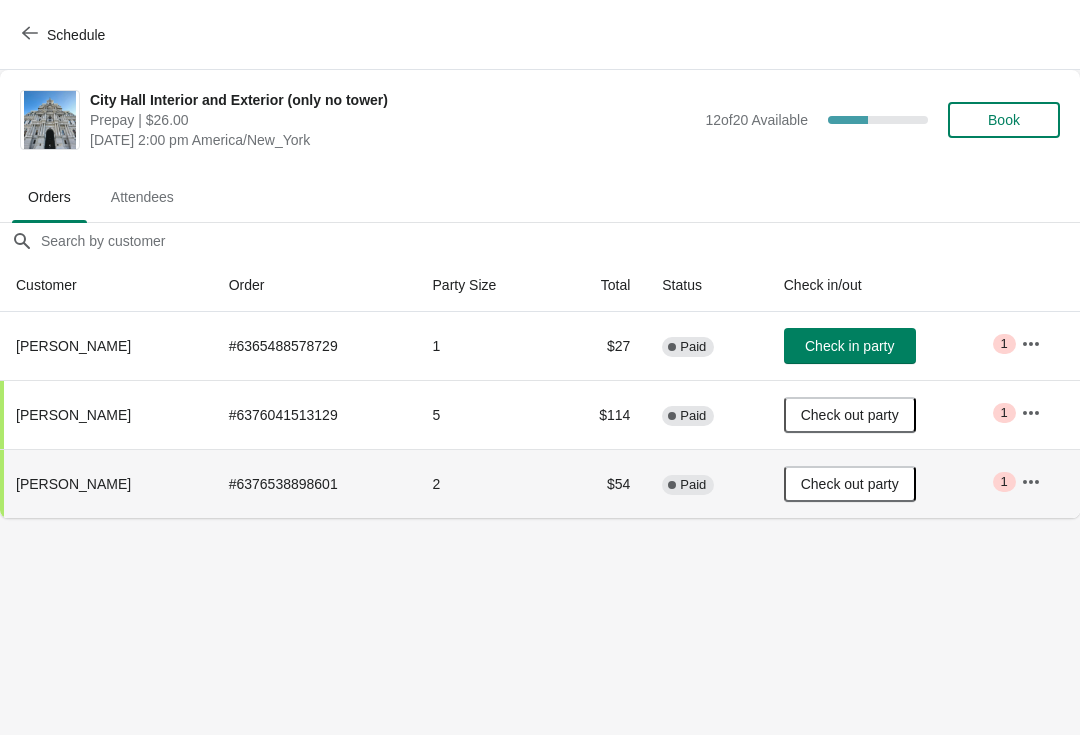 click on "Schedule" at bounding box center [65, 35] 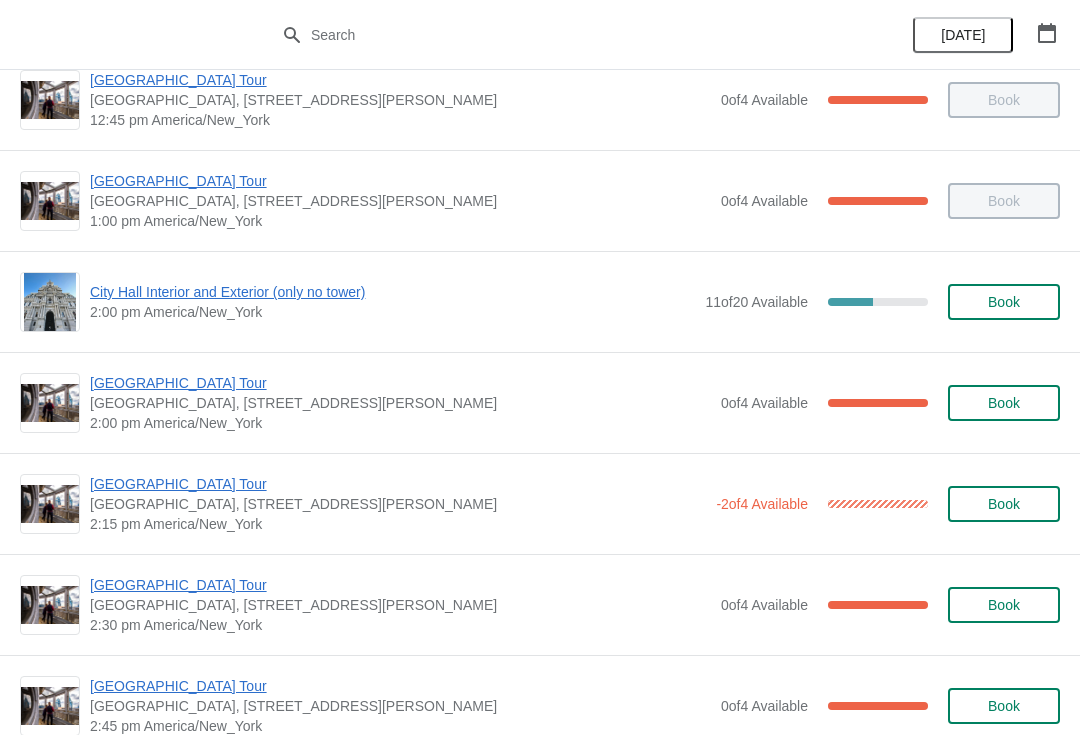 scroll, scrollTop: 1348, scrollLeft: 0, axis: vertical 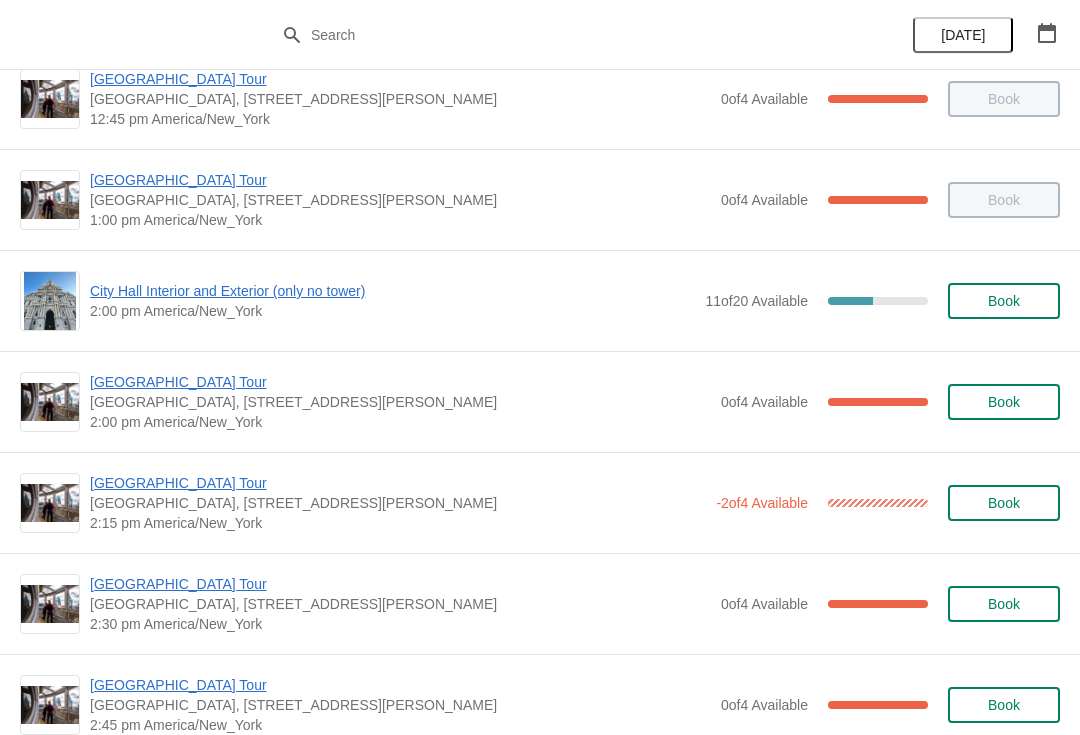click on "City Hall Interior and Exterior (only no tower)" at bounding box center [392, 291] 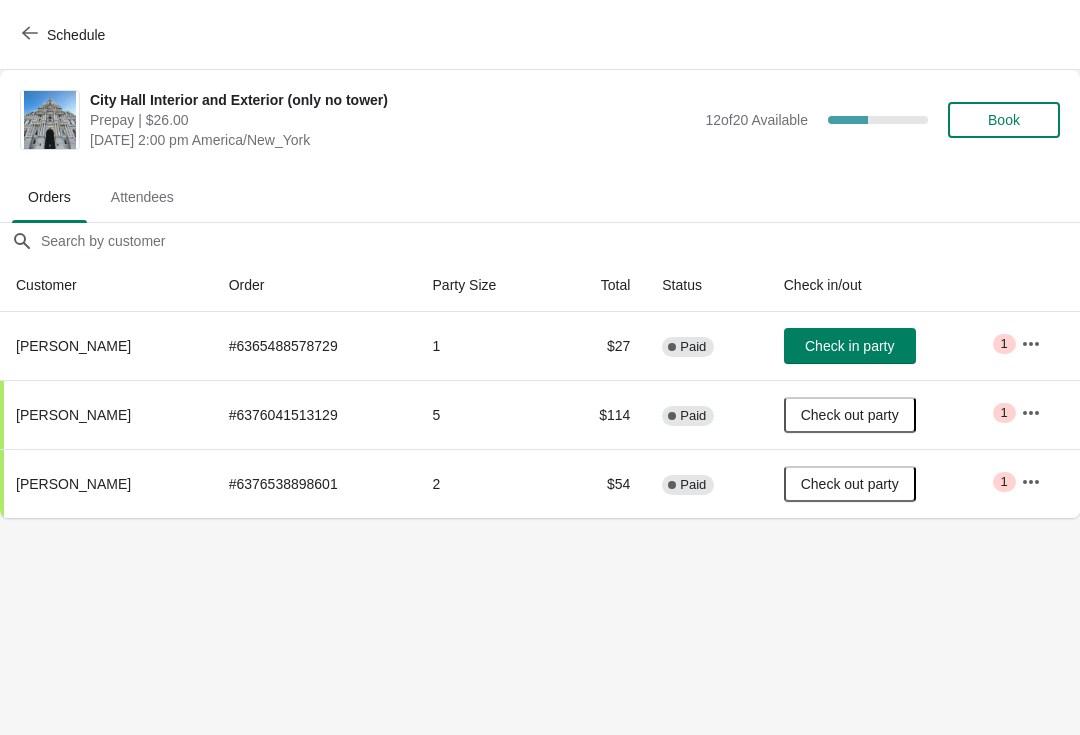 scroll, scrollTop: 0, scrollLeft: 0, axis: both 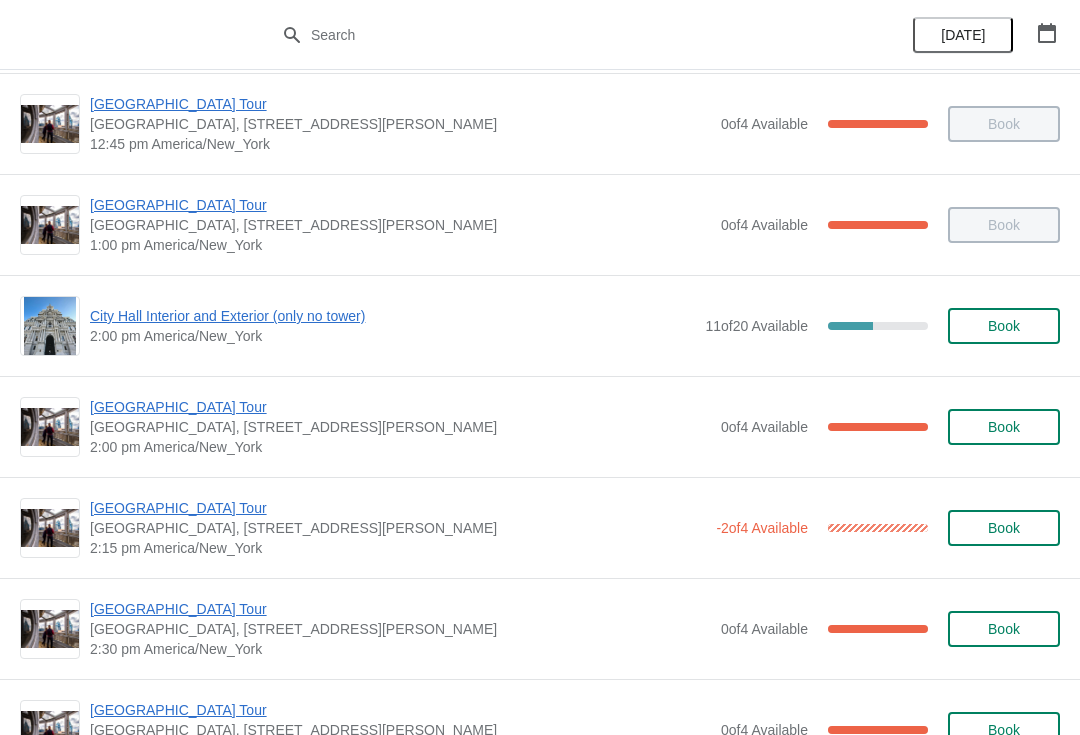 click on "[GEOGRAPHIC_DATA] Tour" at bounding box center [400, 407] 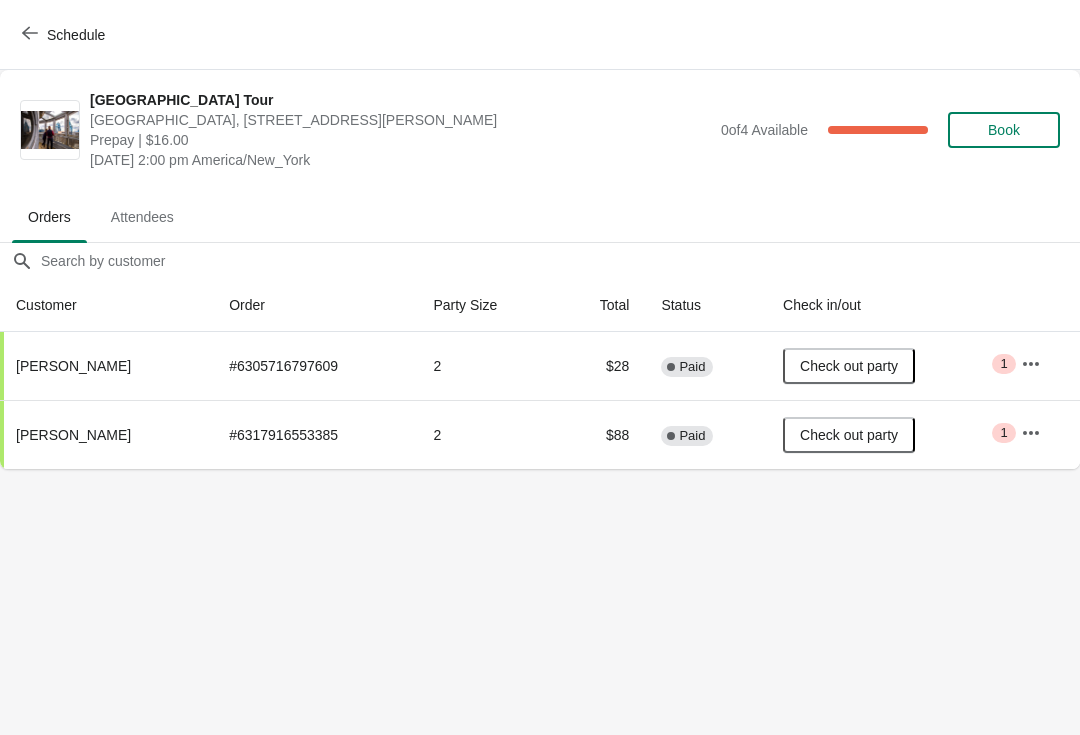 scroll, scrollTop: 0, scrollLeft: 0, axis: both 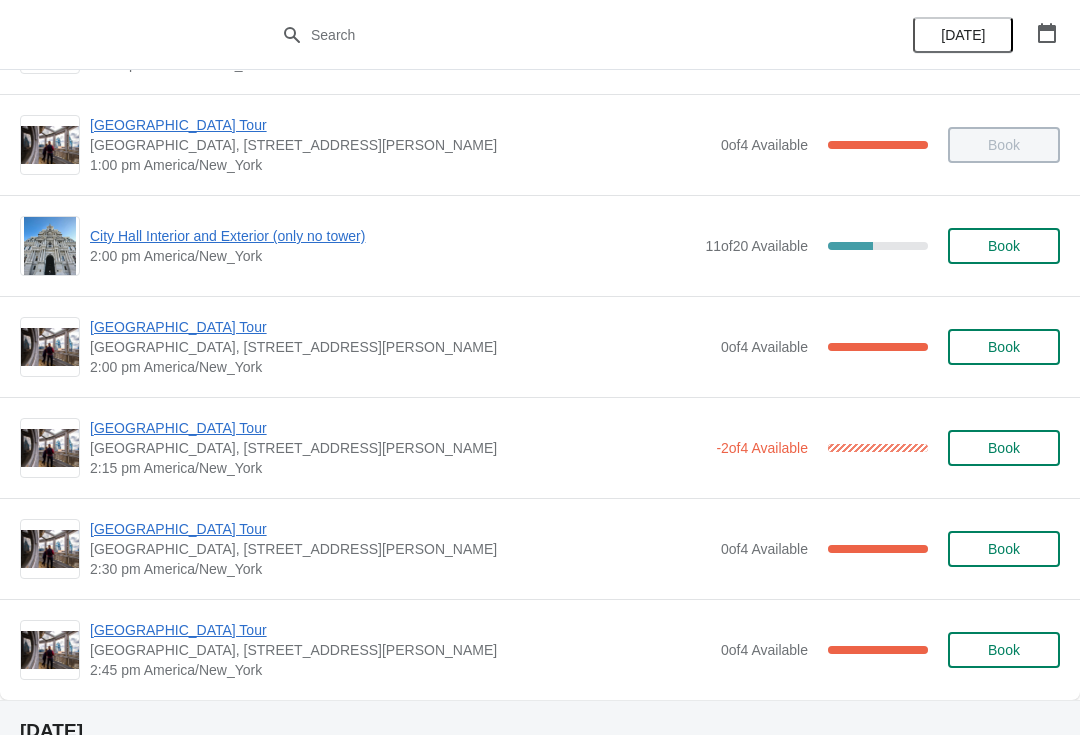 click on "City Hall Interior and Exterior (only no tower)" at bounding box center (392, 236) 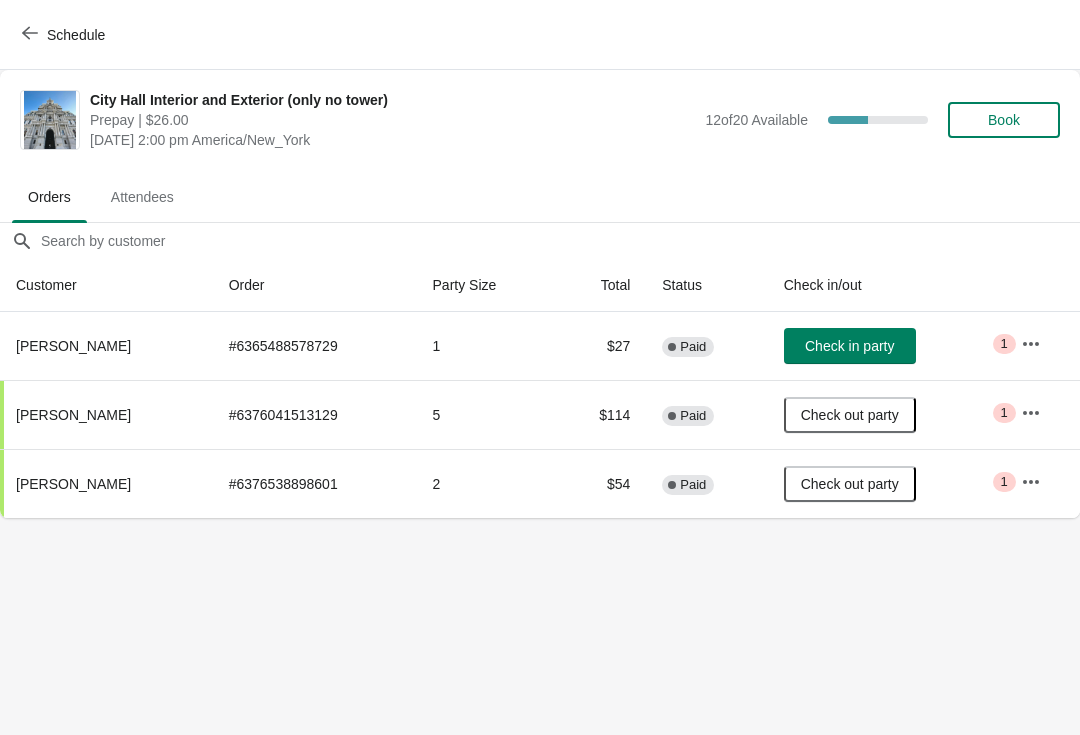 scroll, scrollTop: 0, scrollLeft: 0, axis: both 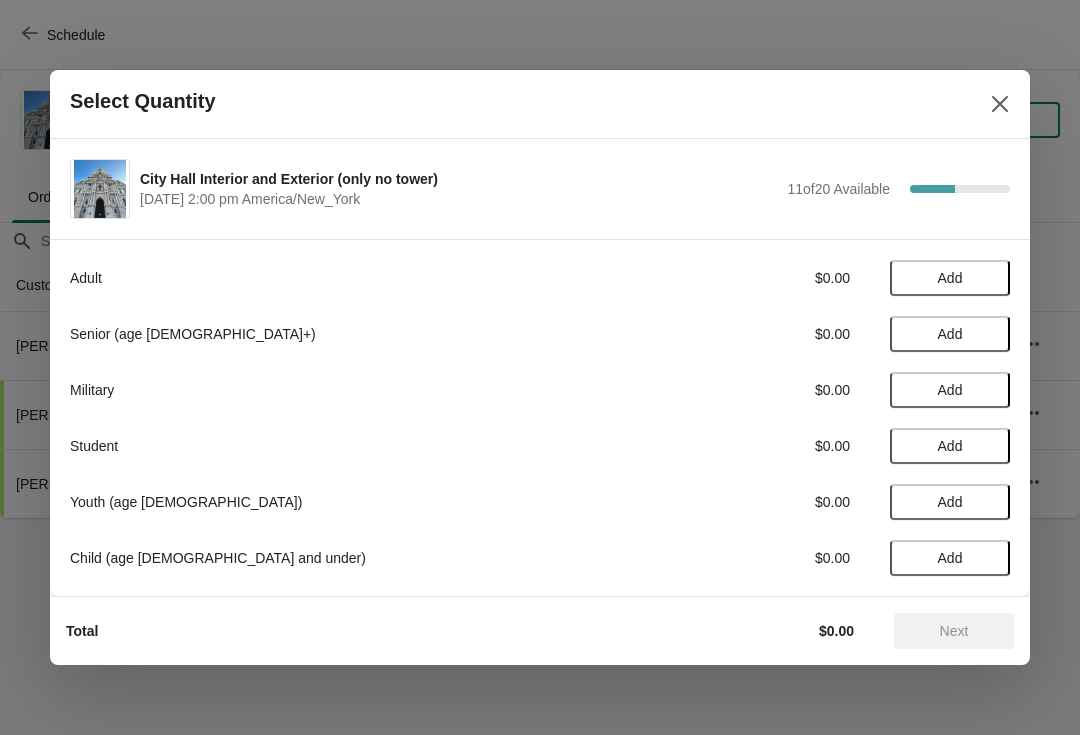 click on "Add" at bounding box center [950, 334] 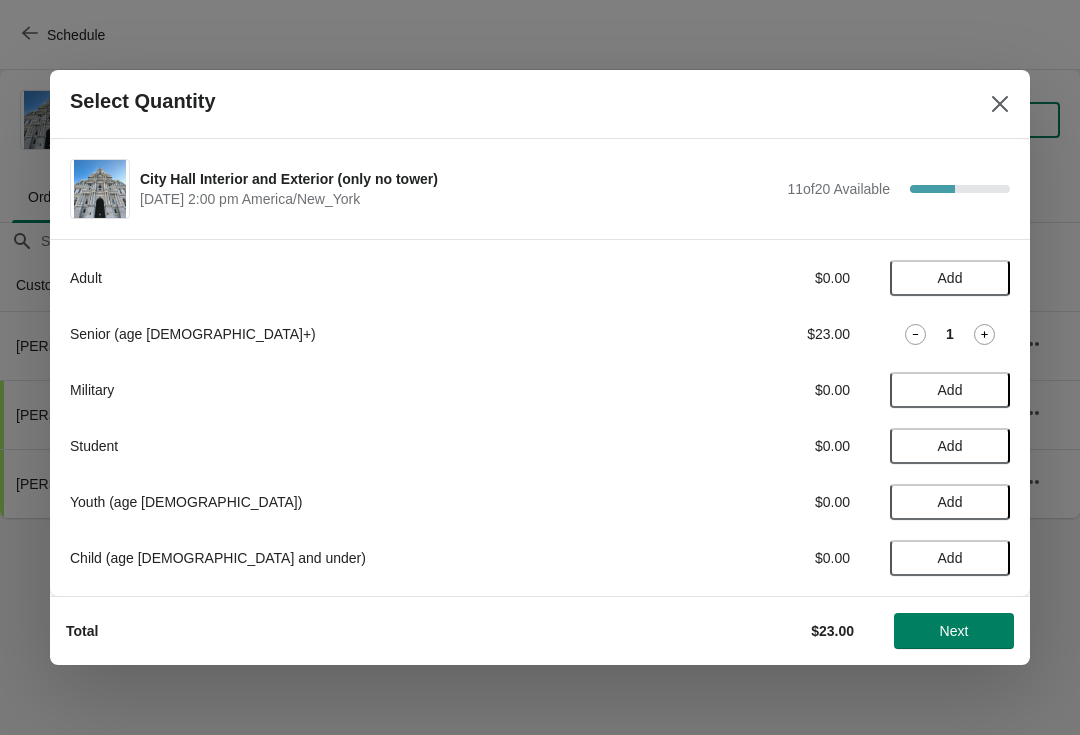 click on "1" at bounding box center (950, 334) 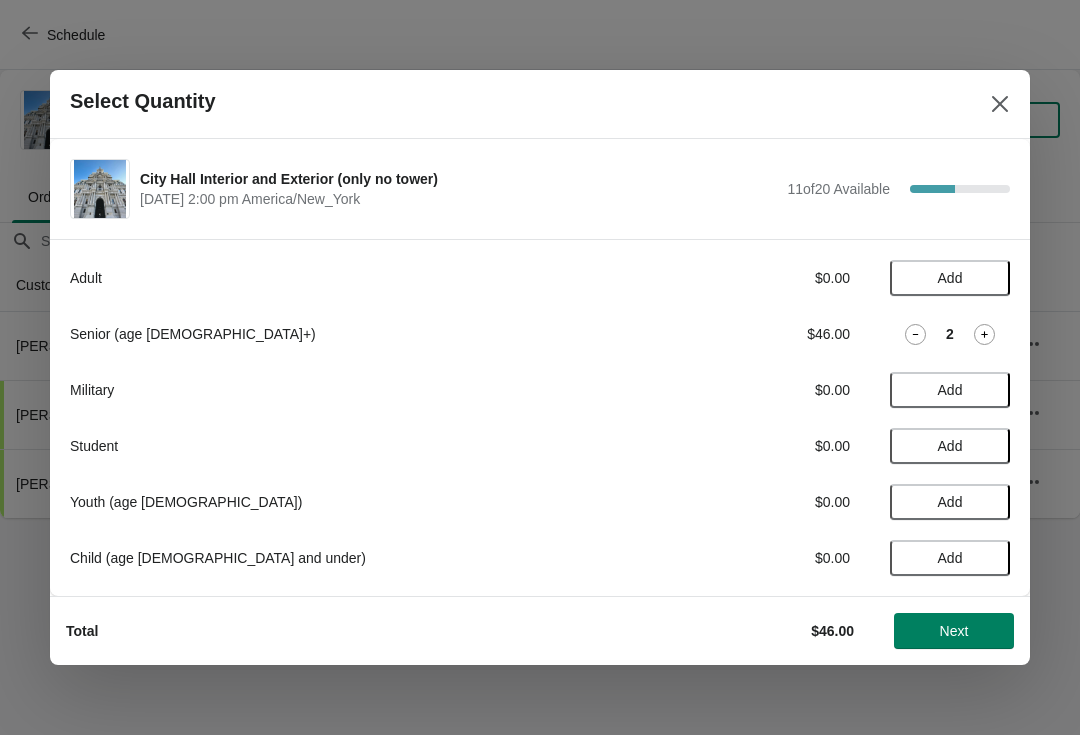 click on "Next" at bounding box center [954, 631] 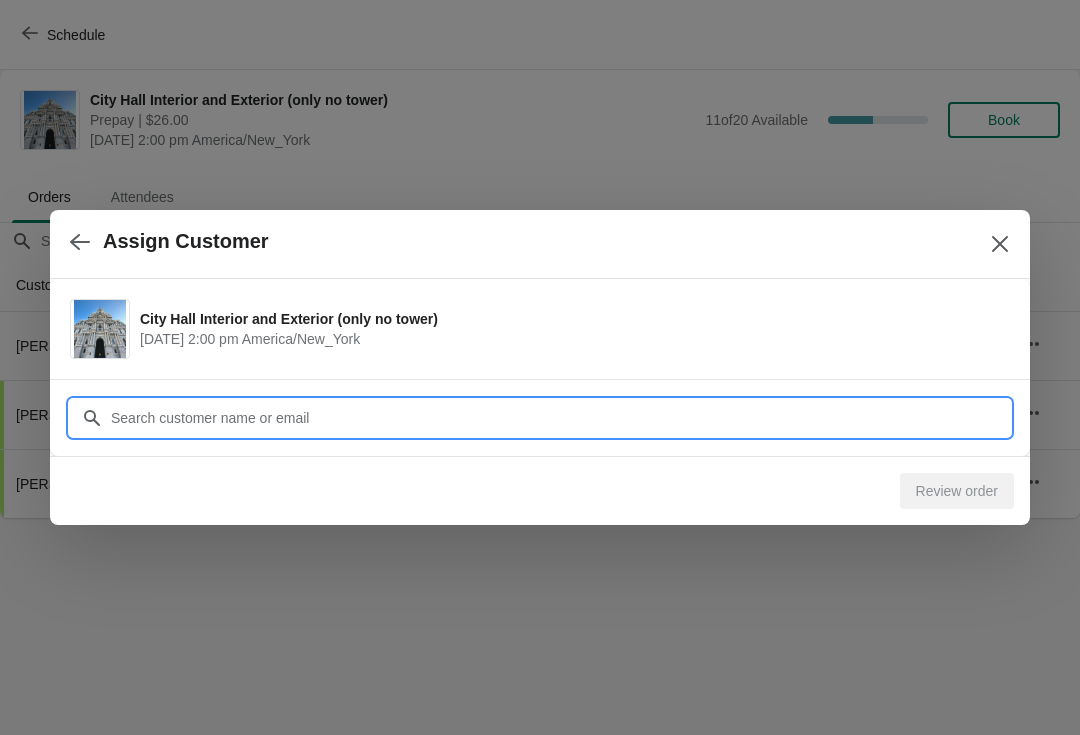 click on "Customer" at bounding box center (560, 418) 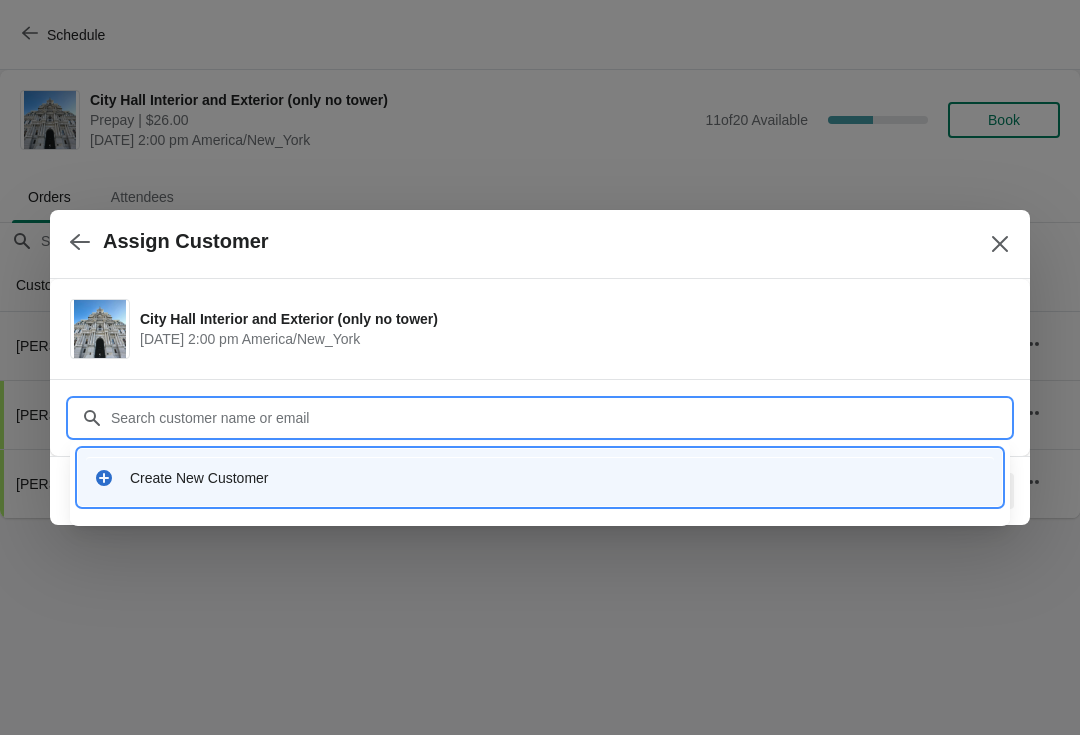 click on "Create New Customer" at bounding box center [540, 477] 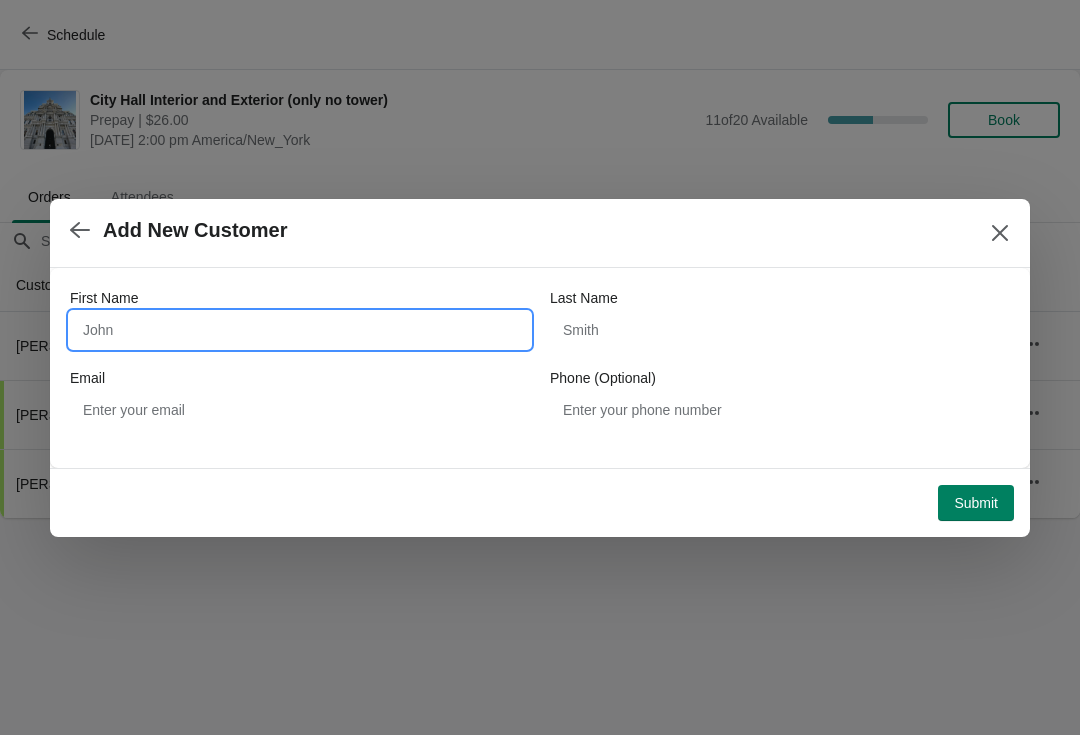 click on "First Name" at bounding box center [300, 330] 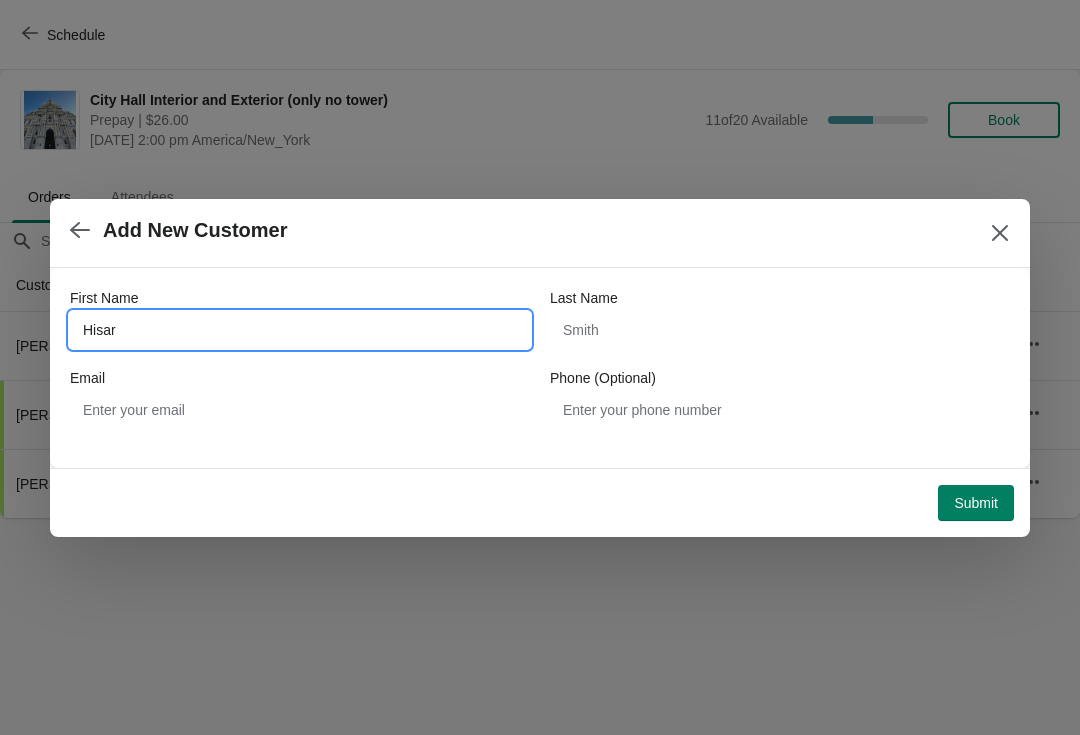 click on "Last Name" at bounding box center [780, 298] 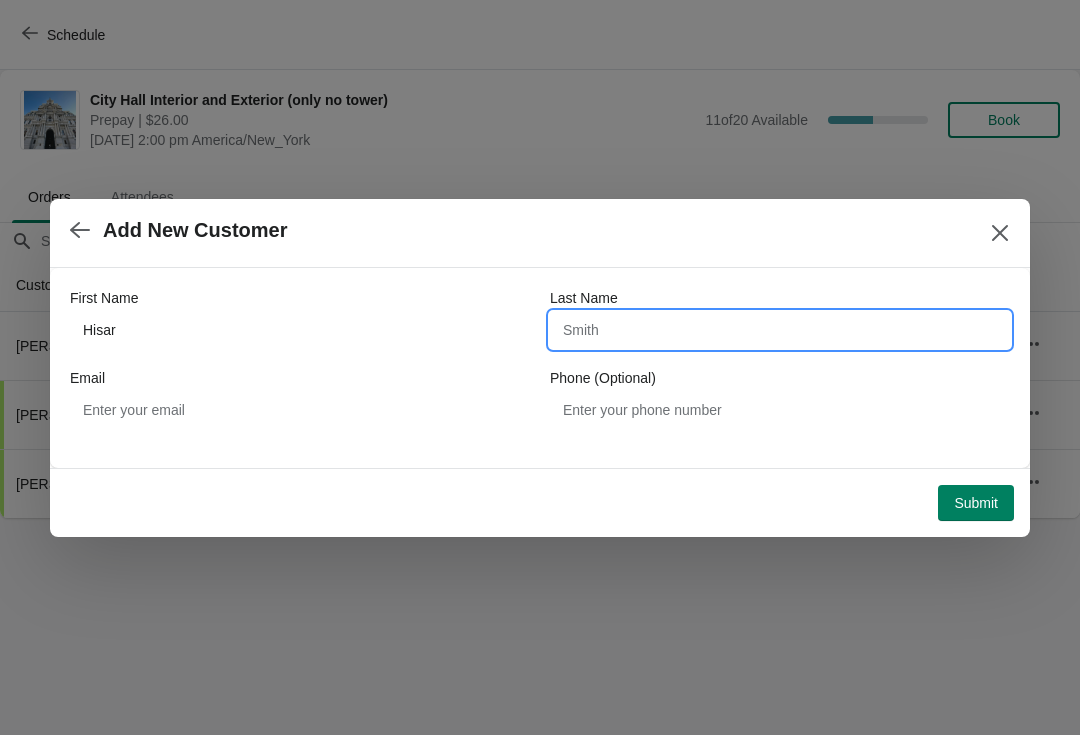 click on "Last Name" at bounding box center (780, 330) 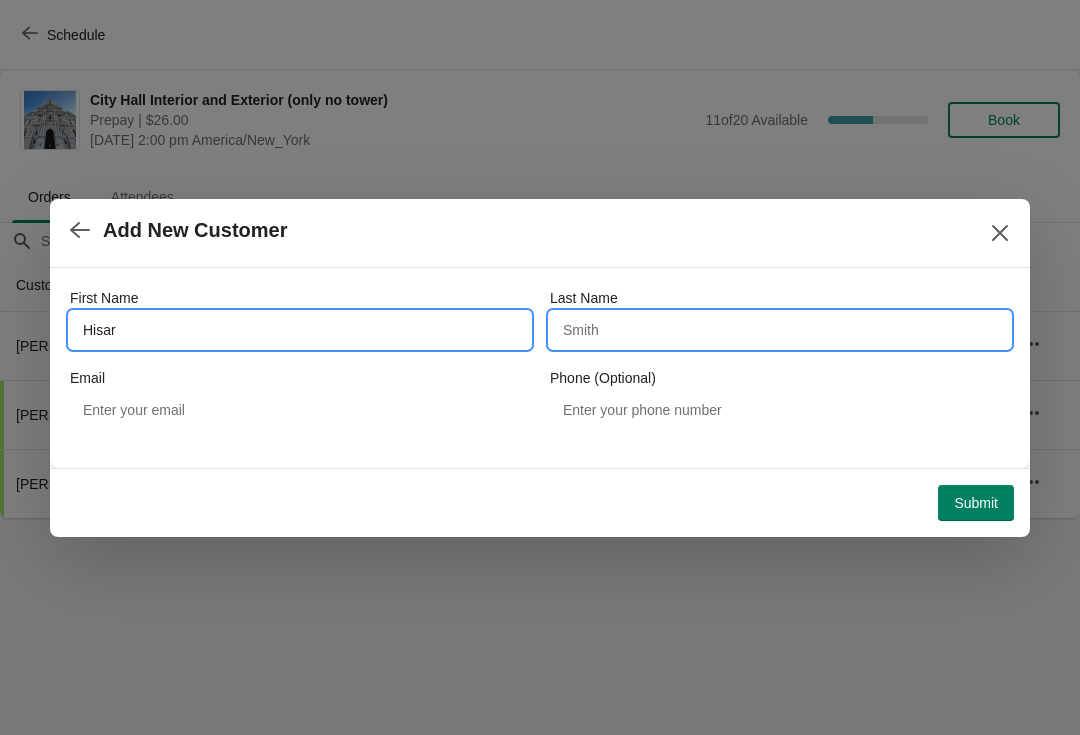 click on "Hisar" at bounding box center [300, 330] 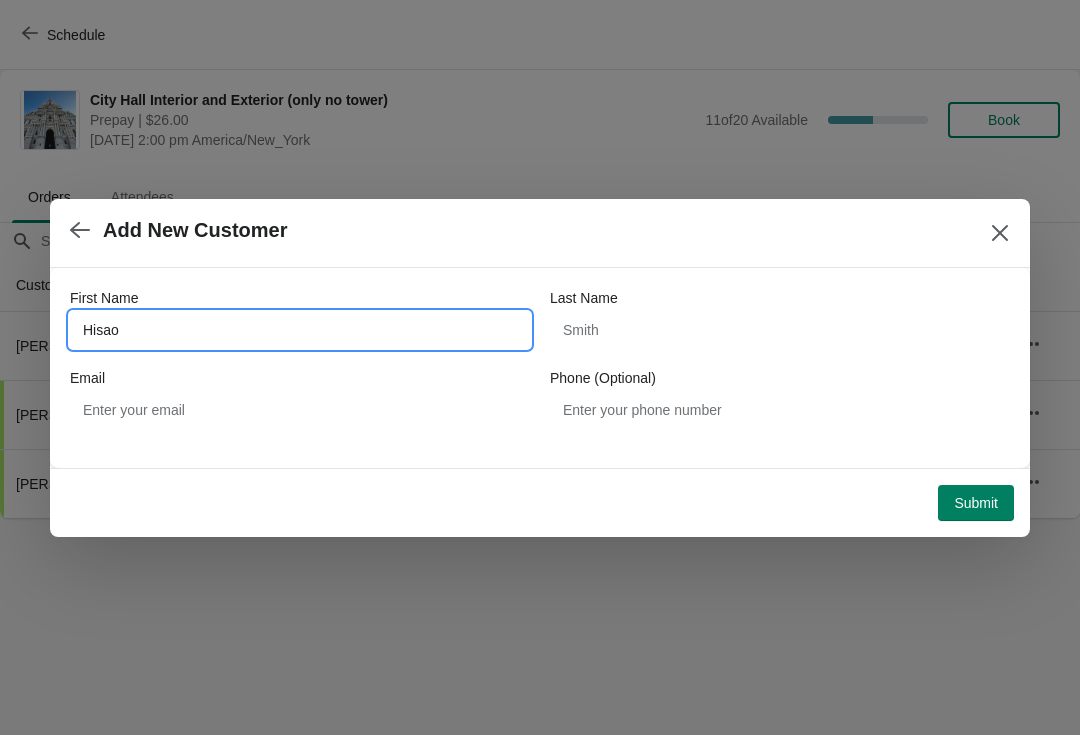 type on "Hisao" 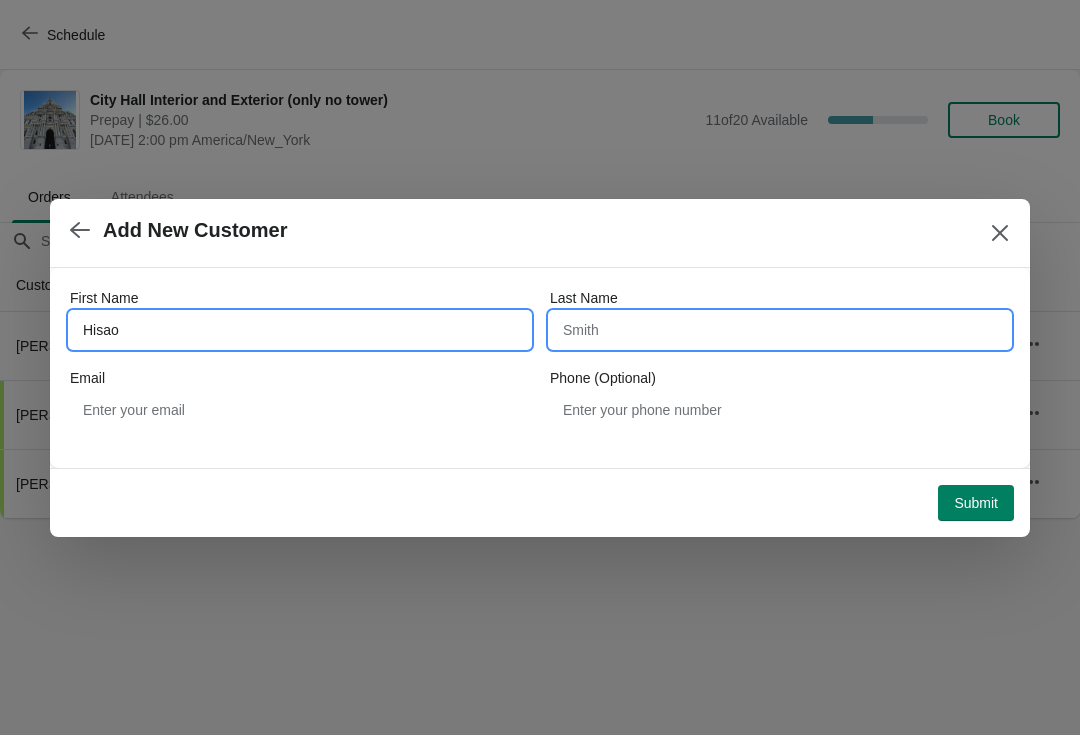 click on "Last Name" at bounding box center (780, 330) 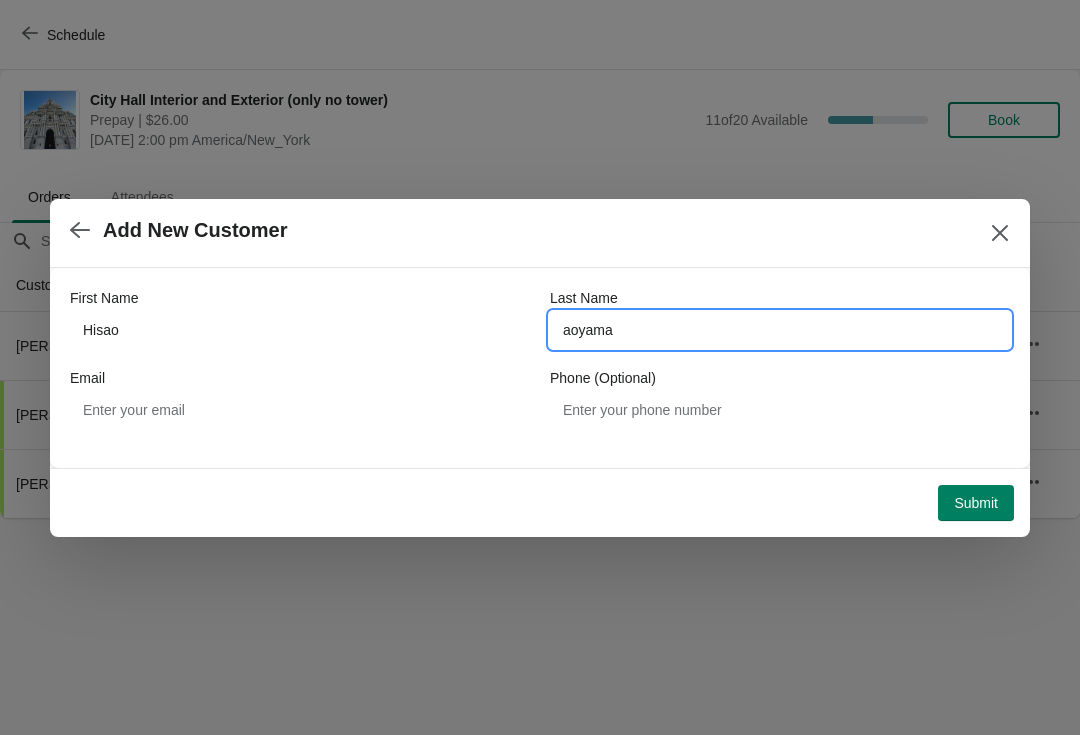 type on "aoyama" 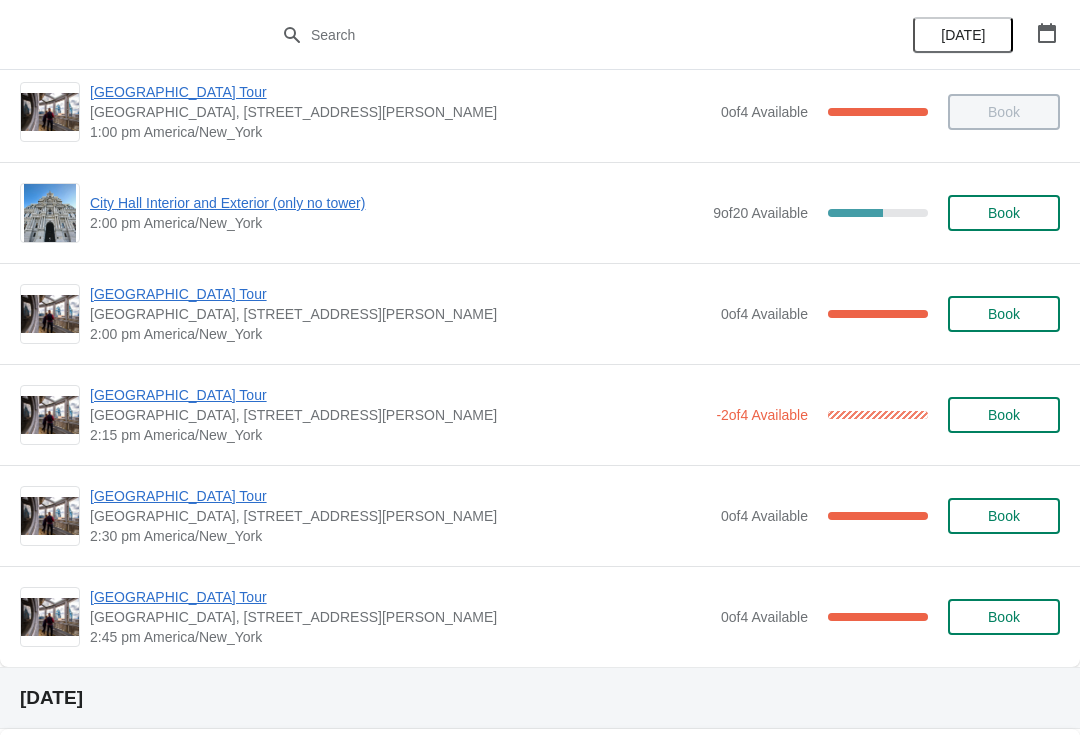 scroll, scrollTop: 1437, scrollLeft: 0, axis: vertical 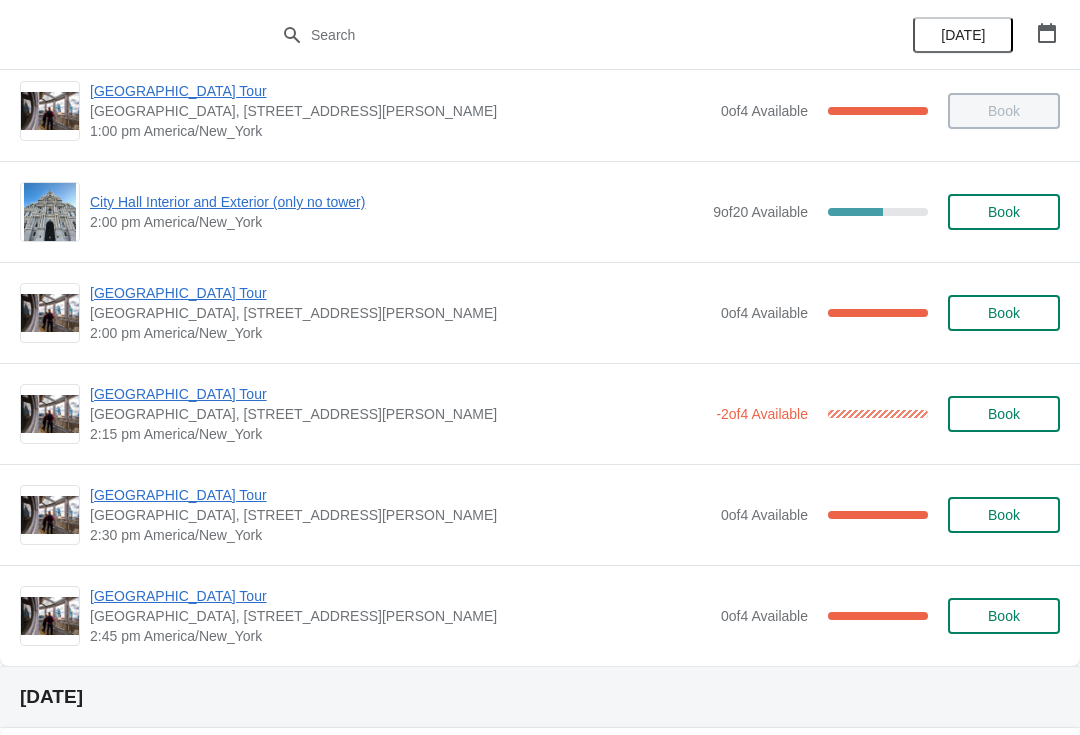 click on "[GEOGRAPHIC_DATA] Tour" at bounding box center (398, 394) 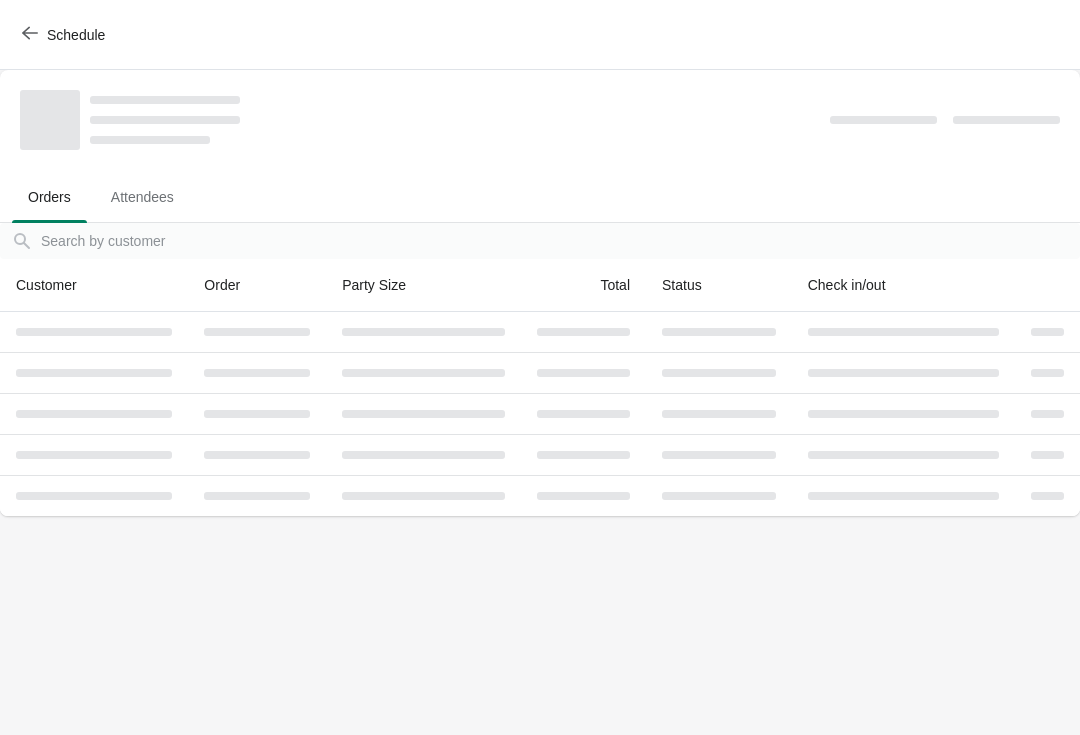 scroll, scrollTop: 0, scrollLeft: 0, axis: both 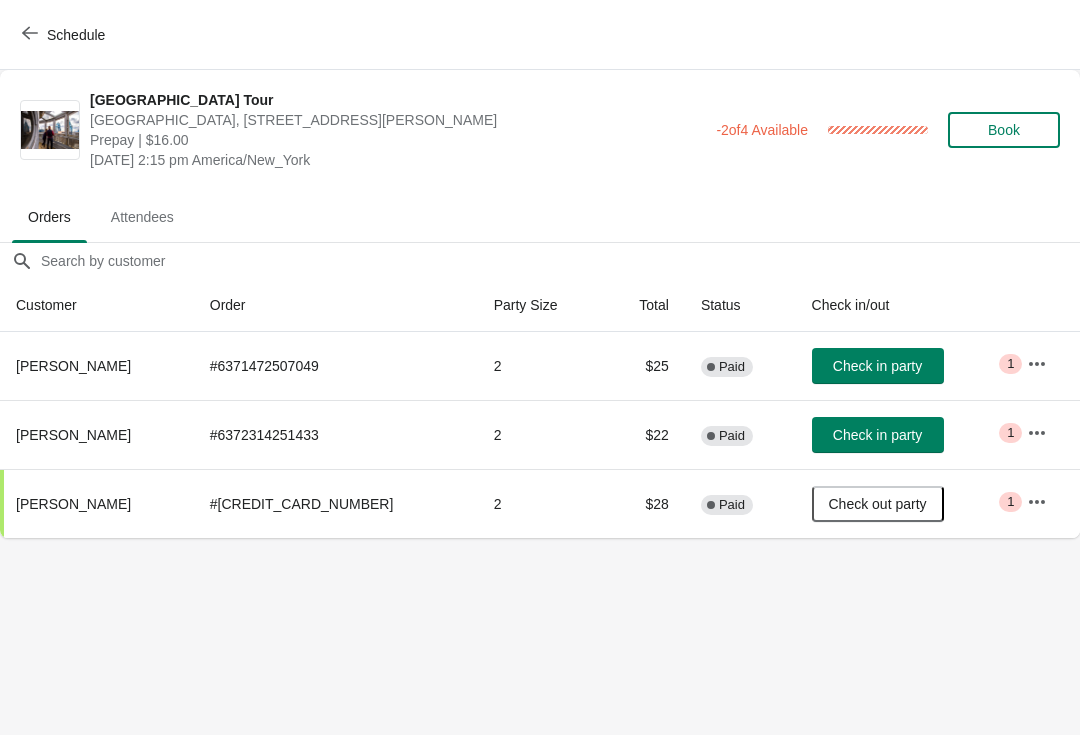 click on "Schedule" at bounding box center (65, 35) 